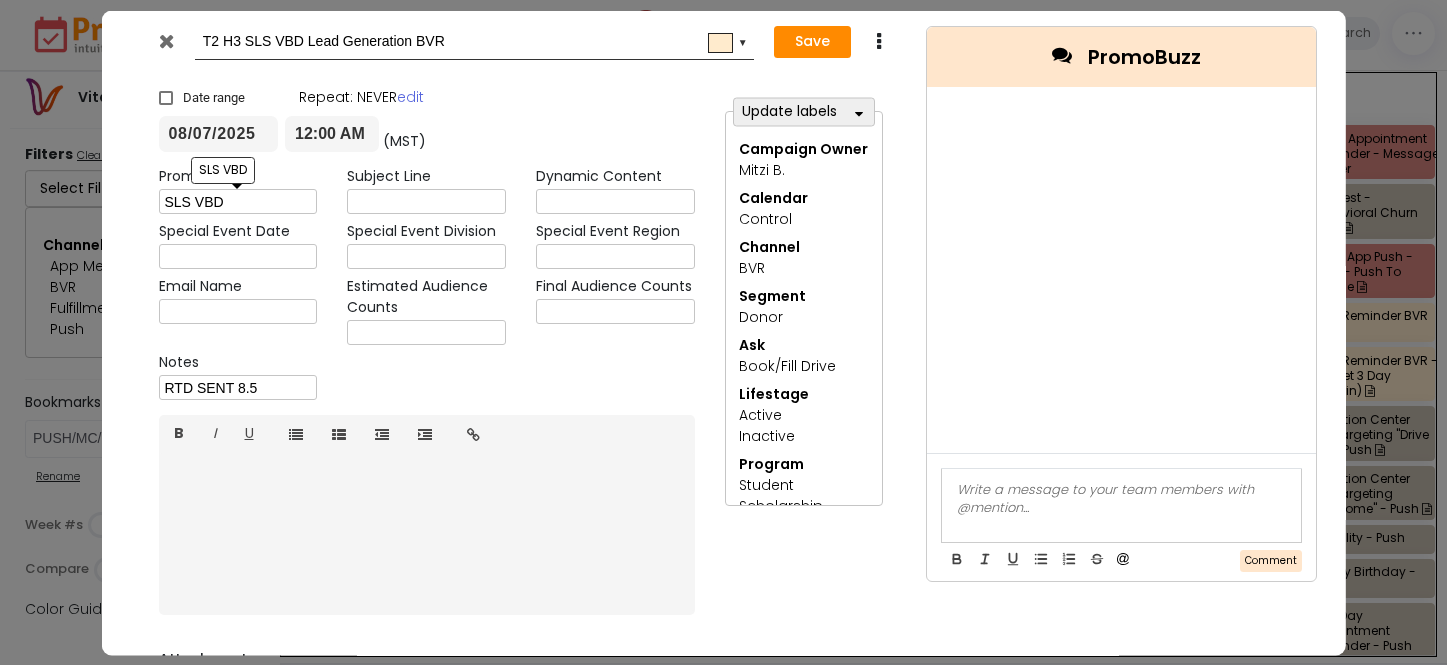 select on "278" 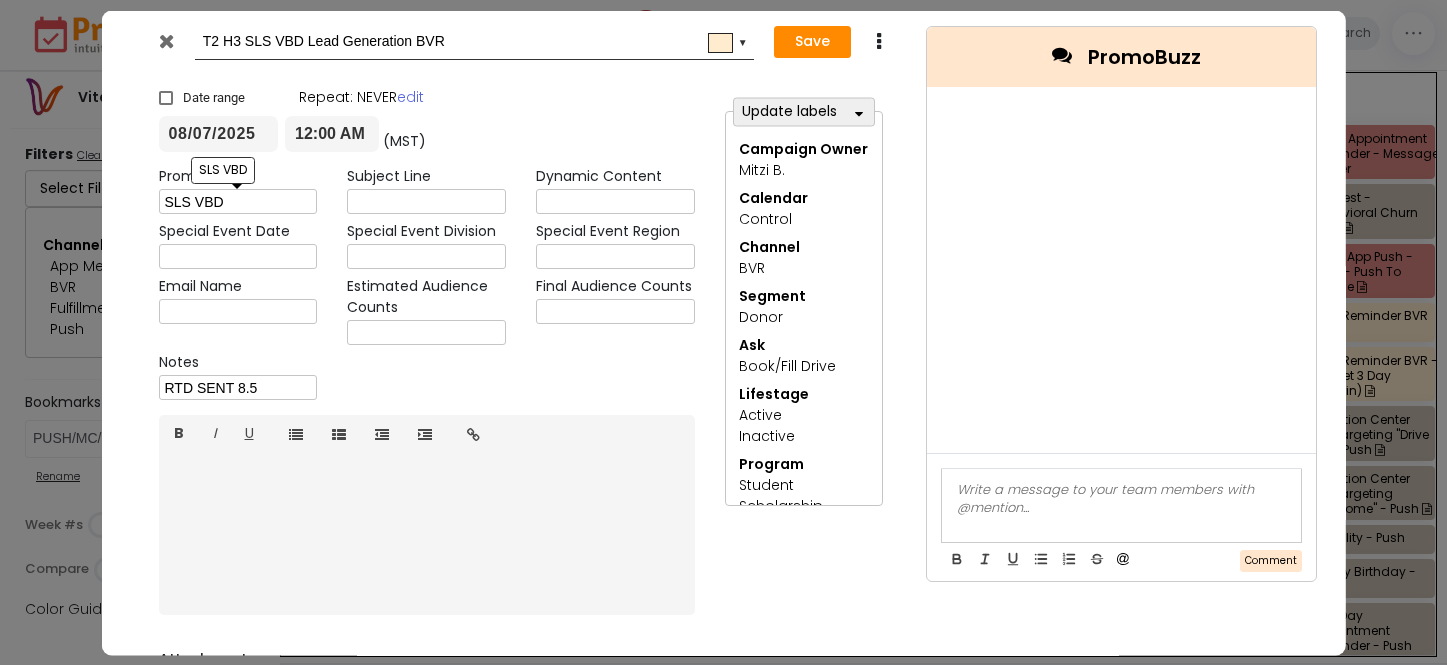 drag, startPoint x: 0, startPoint y: 0, endPoint x: 223, endPoint y: 177, distance: 284.70688 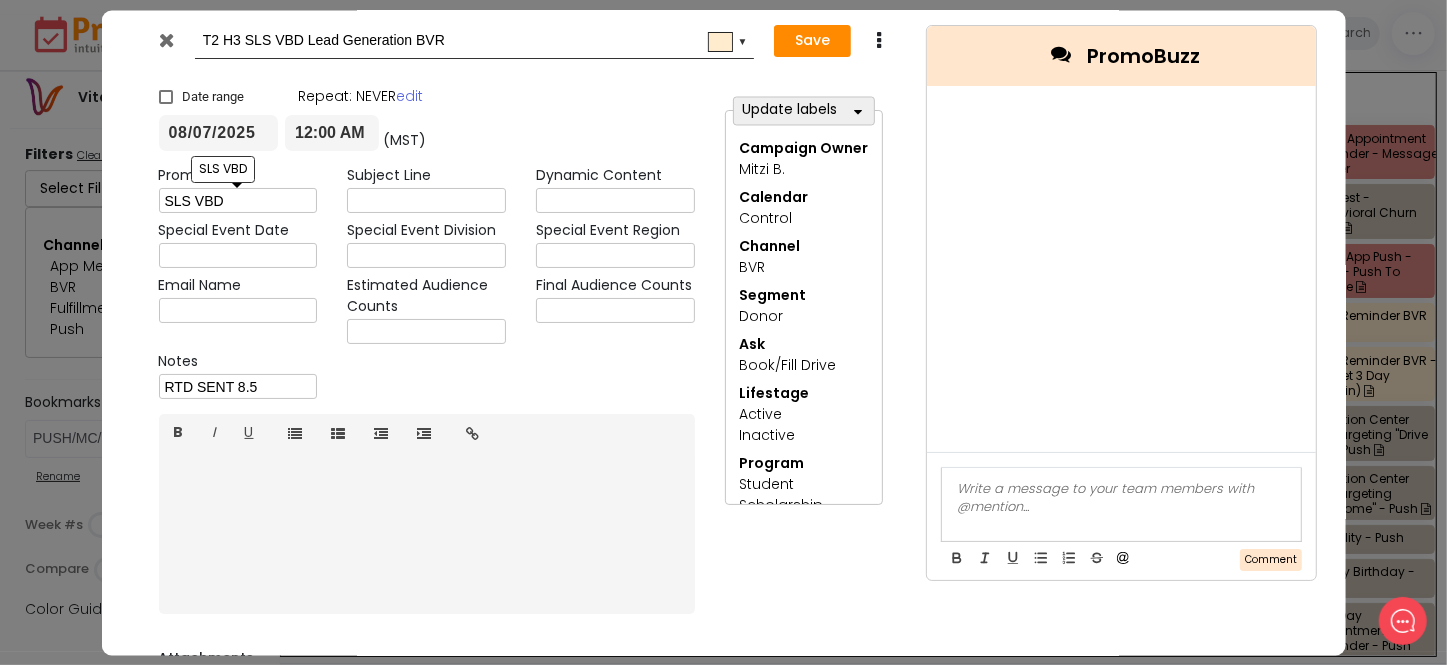 scroll, scrollTop: 0, scrollLeft: 0, axis: both 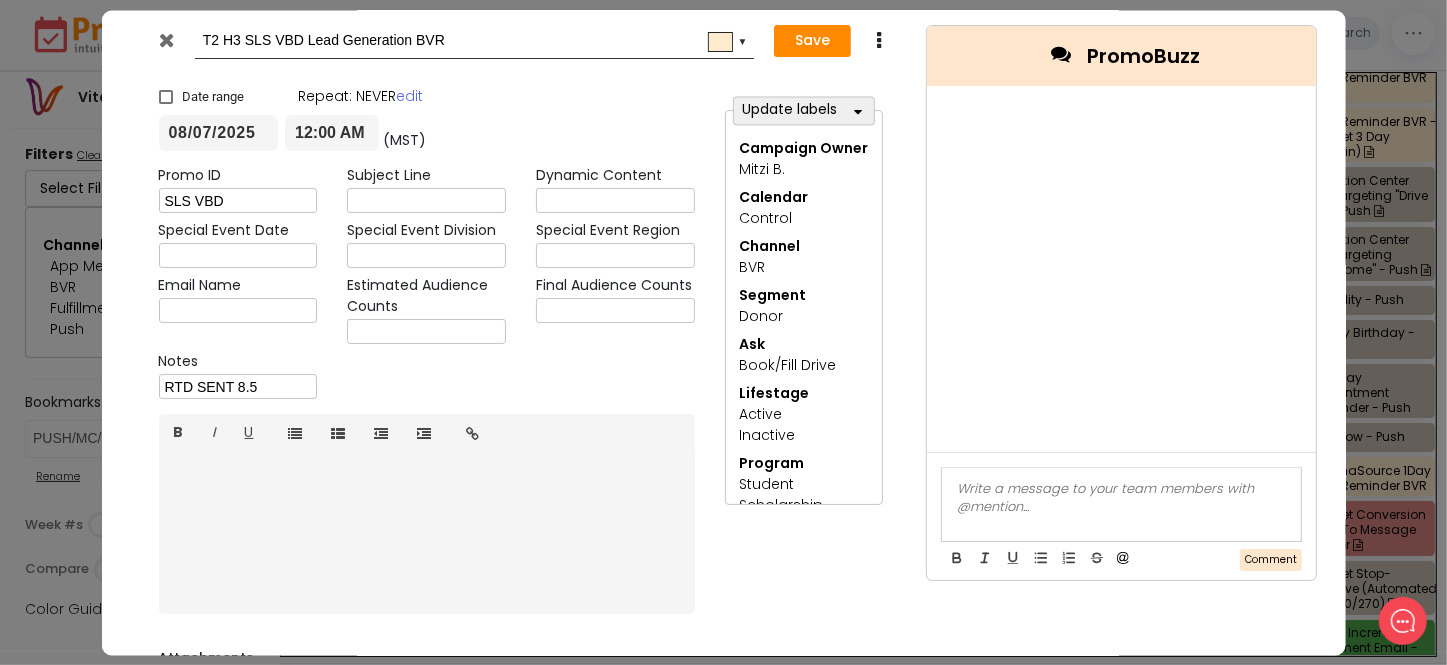 drag, startPoint x: 223, startPoint y: 177, endPoint x: 163, endPoint y: 40, distance: 149.5627 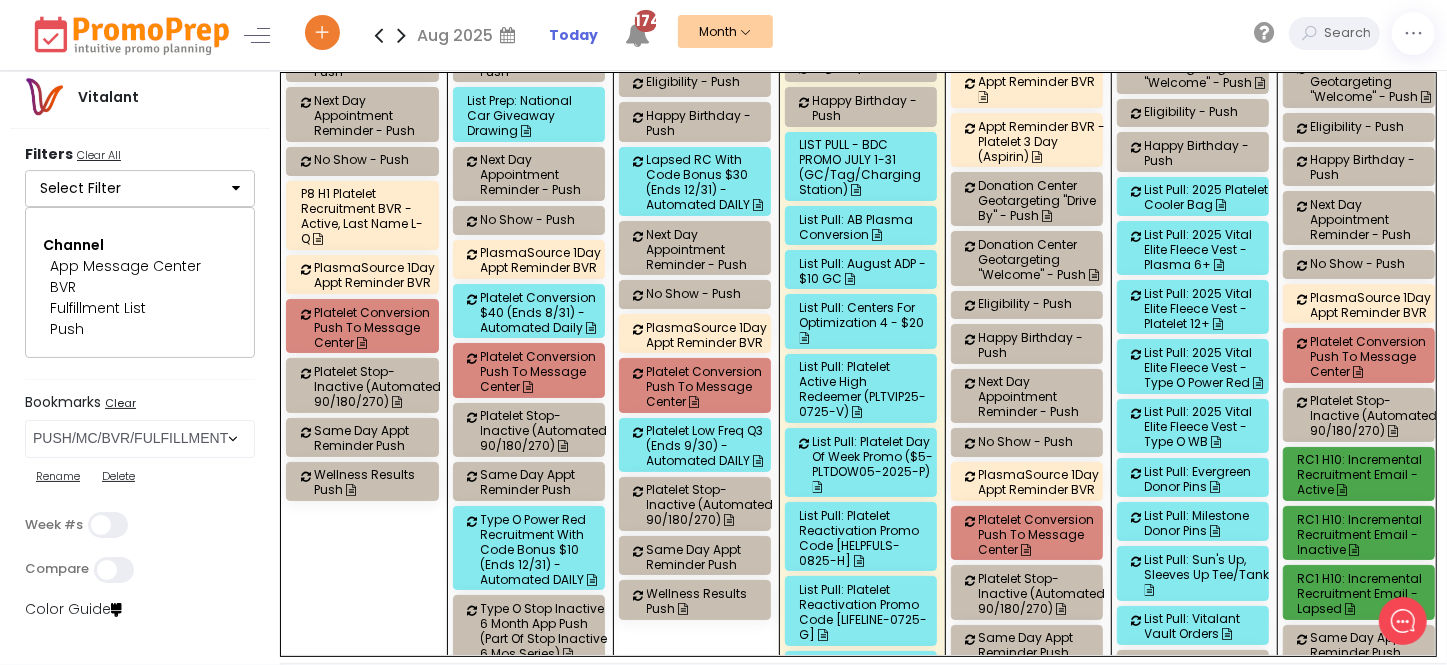 scroll, scrollTop: 1909, scrollLeft: 0, axis: vertical 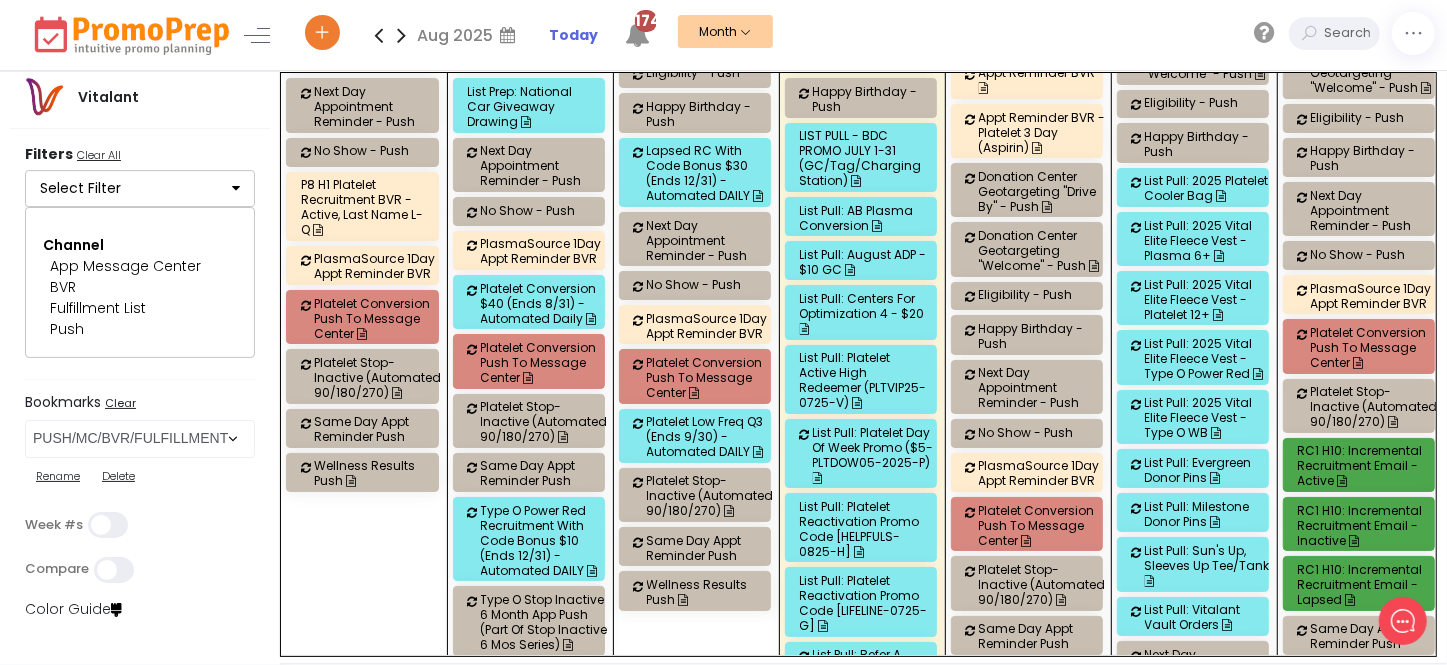 click on "List Pull: AB Plasma Conversion" at bounding box center [864, 218] 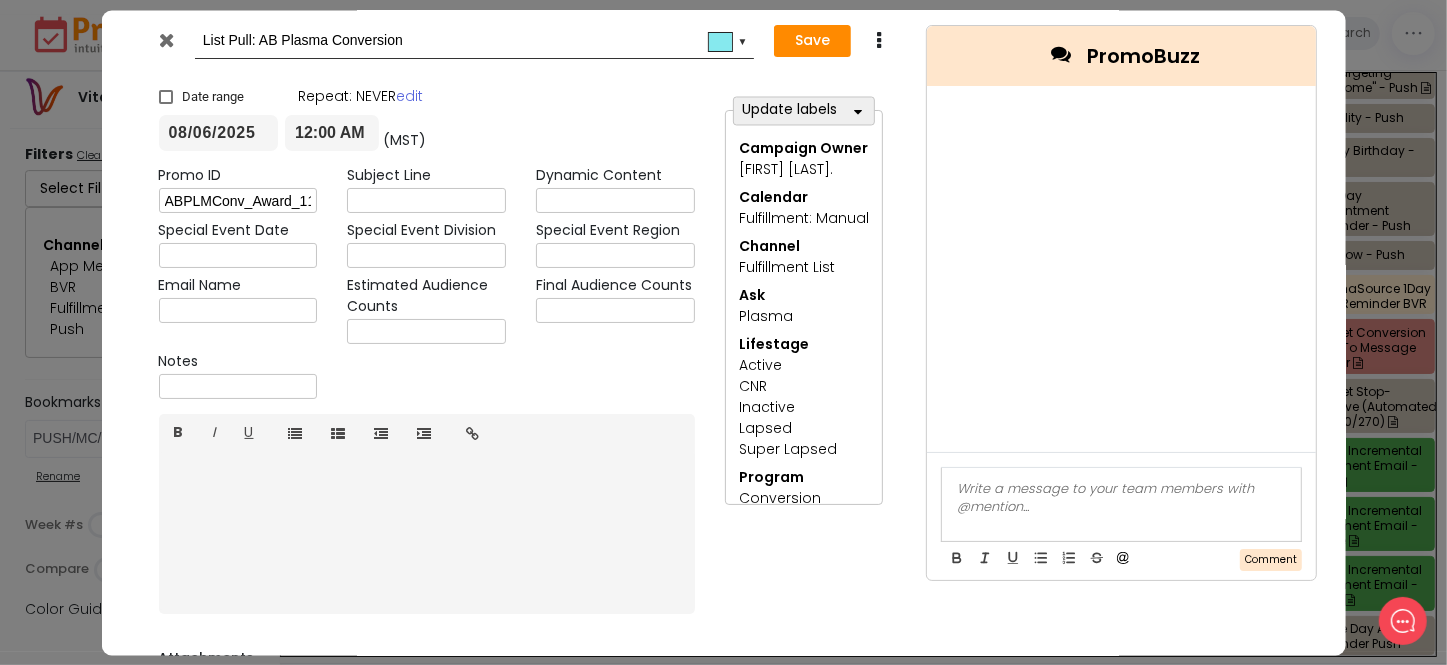 click at bounding box center [166, 40] 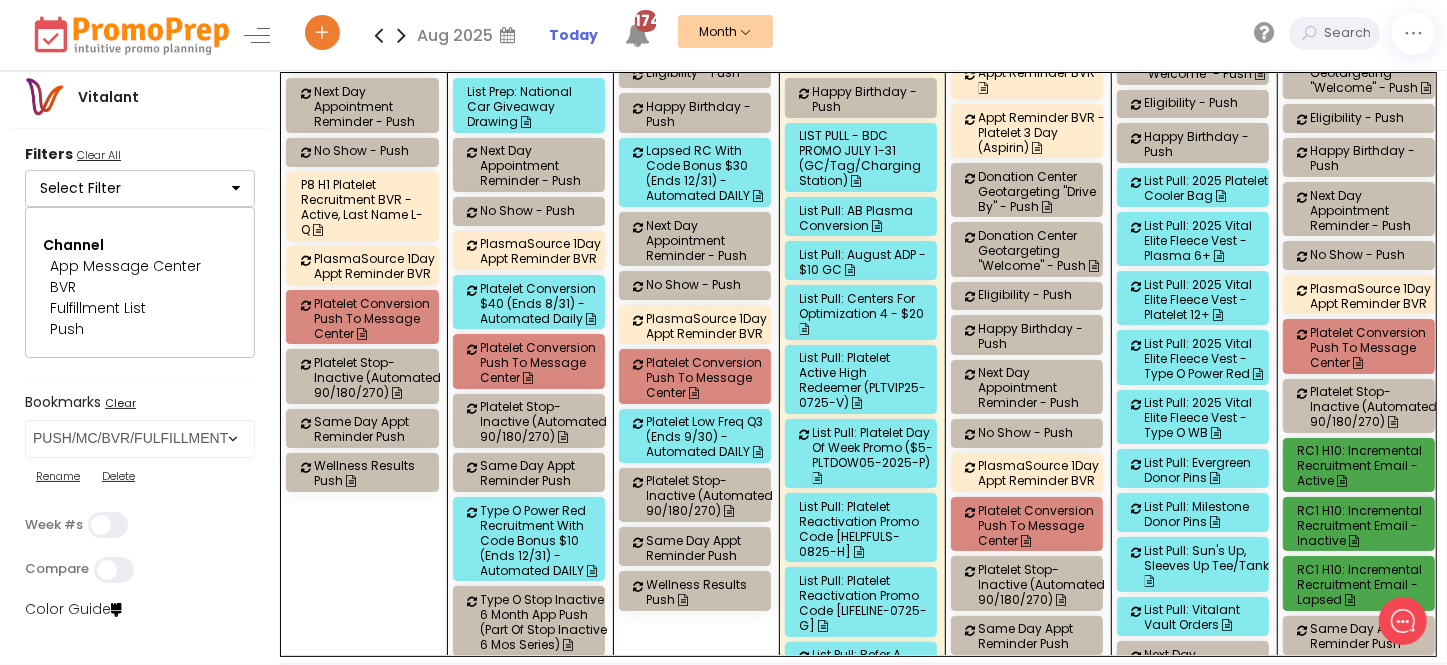 click on "List Pull: August ADP - $10 GC" at bounding box center [864, 262] 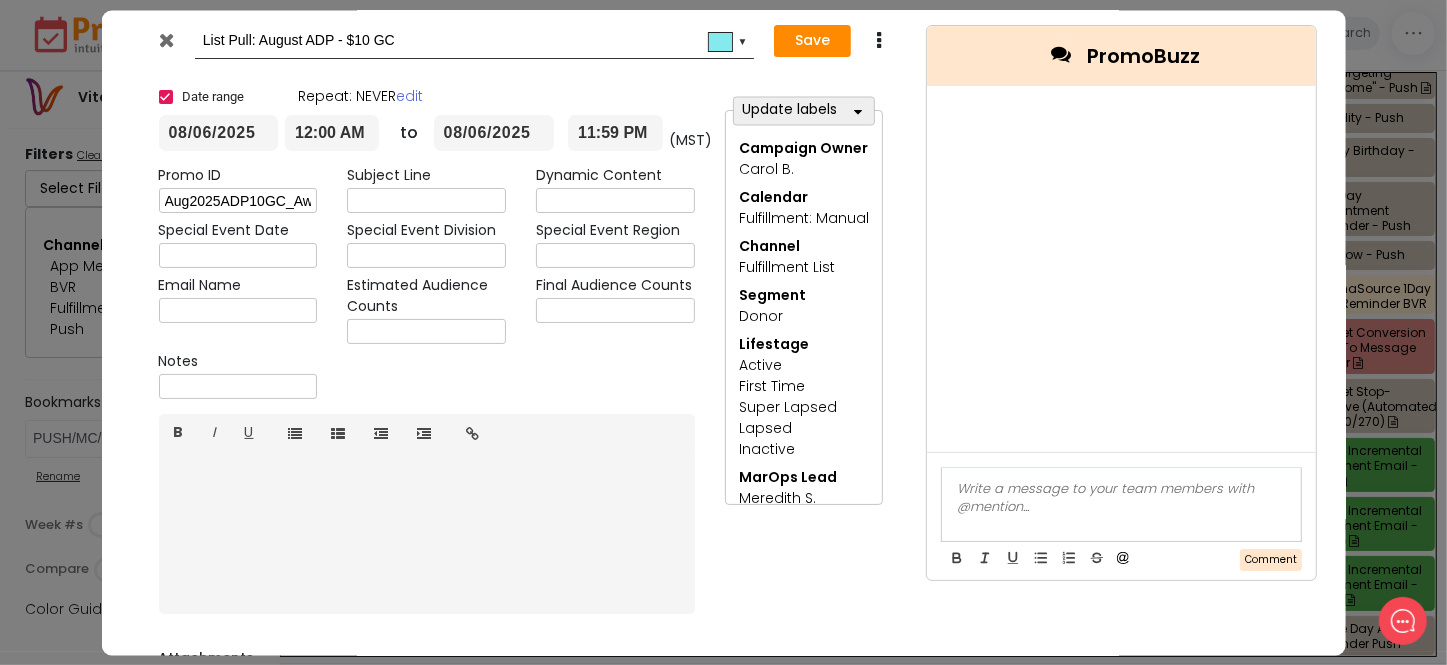 click at bounding box center (615, 311) 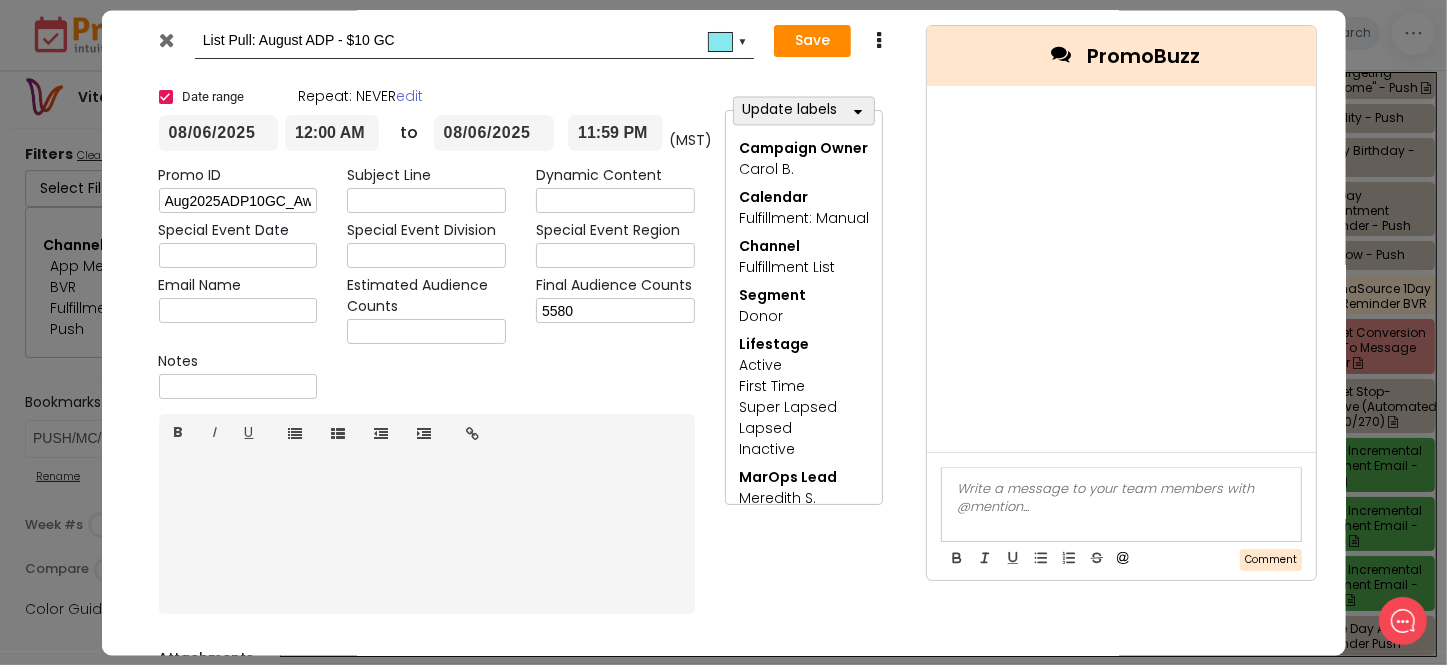 type on "5580" 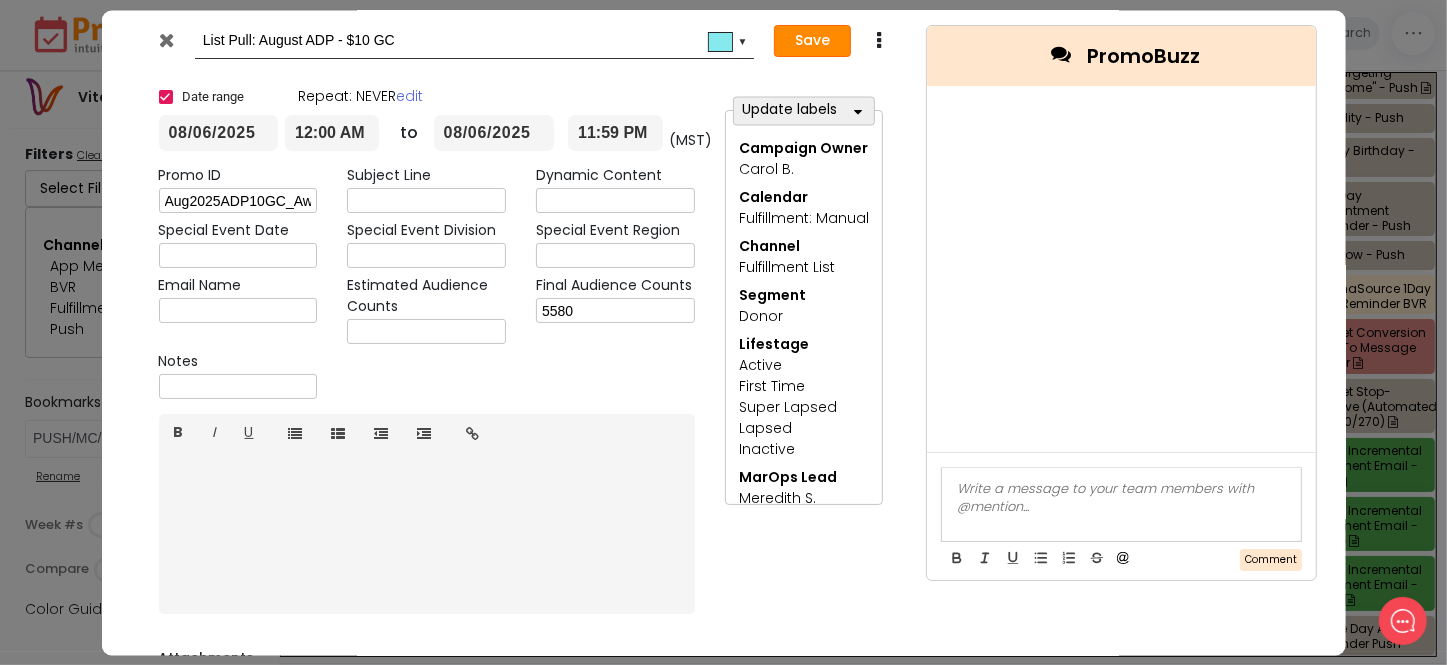 click on "Save" at bounding box center (812, 42) 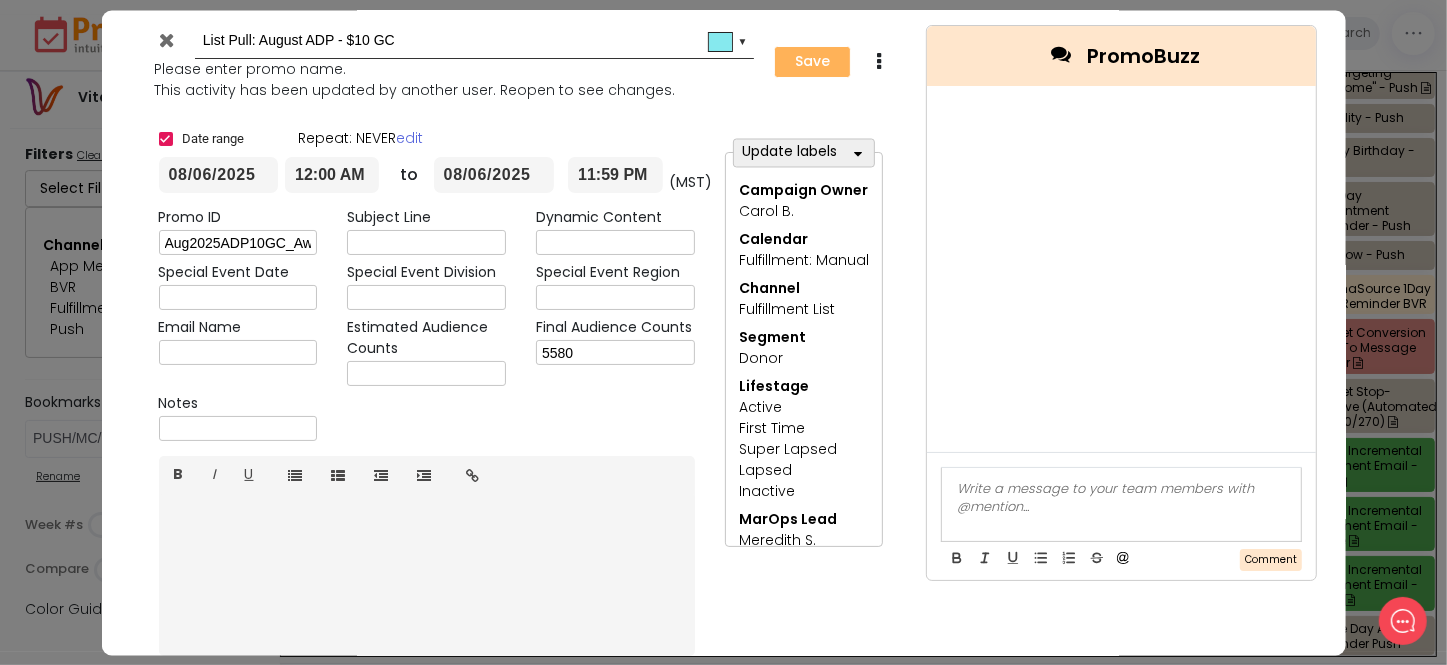 type on "2025-08-06" 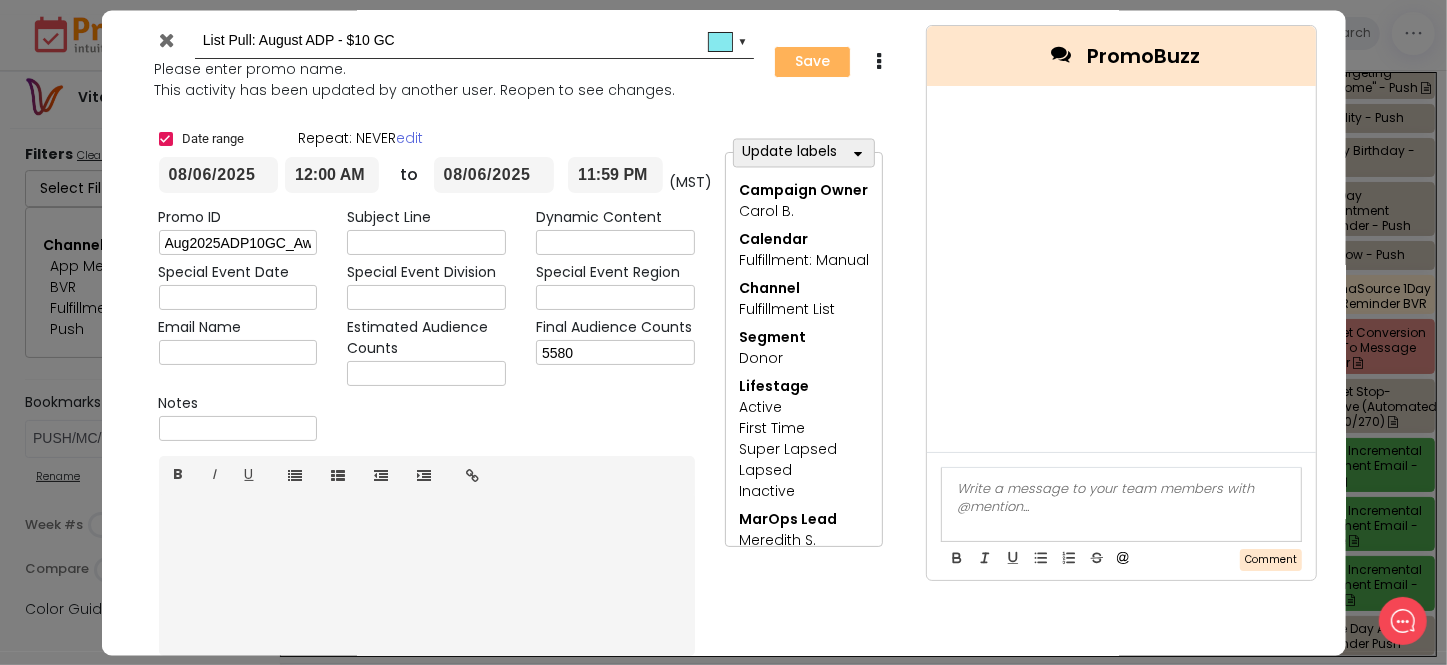 type on "00:00" 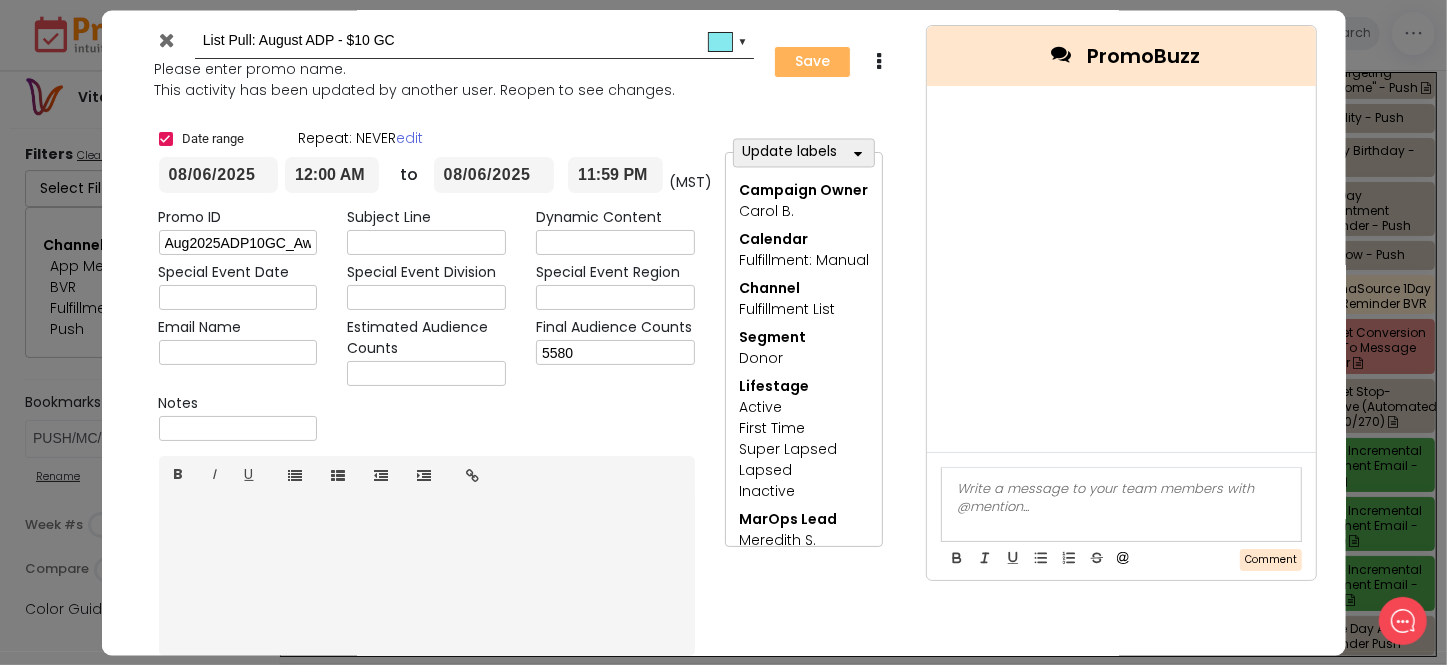type on "23:59" 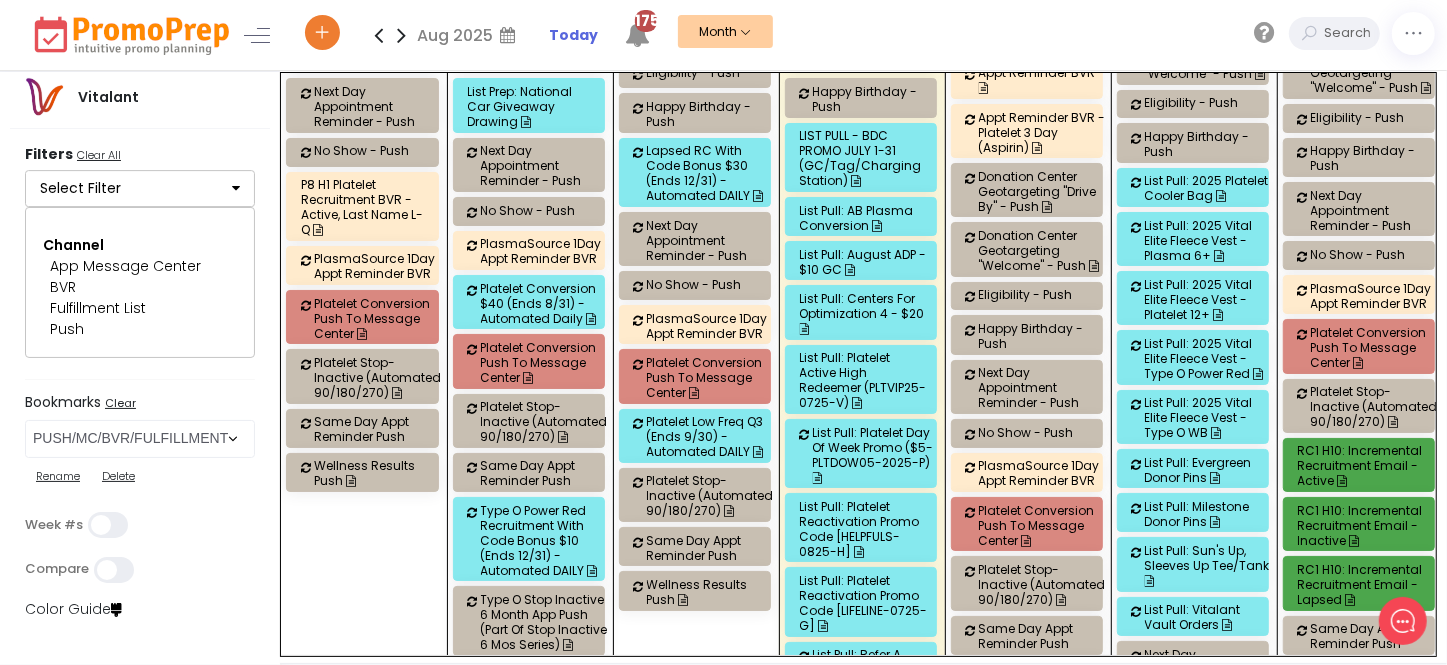 click on "List Pull: AB Plasma Conversion" at bounding box center (864, 218) 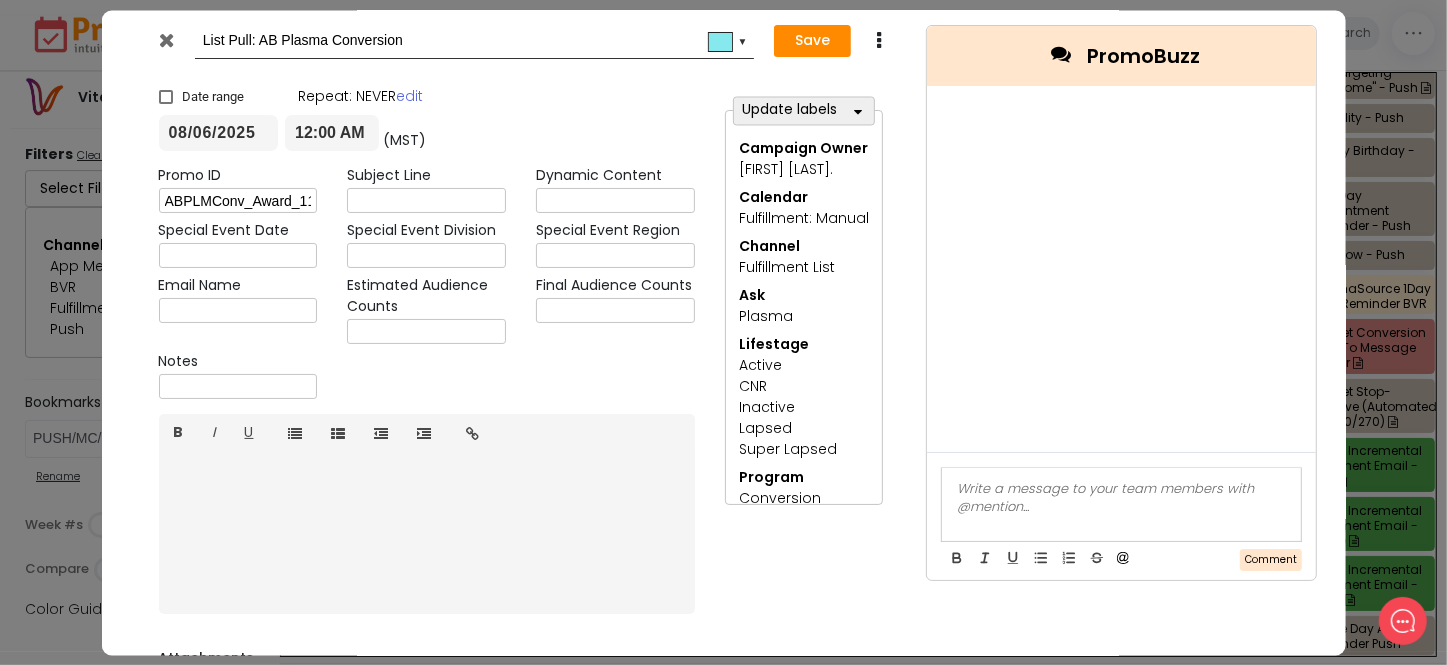 click at bounding box center [615, 311] 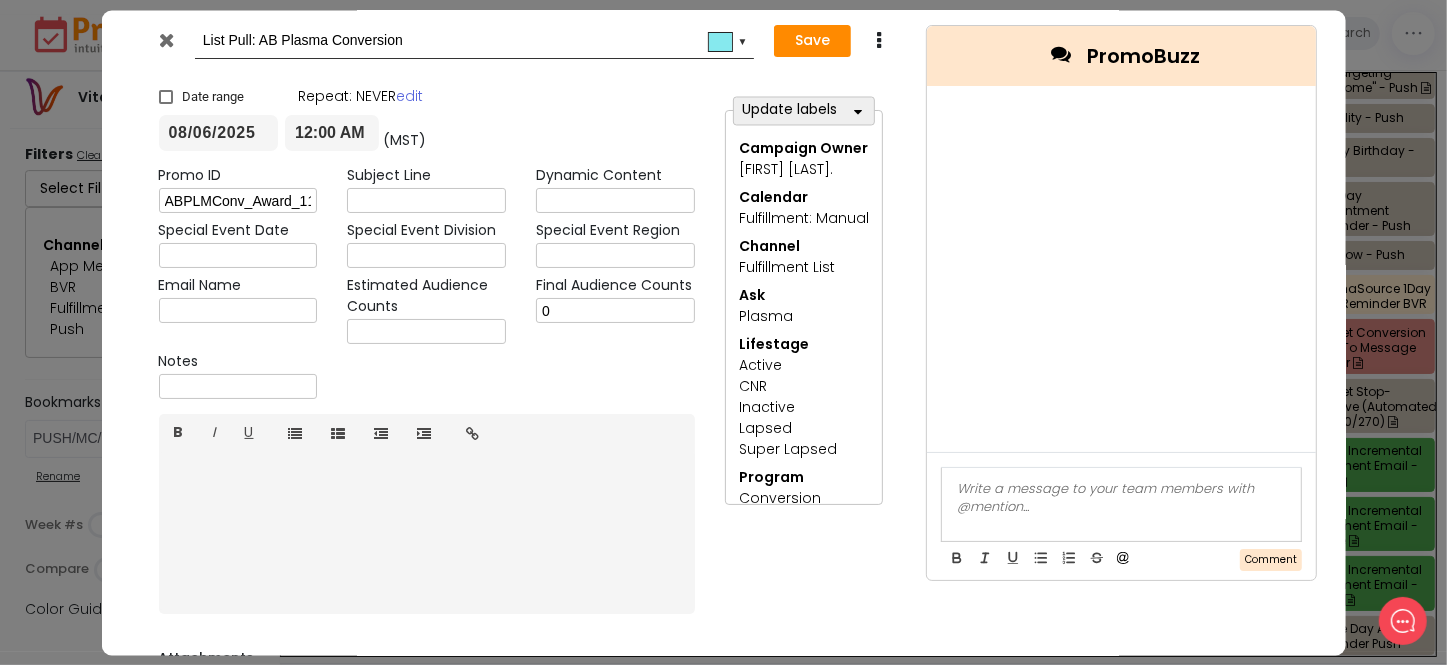 type on "0" 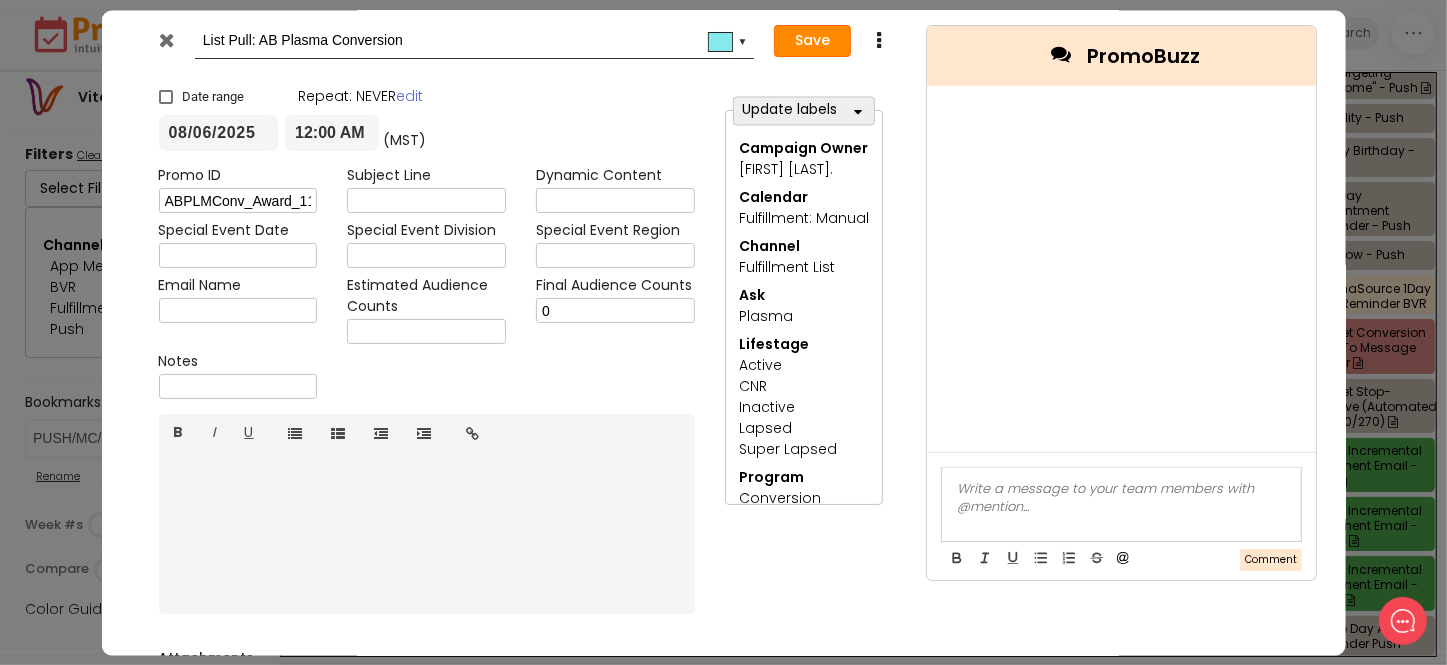 click on "Save" at bounding box center [812, 42] 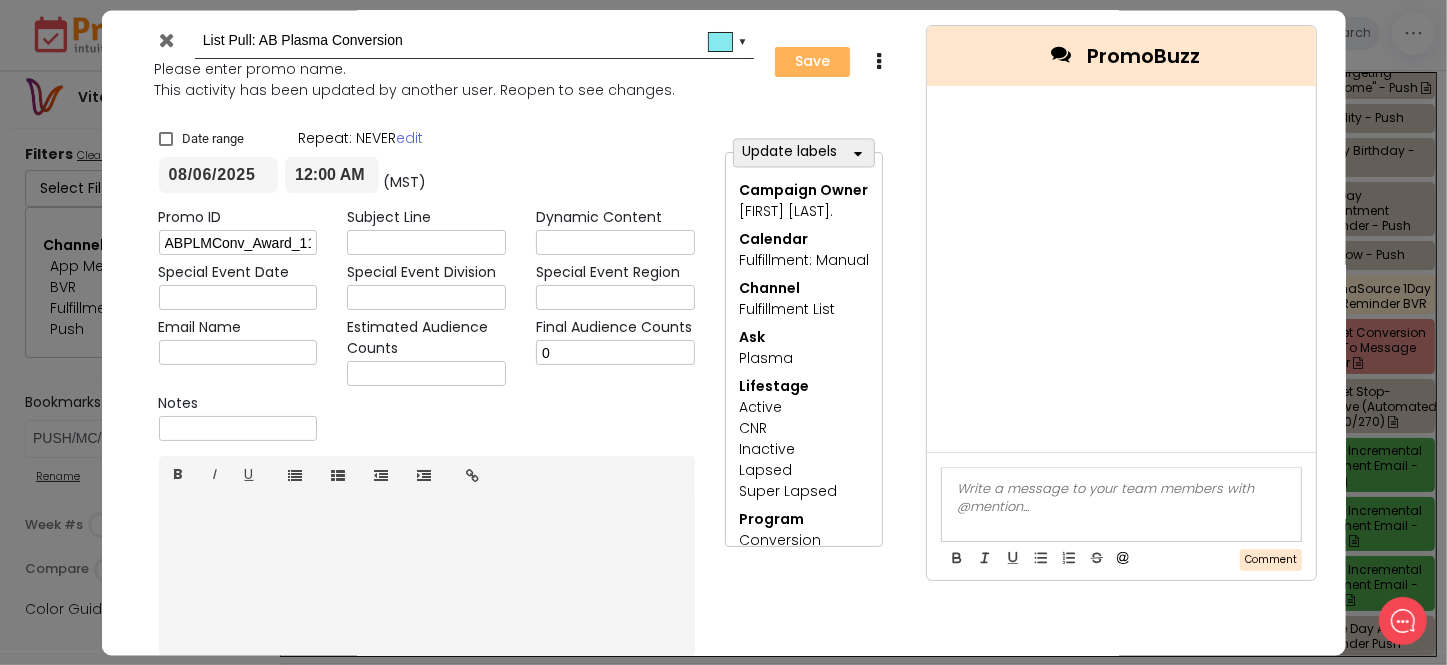 type on "2025-08-06" 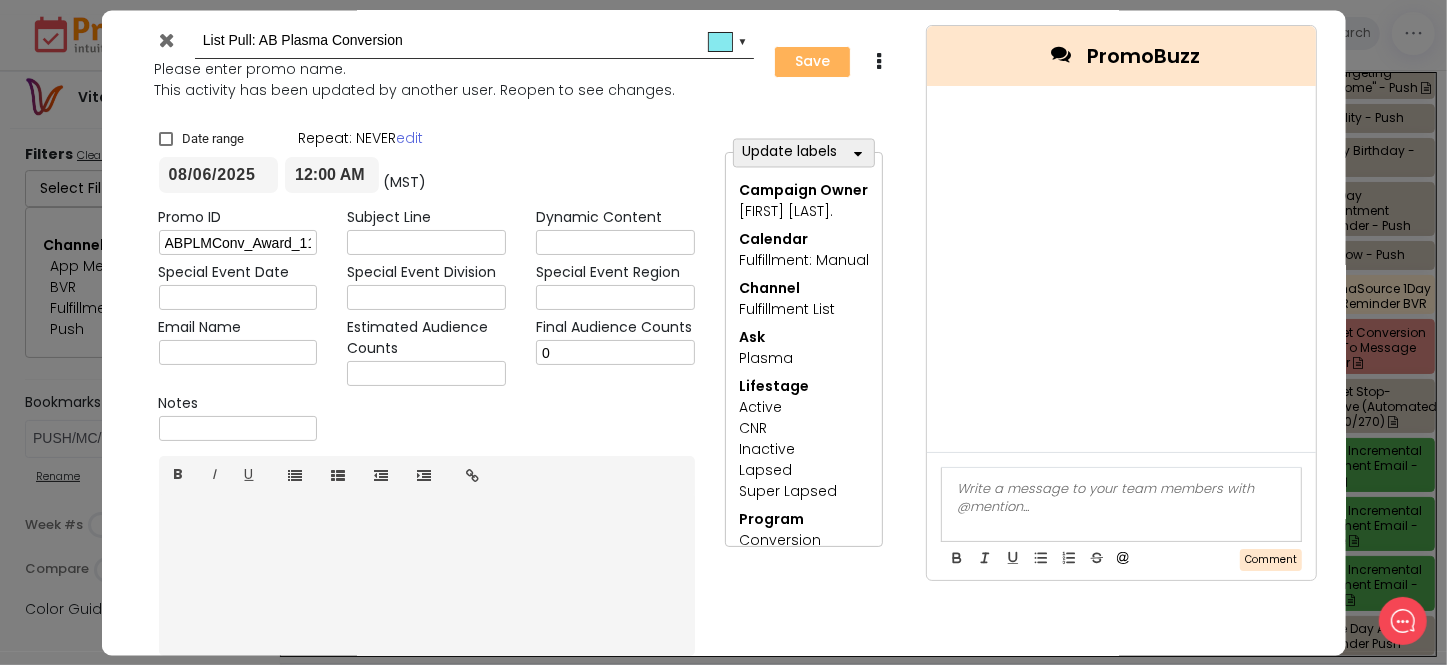 type on "00:00" 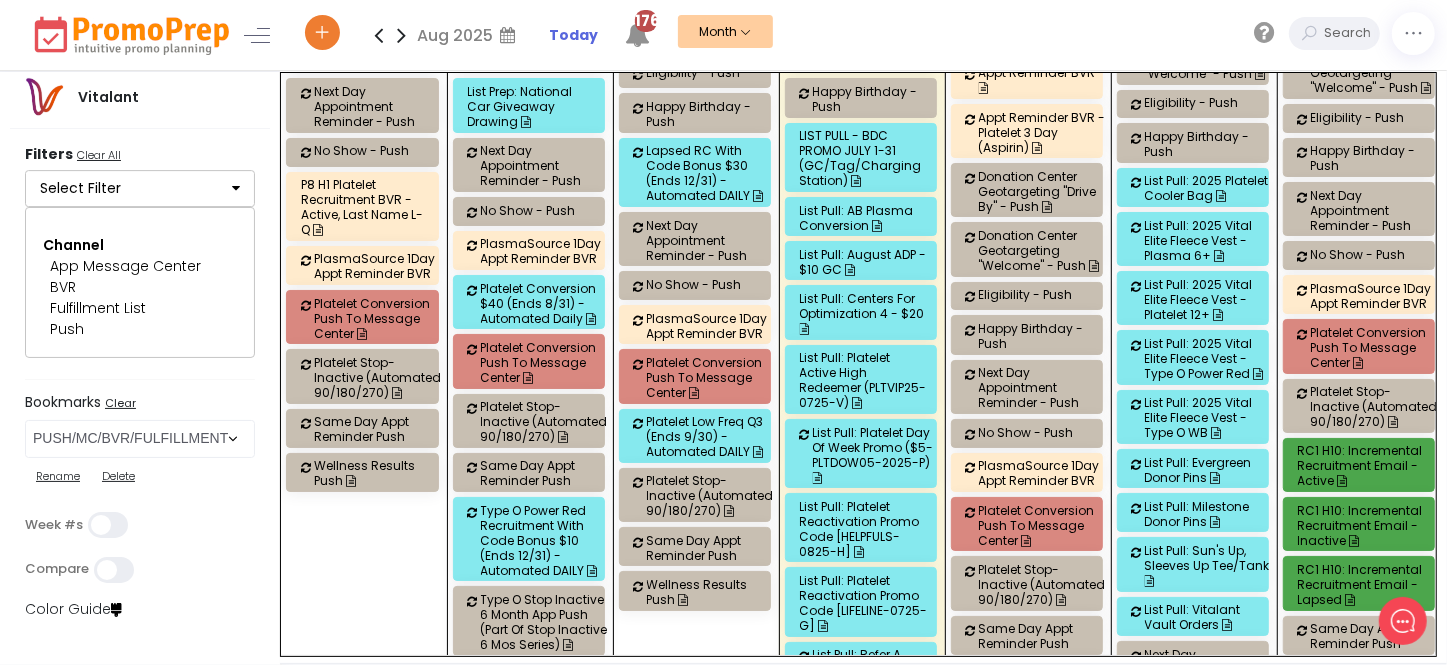 click on "List Pull: Centers for Optimization 4 - $20" at bounding box center [864, 313] 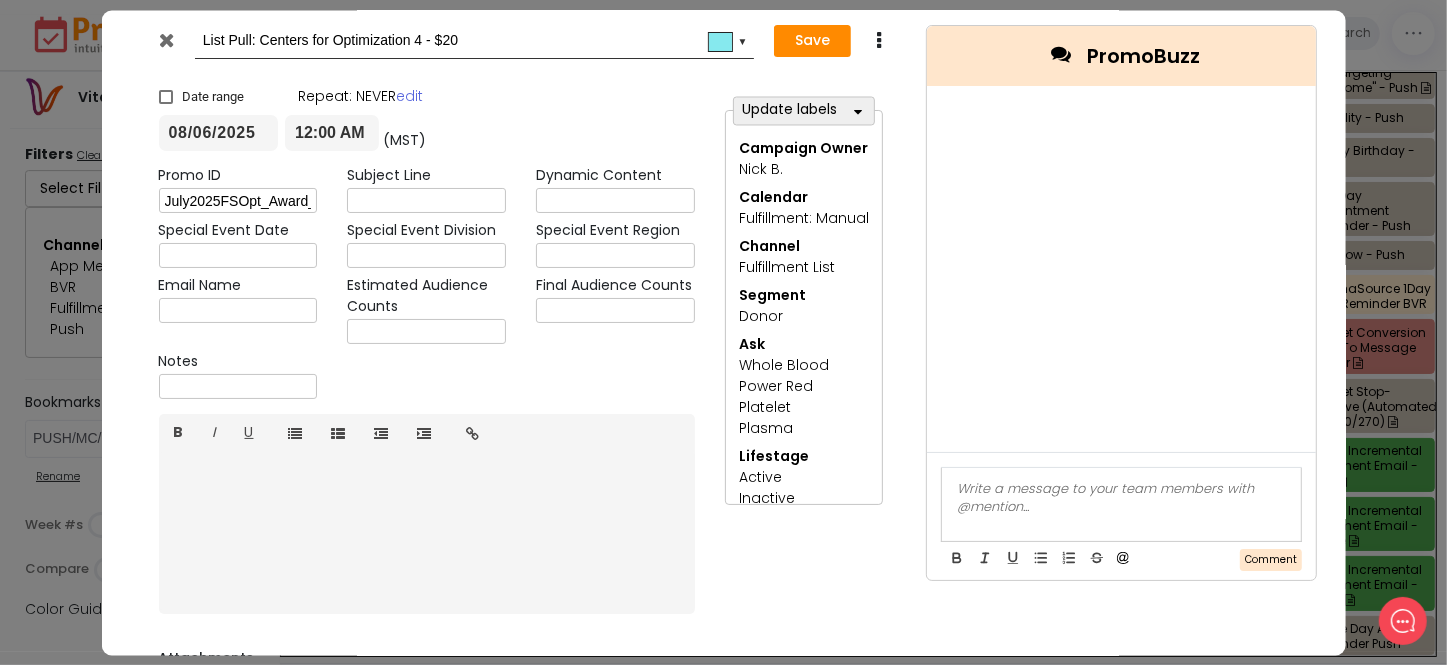 click at bounding box center [615, 311] 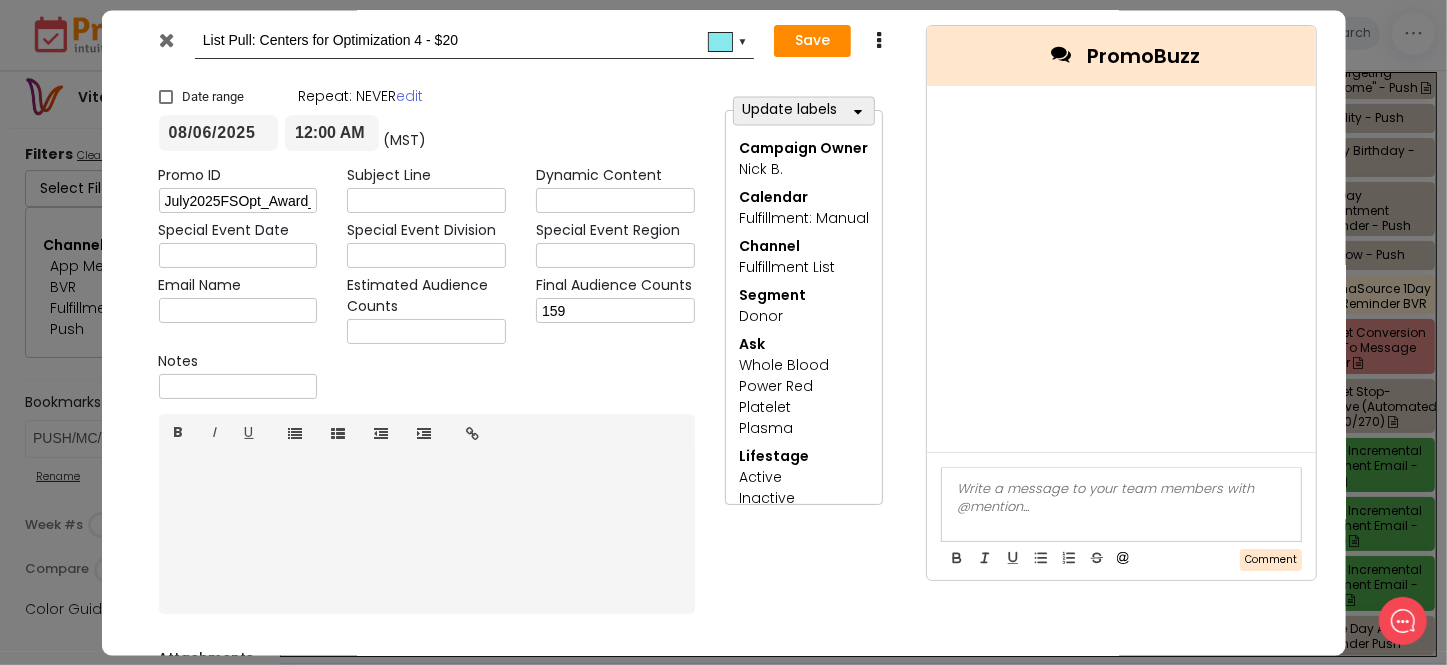 type on "159" 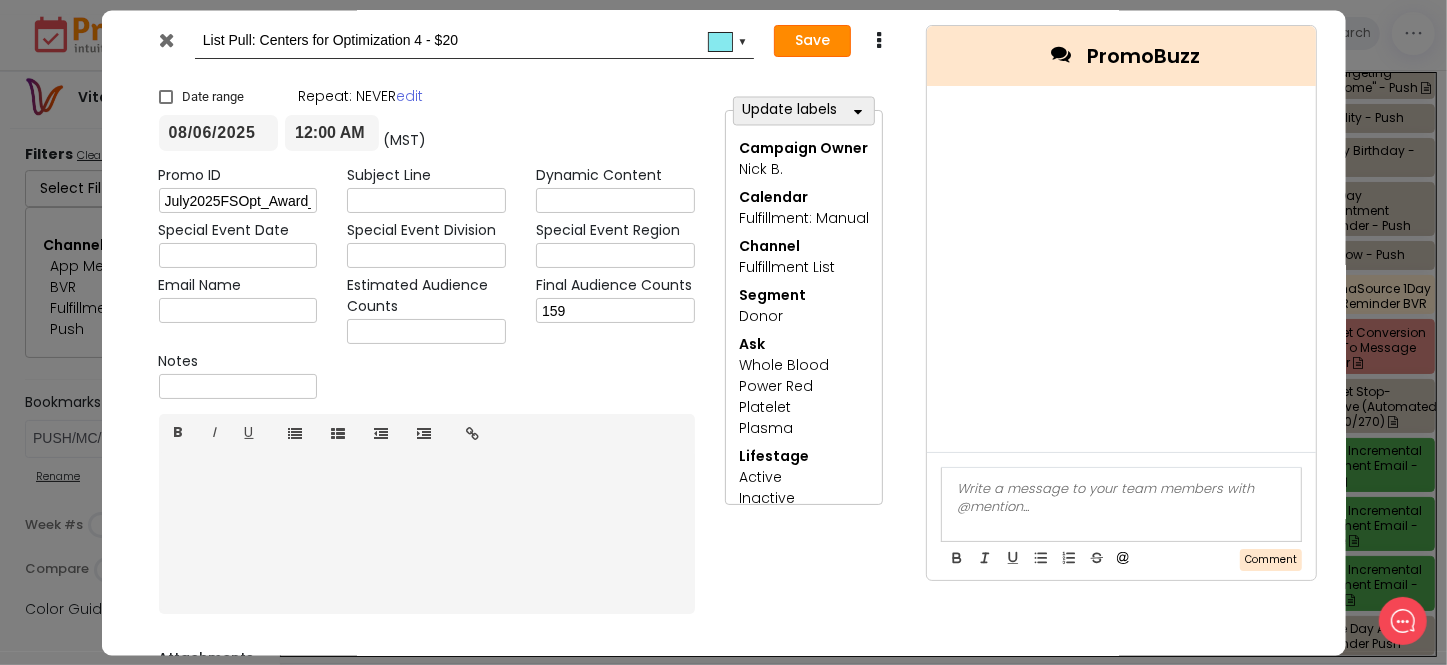 click on "Save" at bounding box center [812, 42] 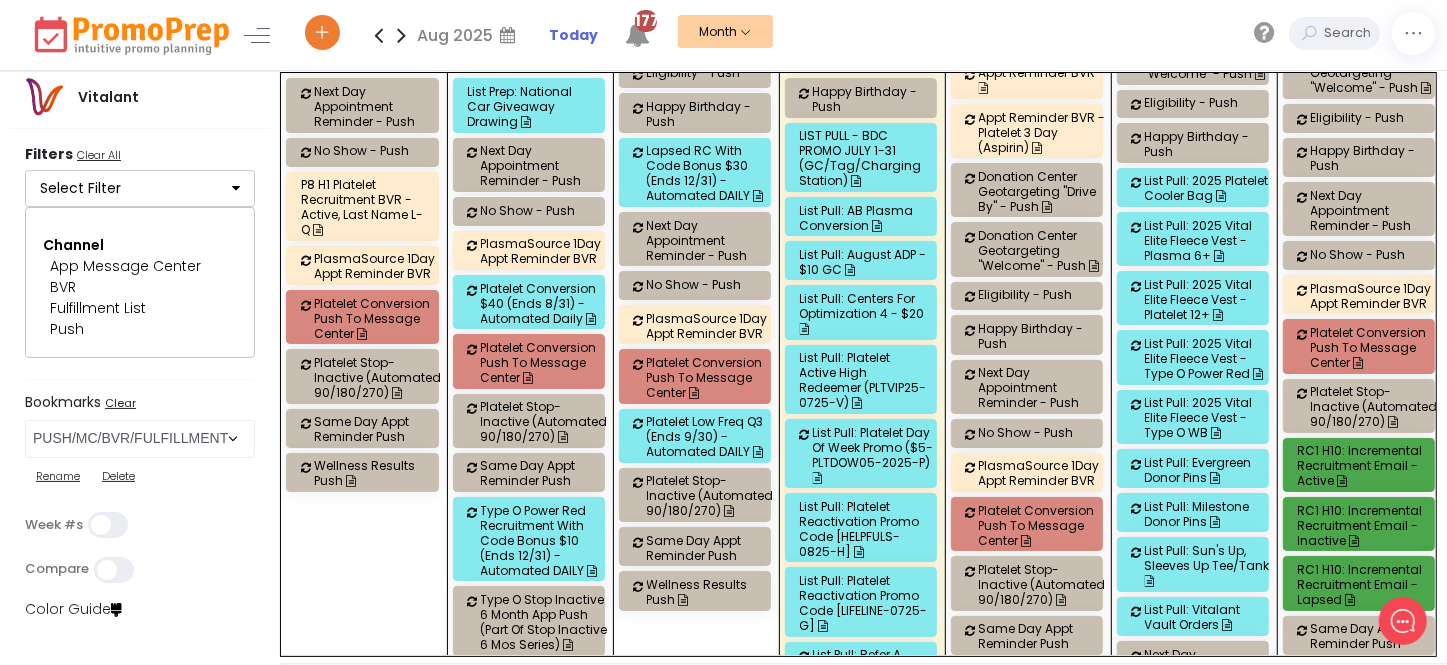 click on "List Pull: Centers for Optimization 4 - $20" at bounding box center (864, 313) 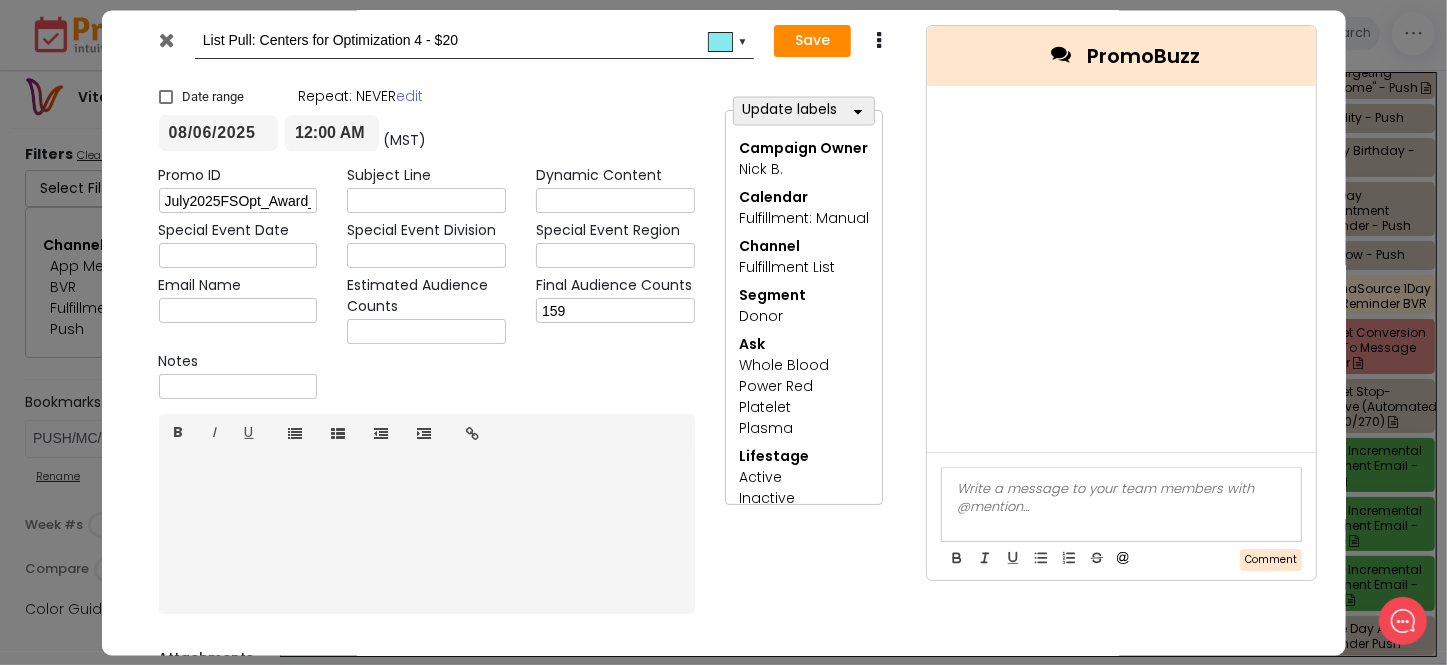 click at bounding box center [166, 40] 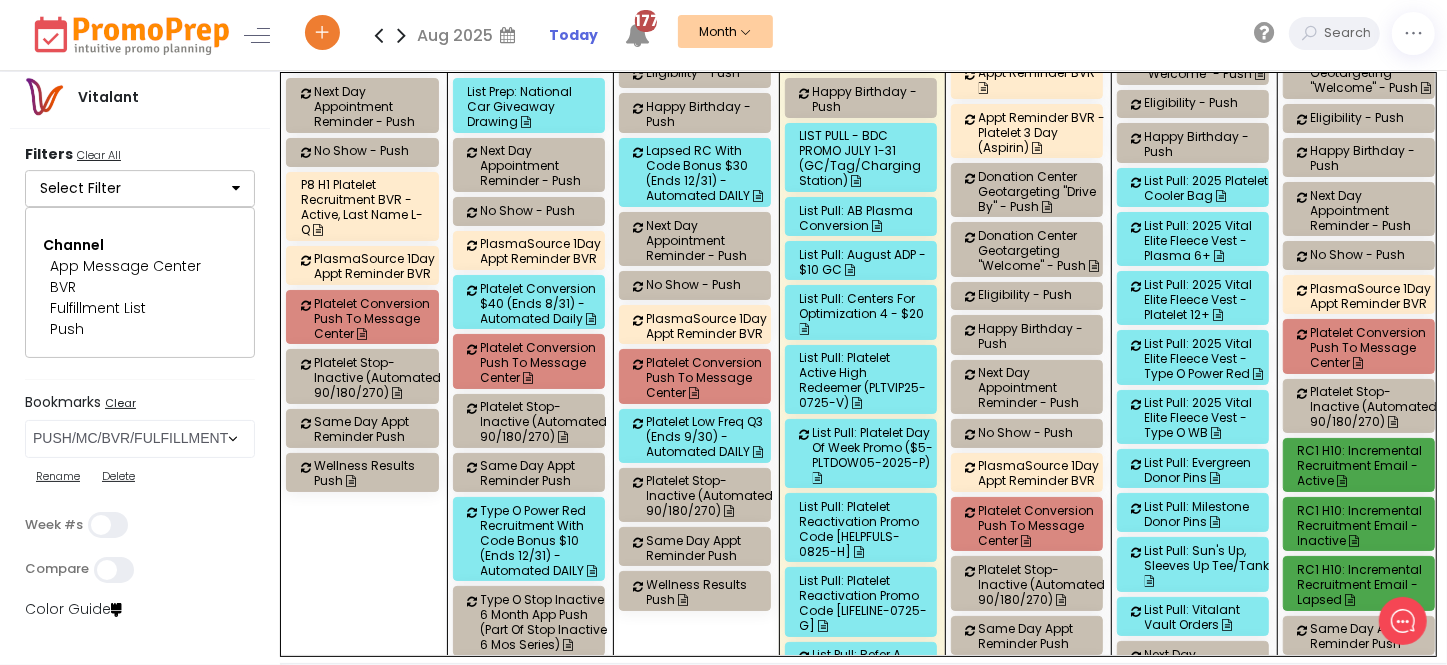 click on "List Pull: Platelet Active High Redeemer (PLTVIP25-0725-V)" at bounding box center [864, 380] 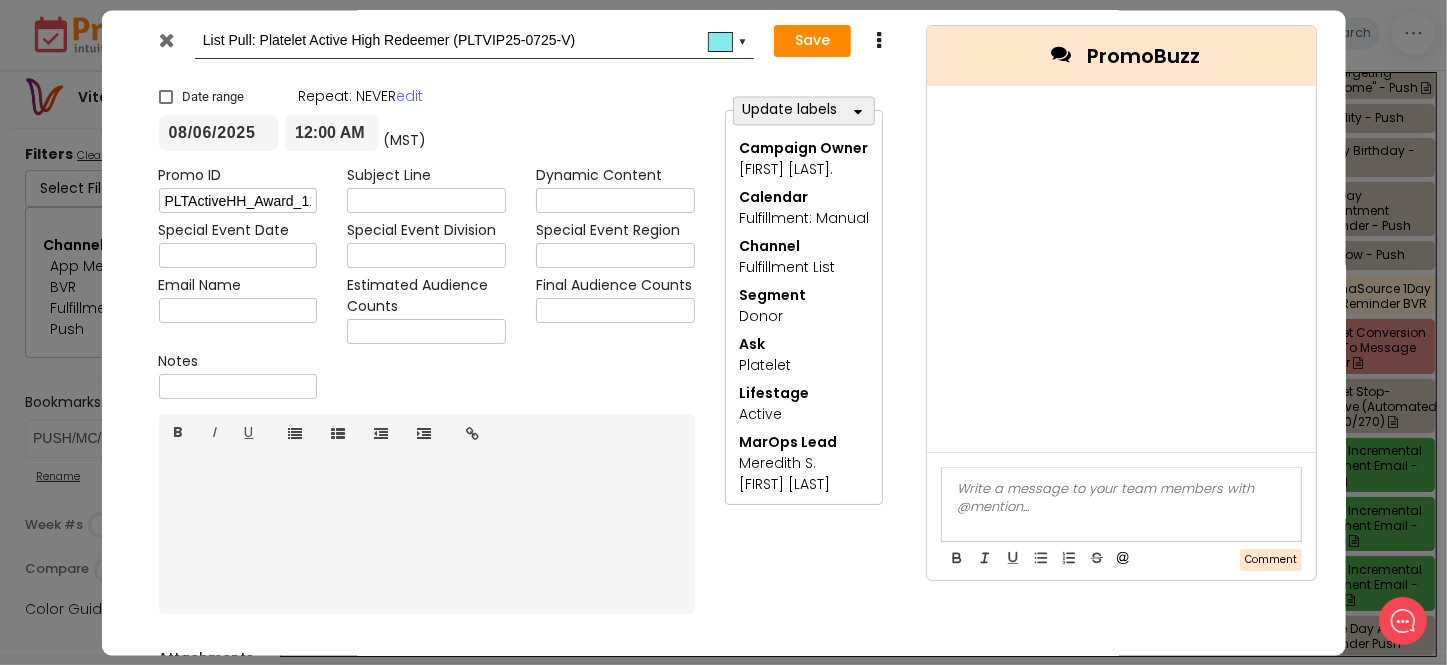 click at bounding box center (1121, 504) 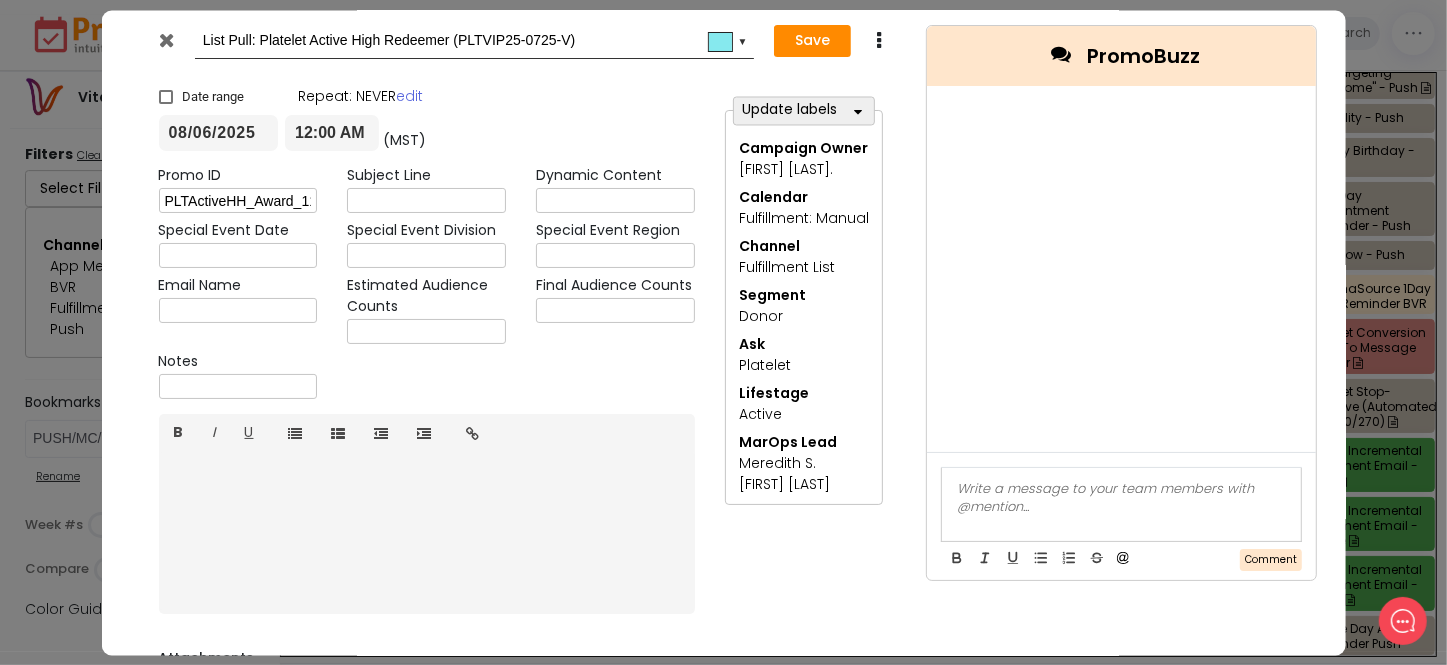 type 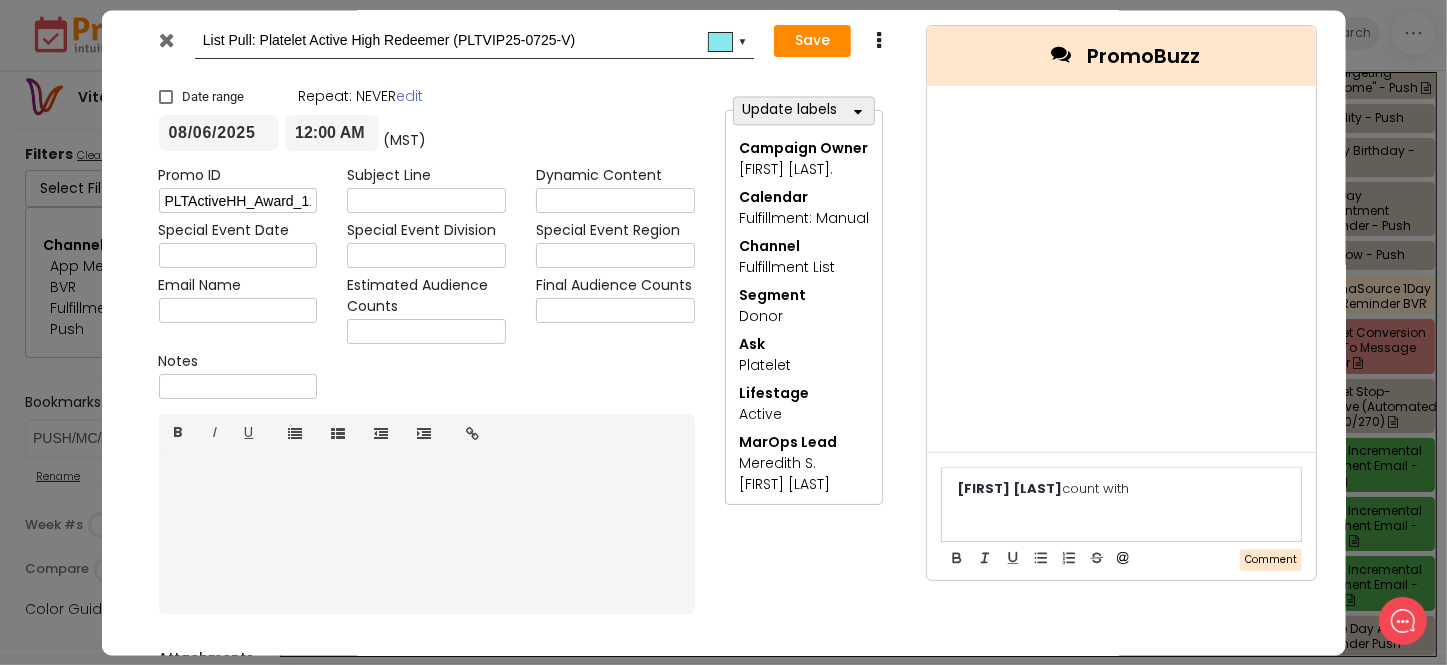 click on "﻿ [FIRST] [LAST] ﻿  count with" at bounding box center [1121, 489] 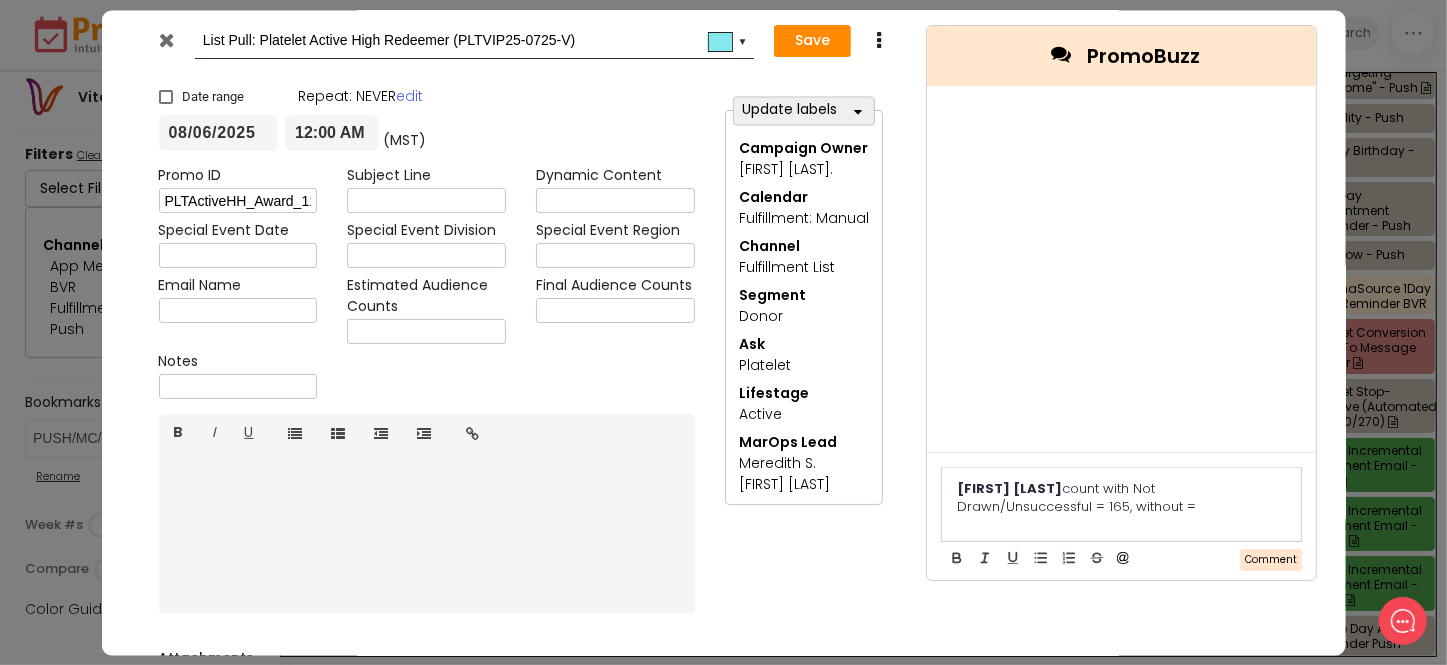 click at bounding box center [615, 311] 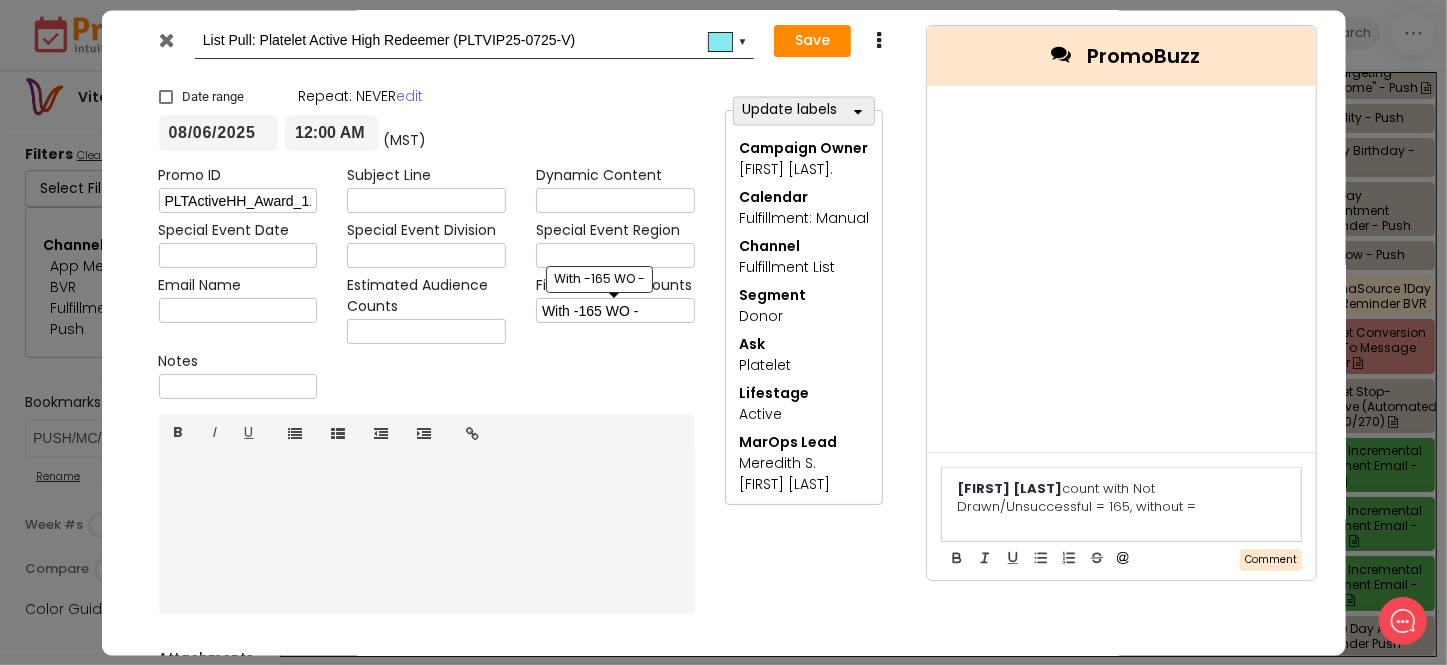 click on "With -165 WO -" at bounding box center [615, 311] 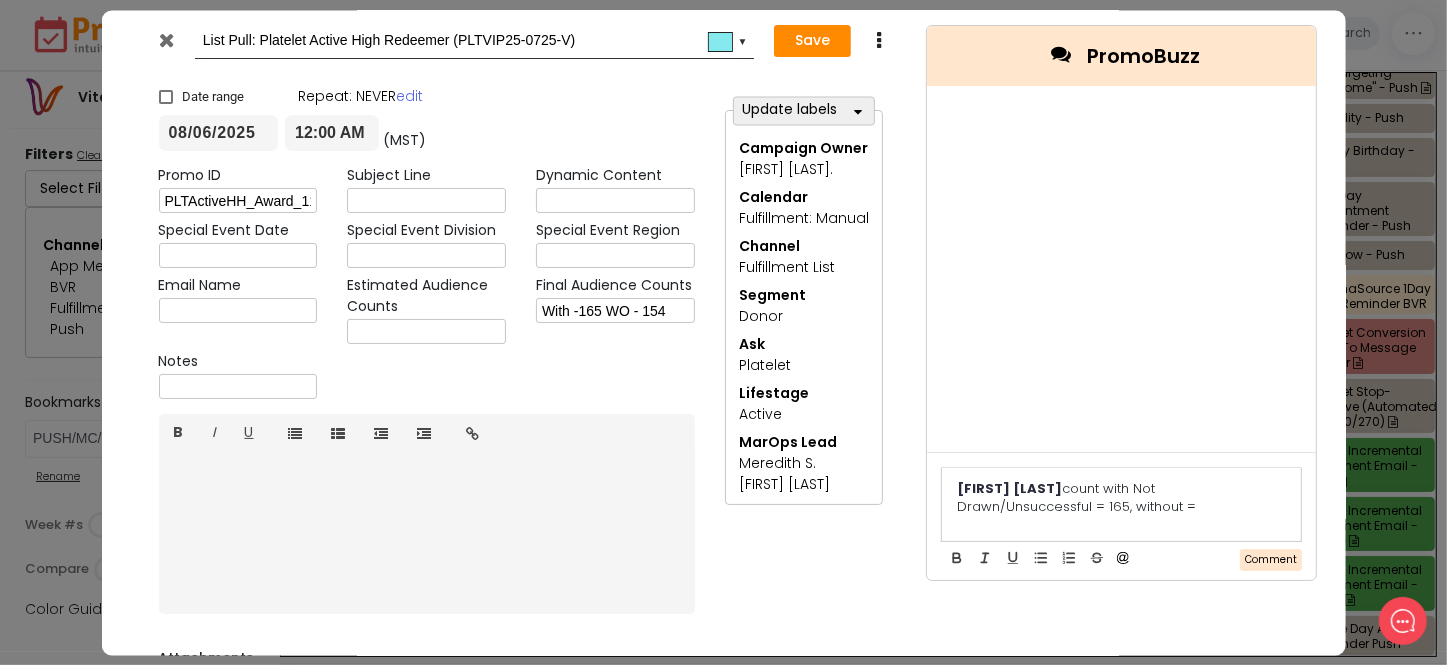 type on "With -165 WO - 154" 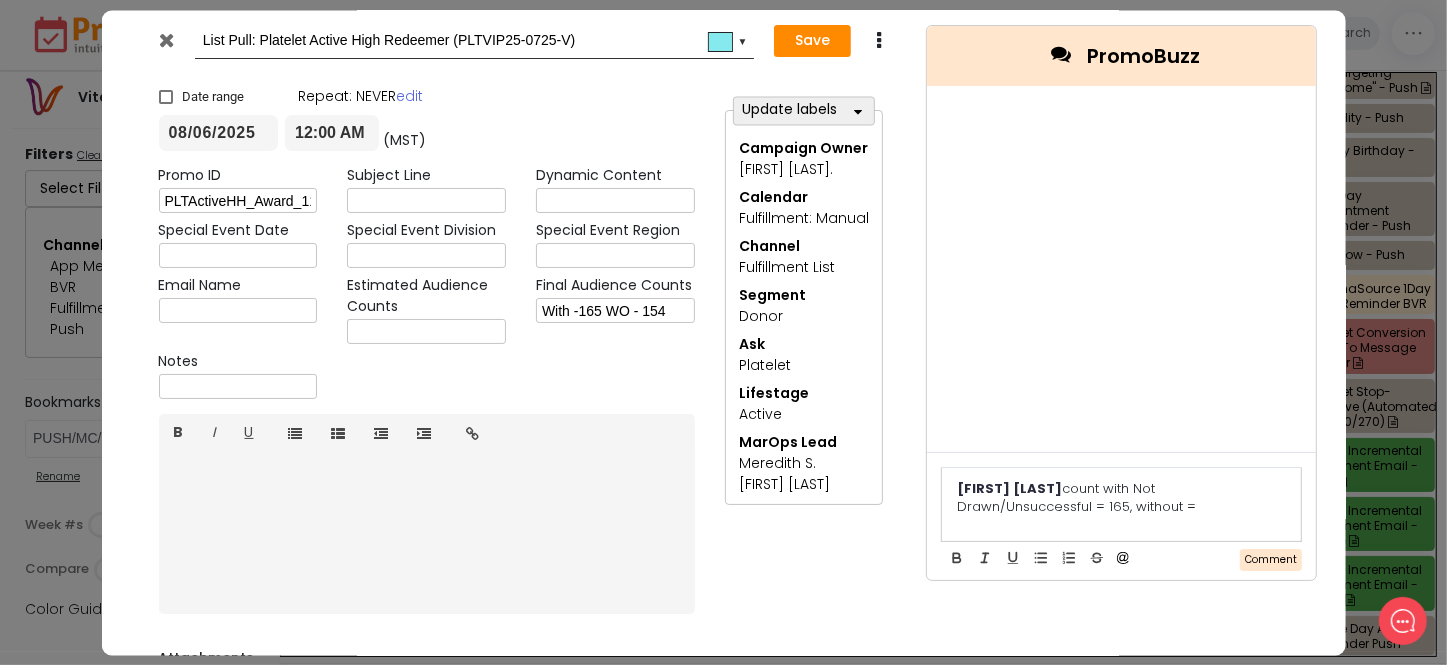 click on "Jared [LAST]uent ﻿  count with Not Drawn/Unsuccessful = 165, without =" at bounding box center [1121, 498] 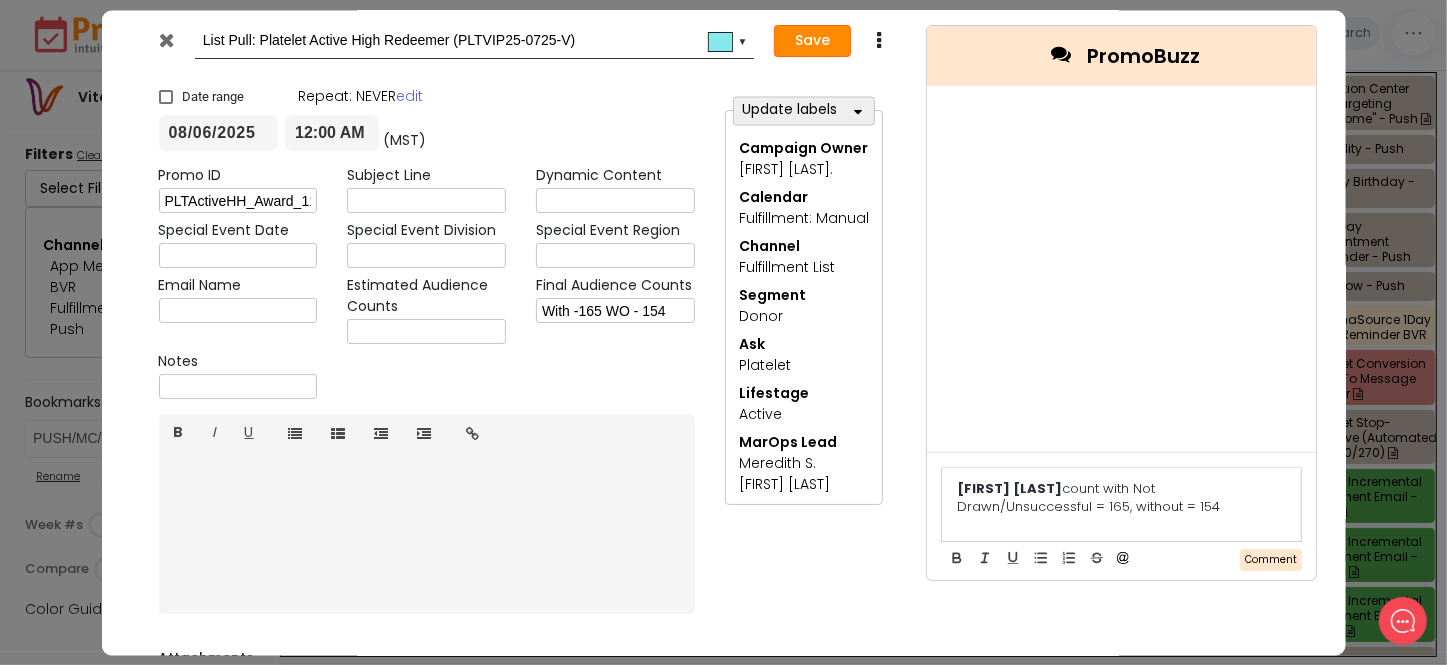 click on "Save" at bounding box center (812, 42) 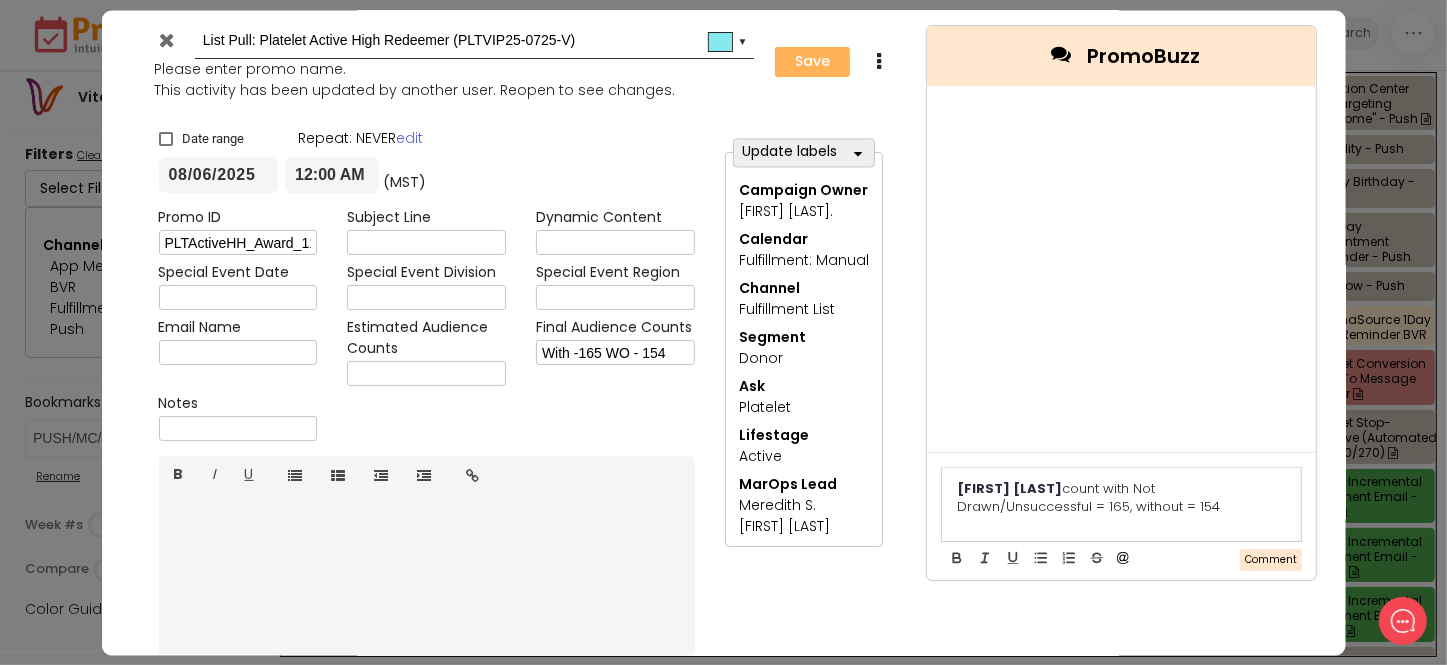 type on "2025-08-06" 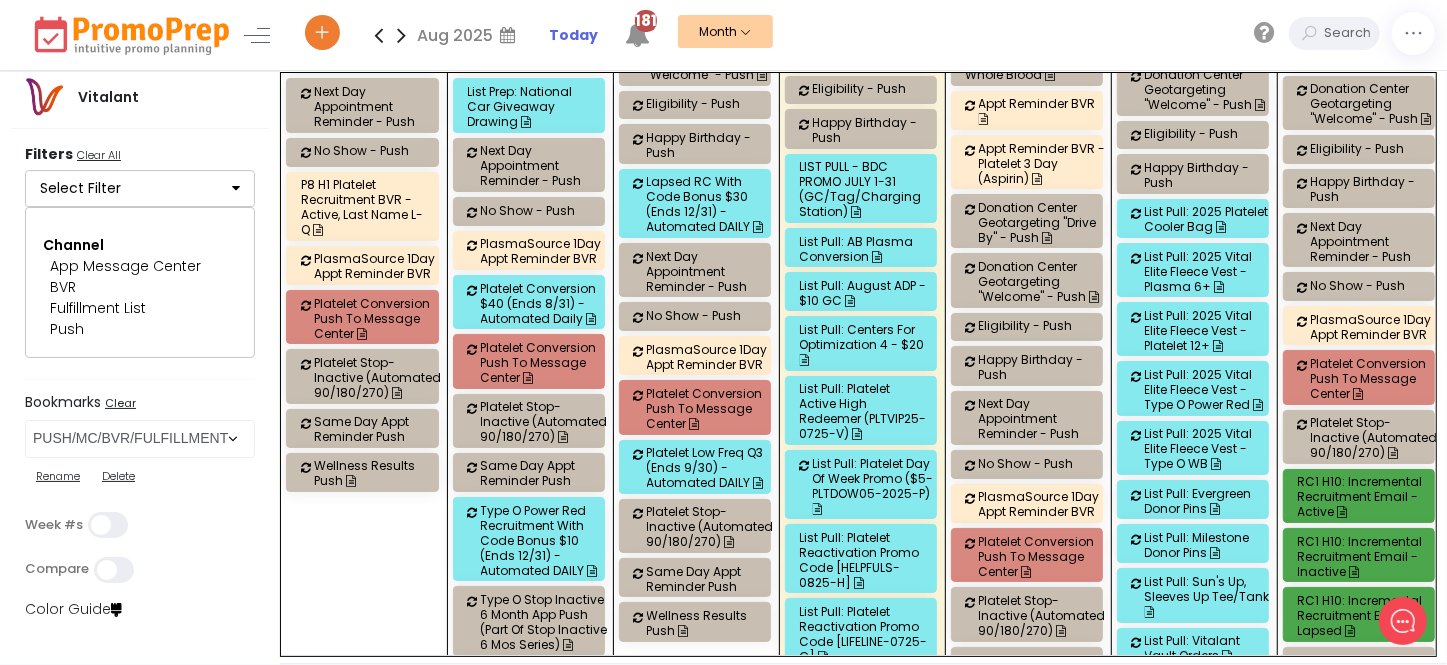 click on "List Pull: Platelet Day Of Week Promo ($5- PLTDOW05-2025-P)" at bounding box center [877, 486] 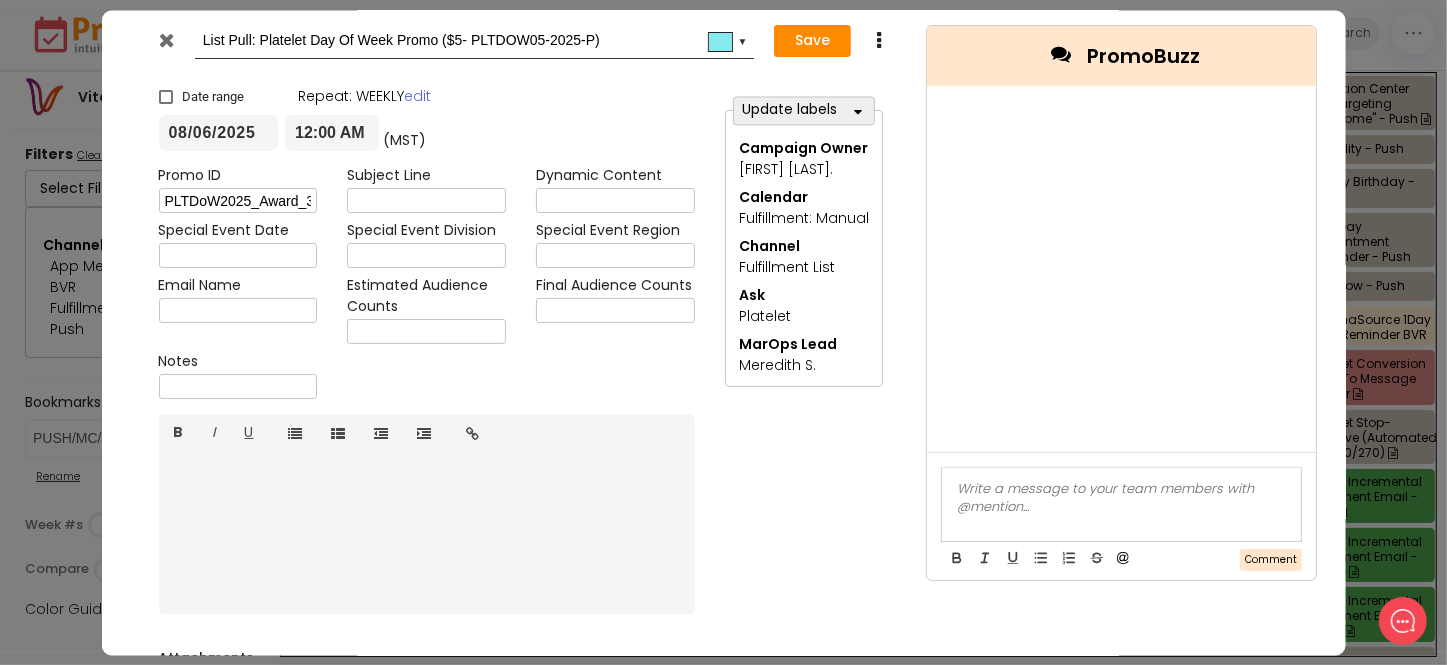 click at bounding box center (615, 311) 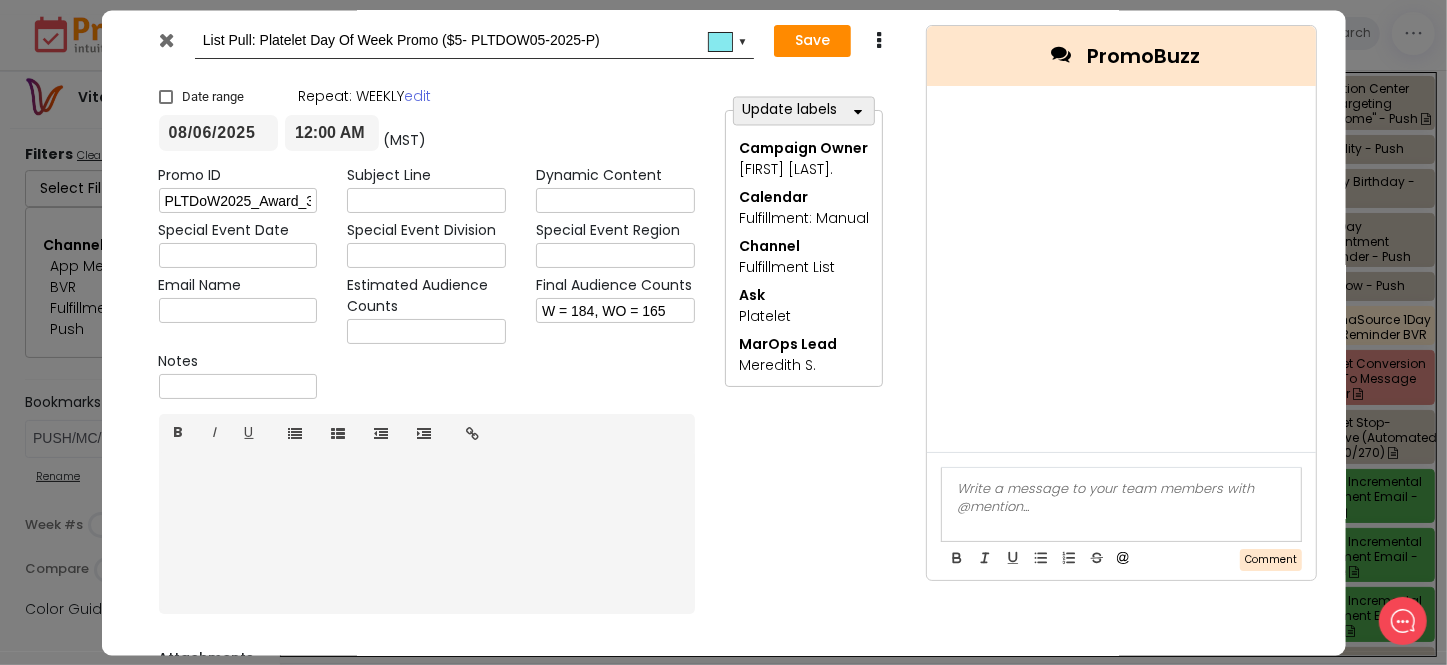 type on "W = 184, WO = 165" 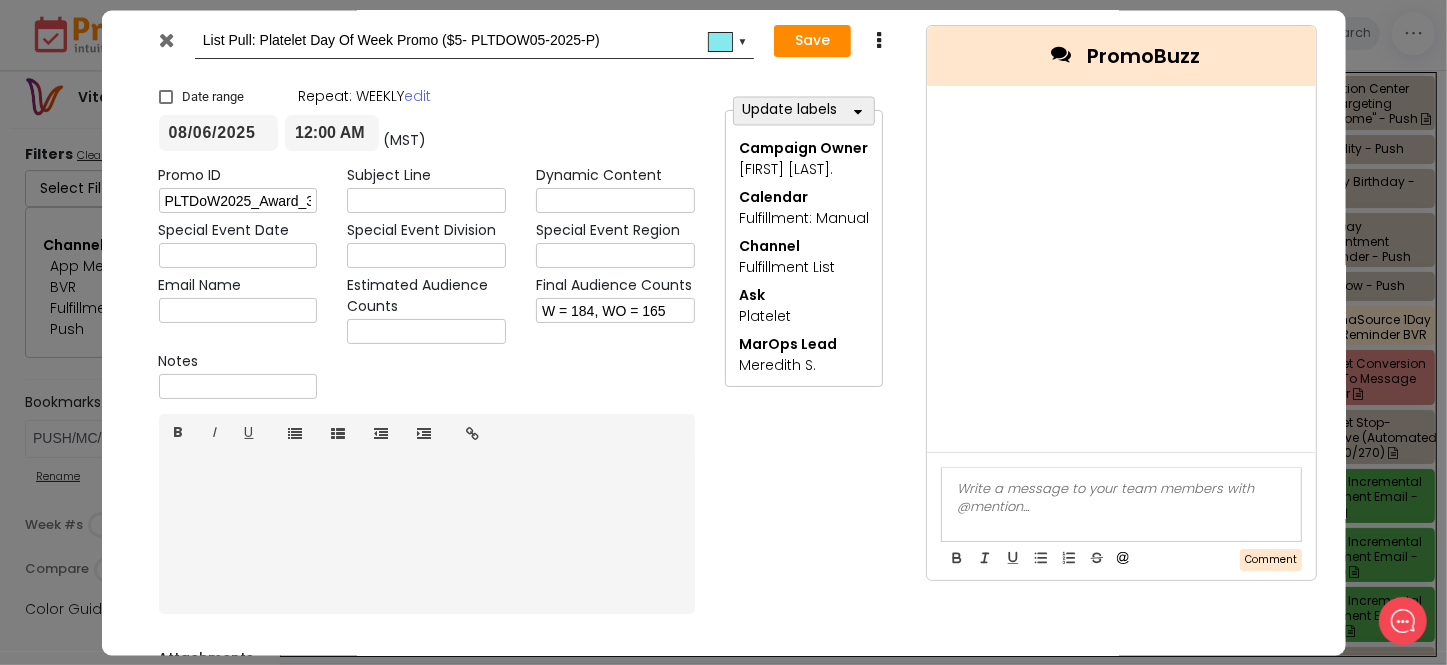 click 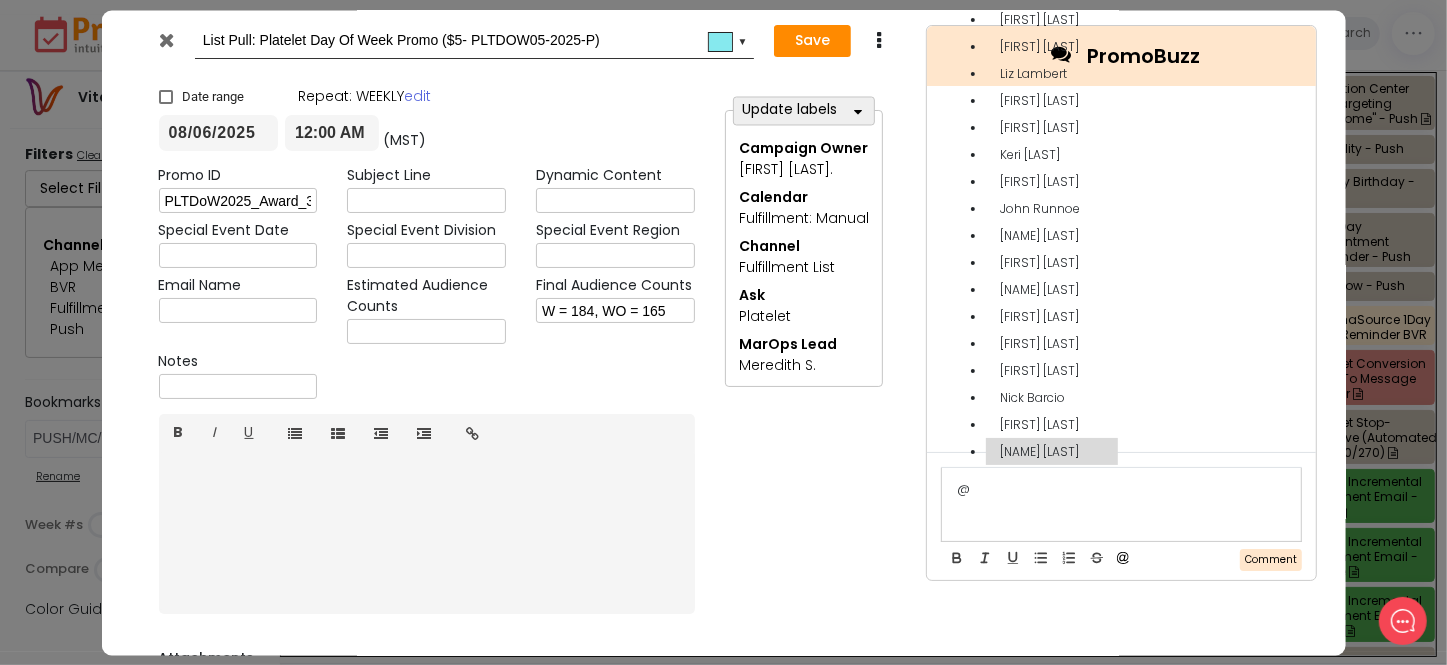type 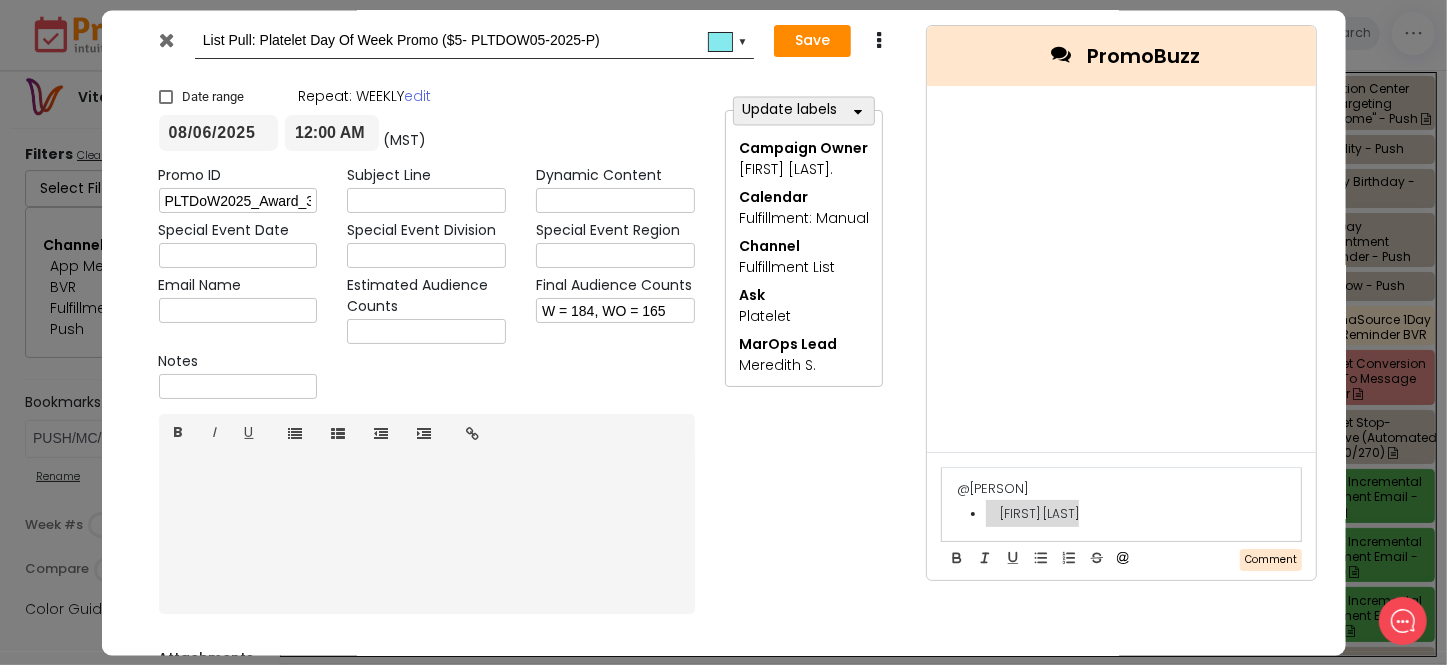 click on "[FIRST] [LAST]" at bounding box center [1032, 513] 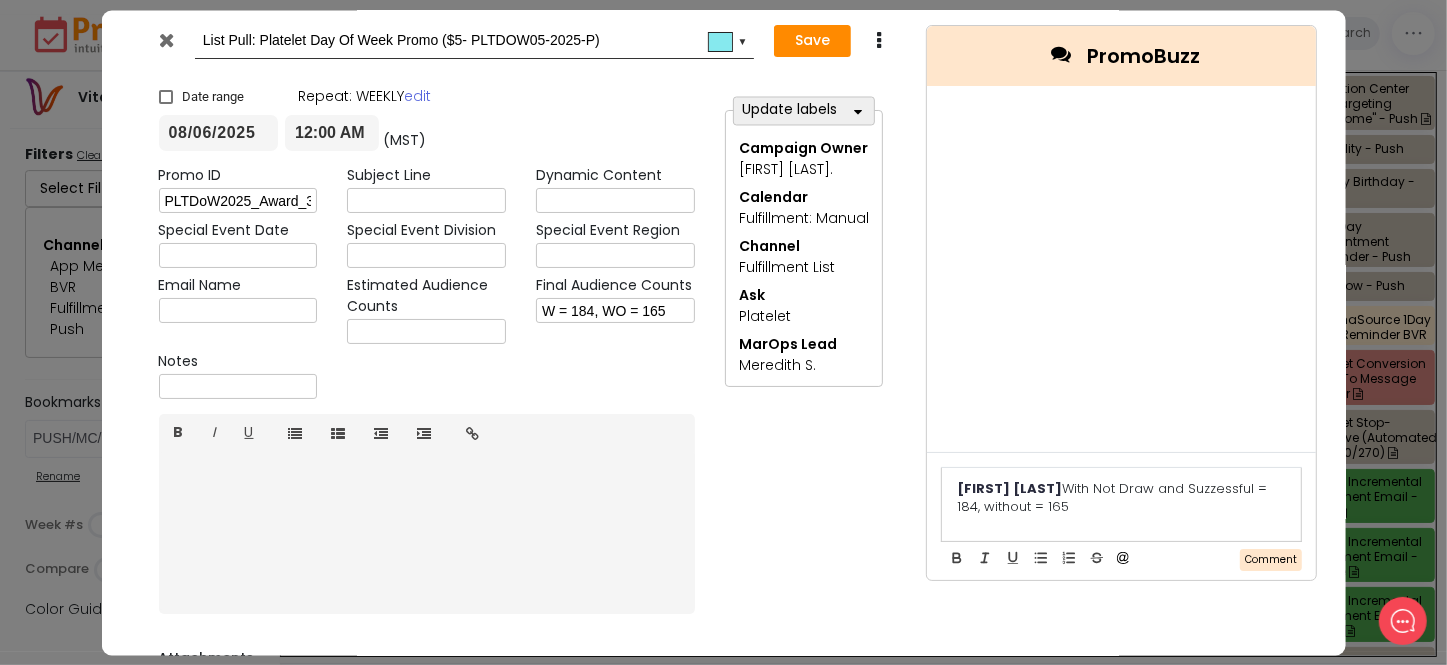 click on "﻿ Jared Luent ﻿  With Not Draw and Suzzessful = 184, without = 165" at bounding box center (1121, 498) 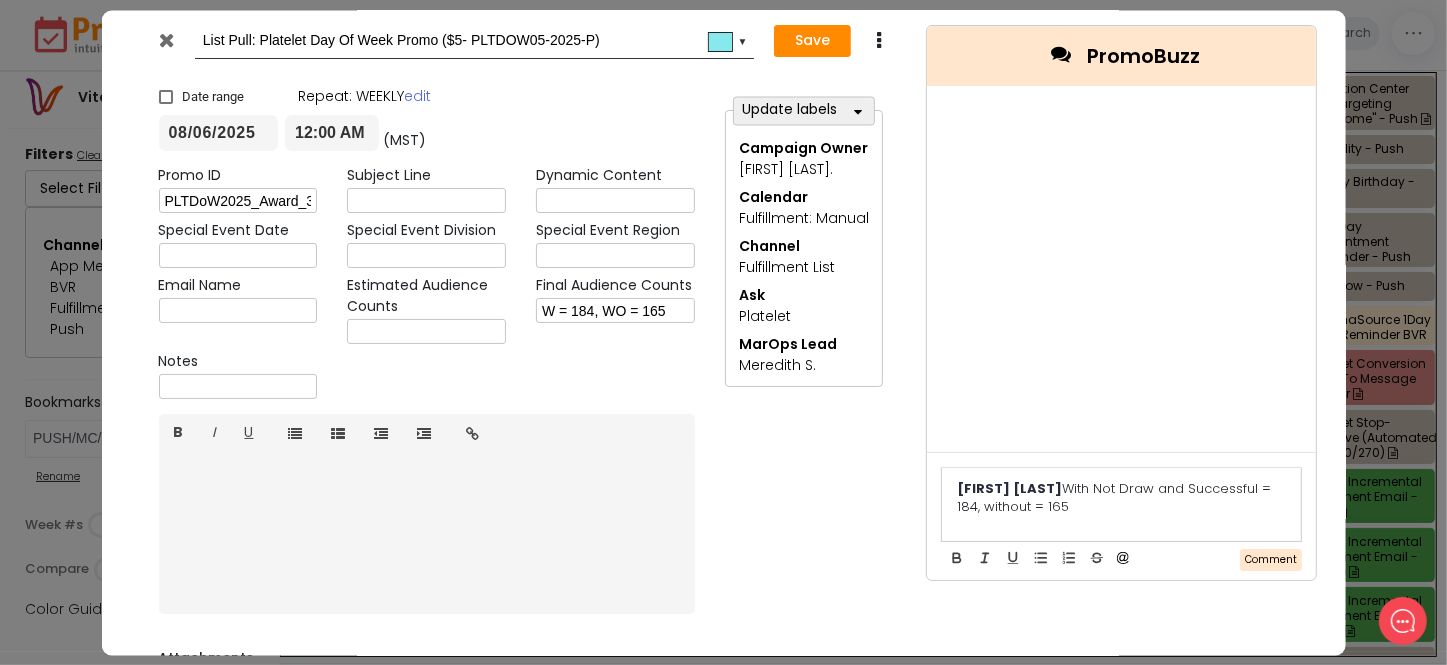 click on "Comment" at bounding box center [1271, 560] 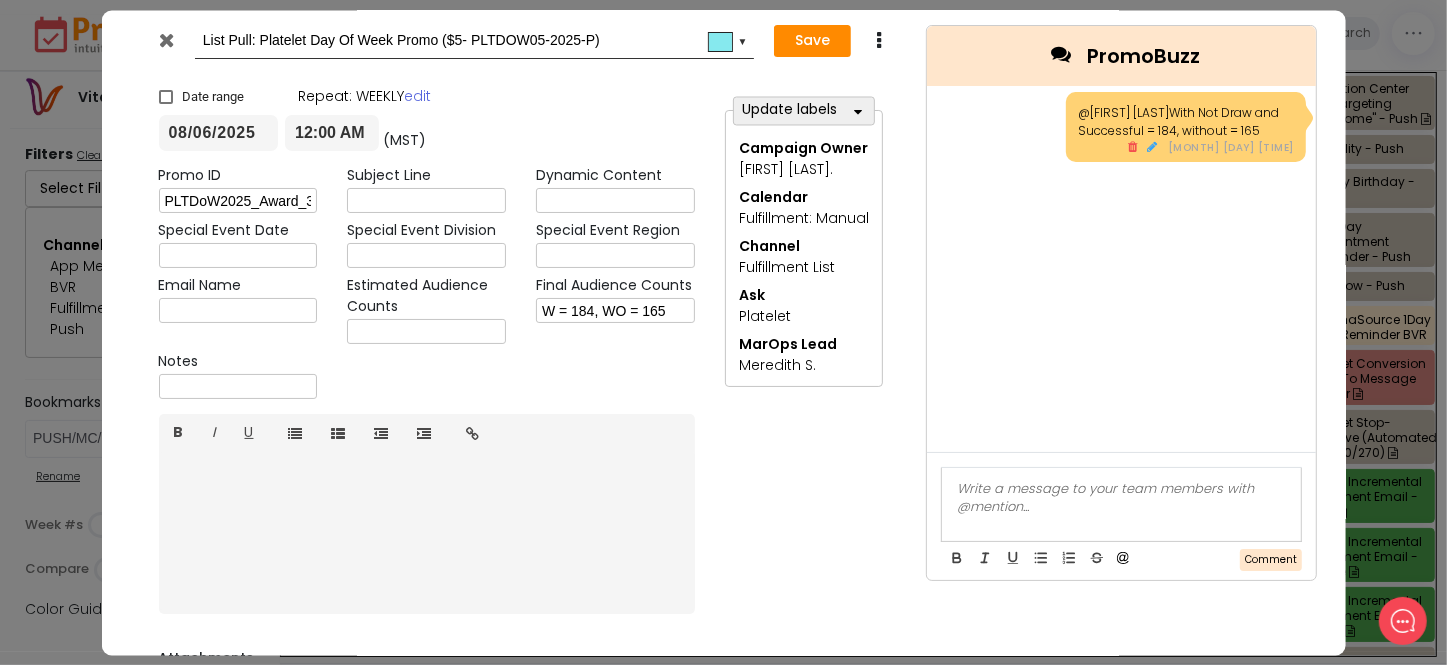 click at bounding box center [166, 40] 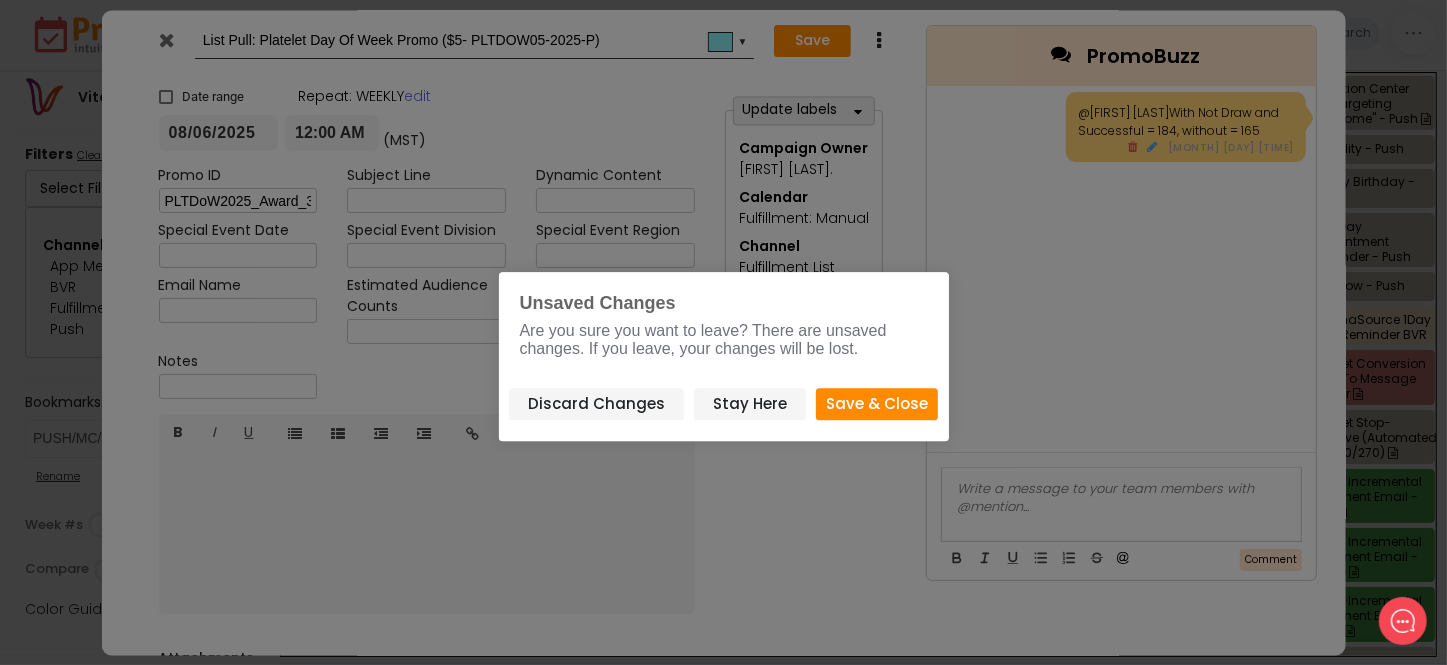 click on "Save & Close" at bounding box center [877, 404] 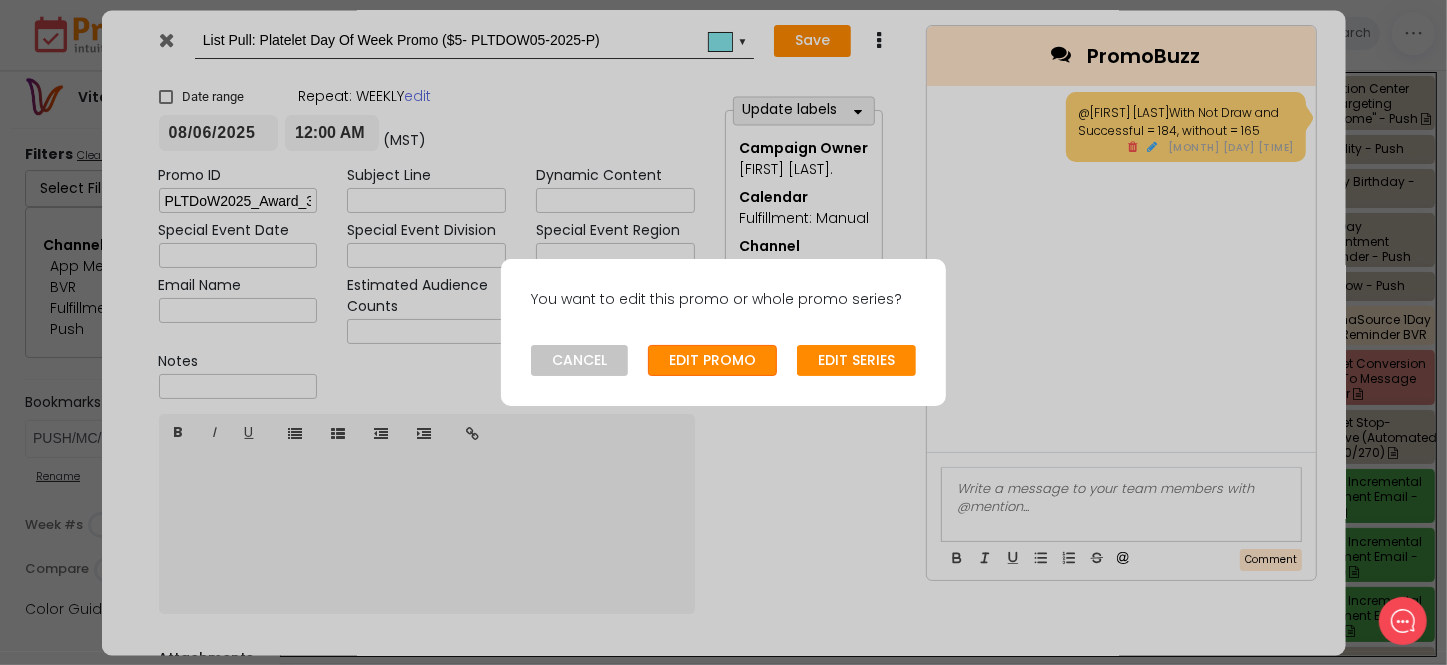 click on "EDIT PROMO" 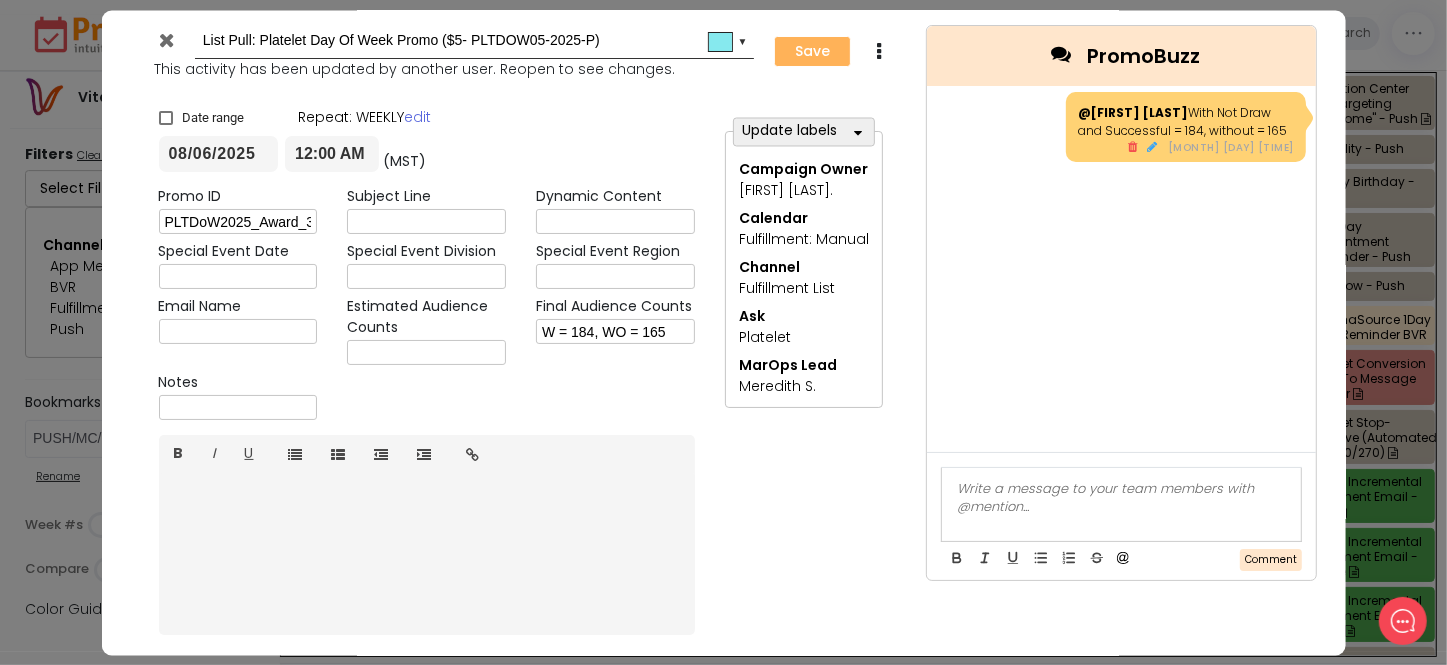 type on "2025-08-06" 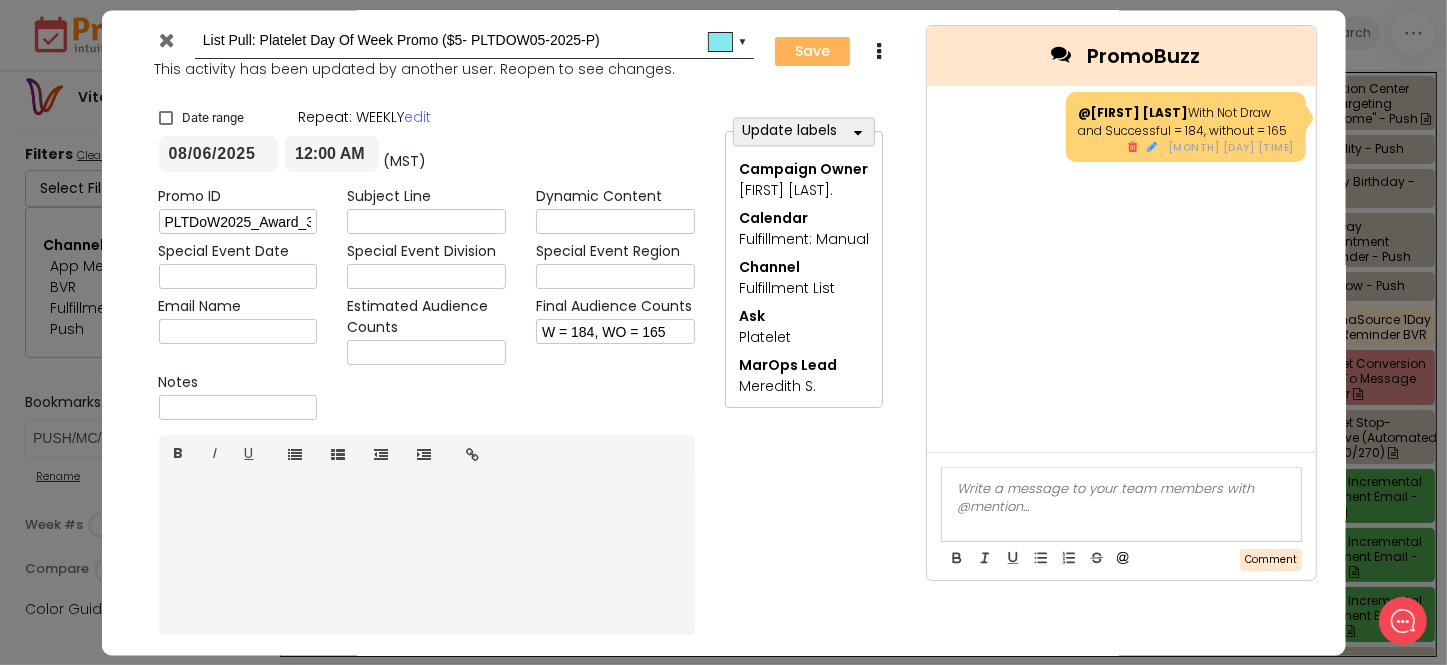 type on "00:00" 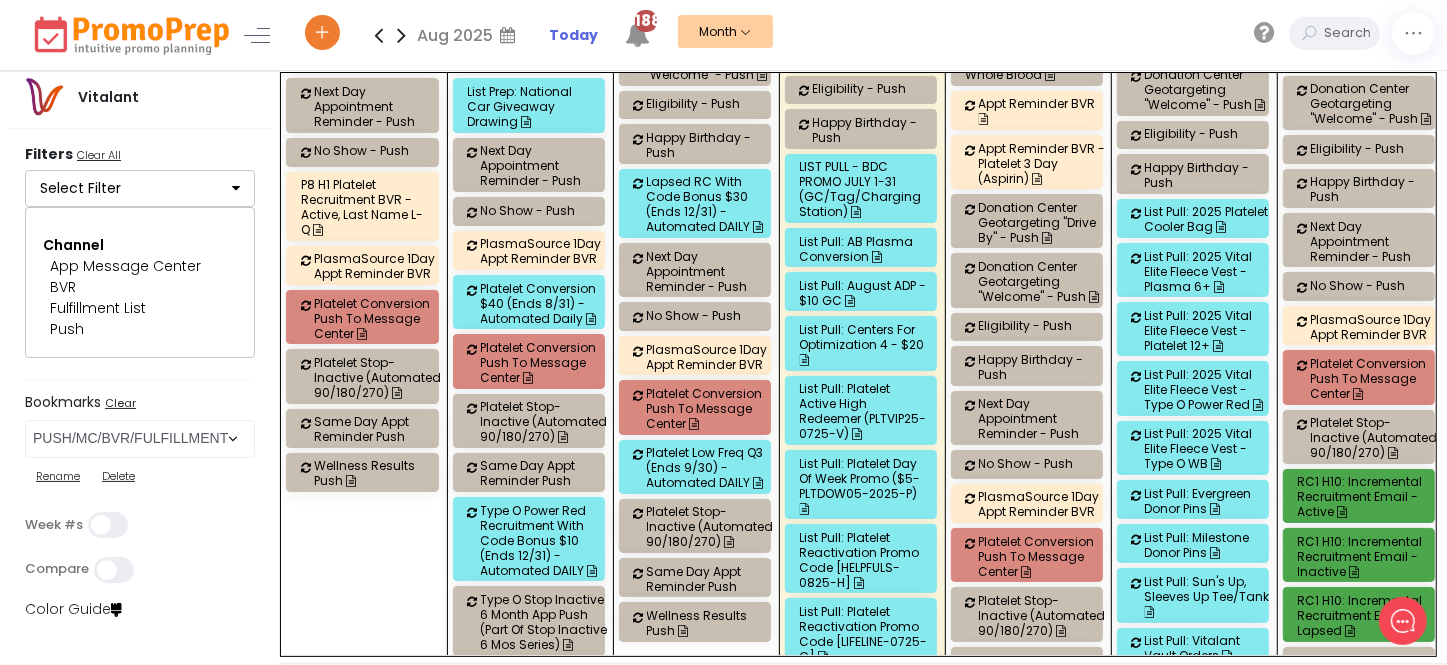 click on "List Pull: Platelet Reactivation Promo Code [HELPFULS-0825-H]" at bounding box center [864, 560] 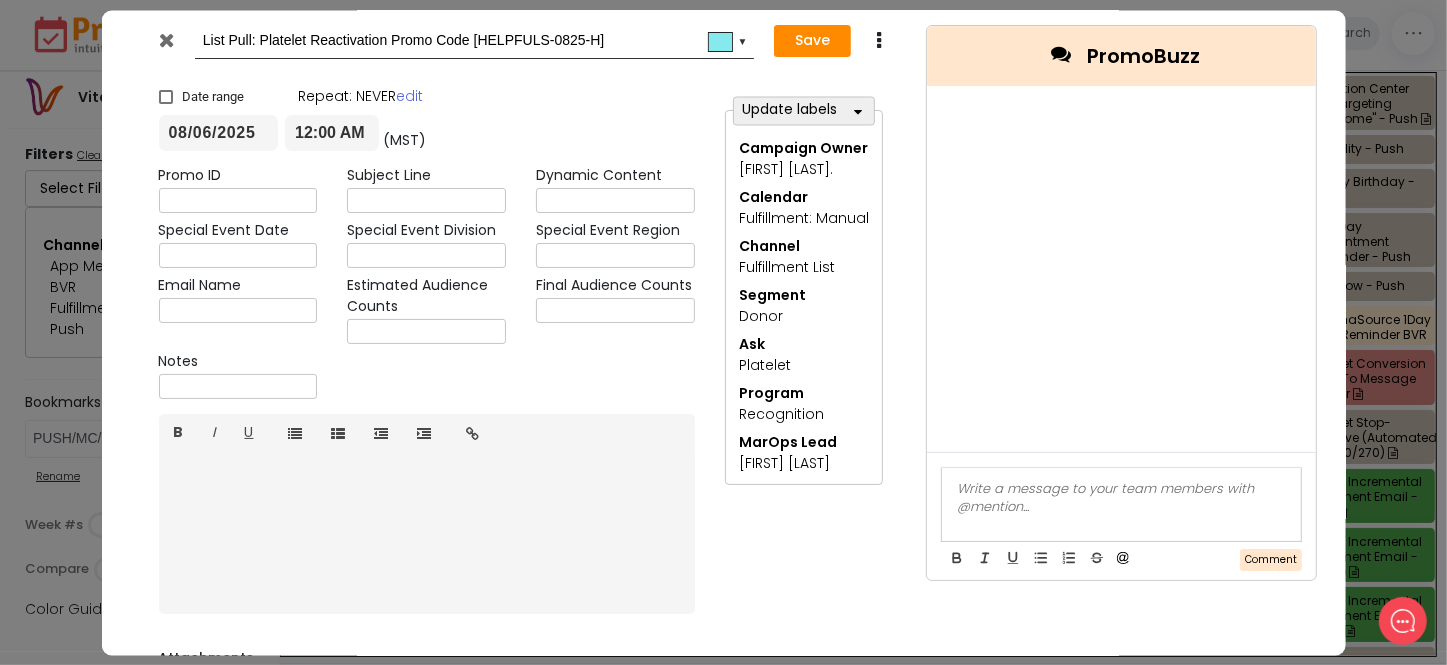 click at bounding box center (1127, 558) 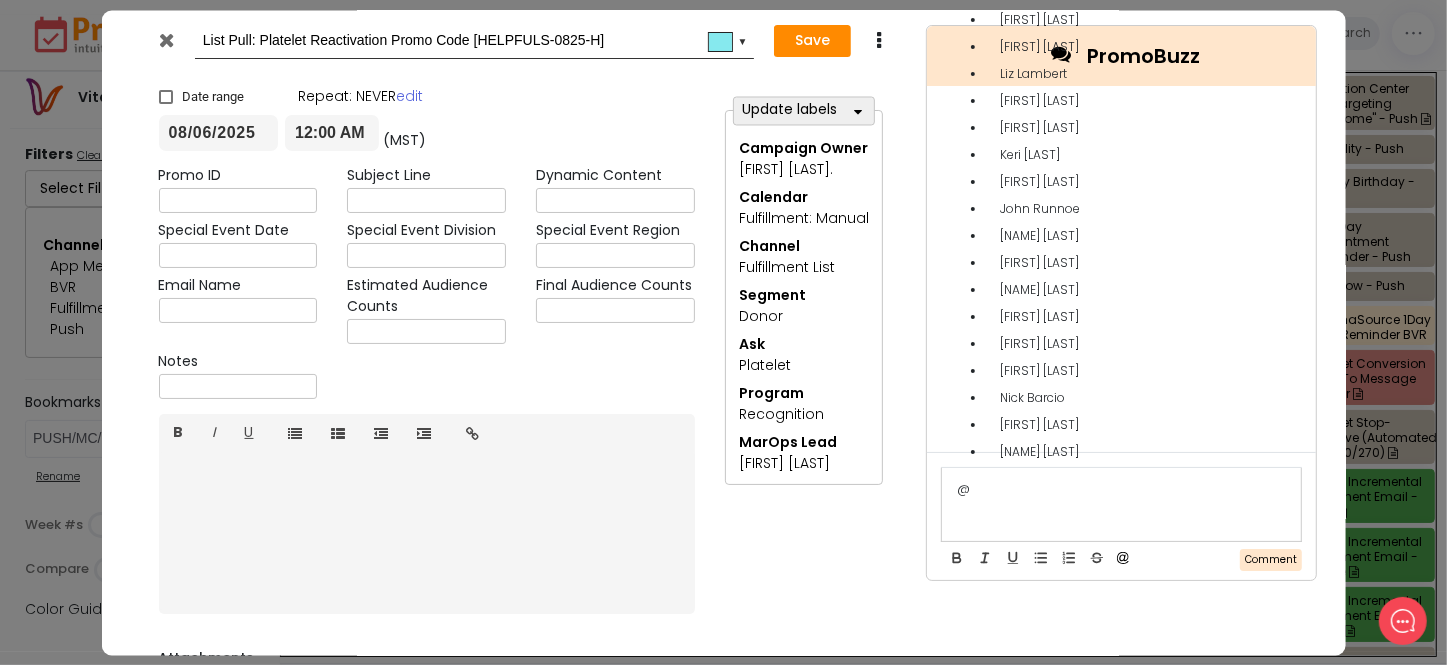 type 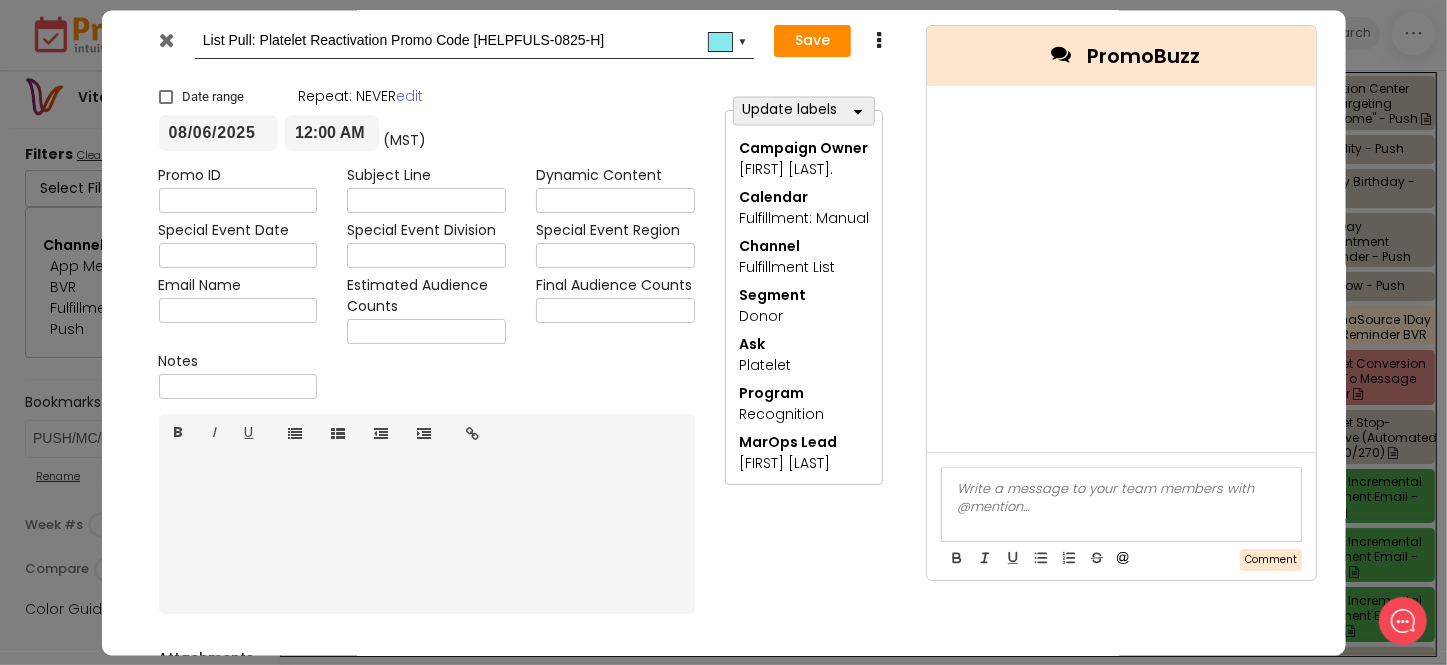 click at bounding box center (615, 311) 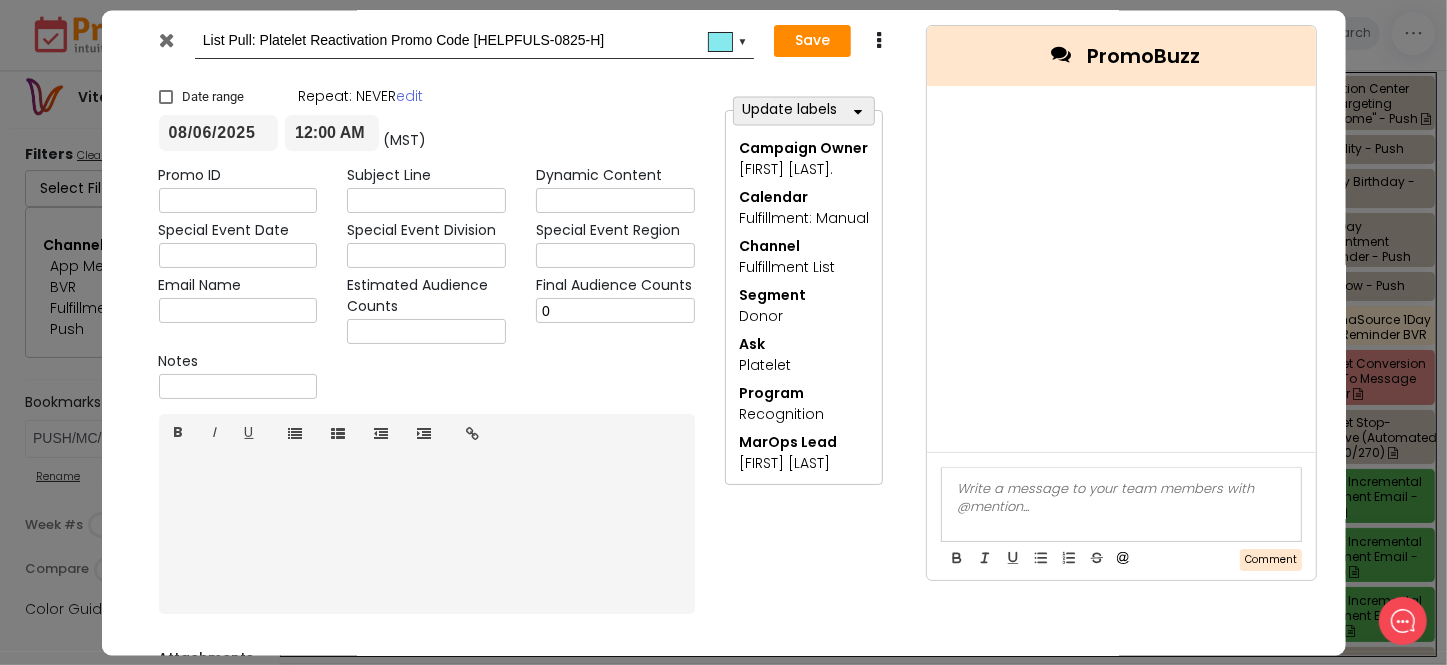 type on "0" 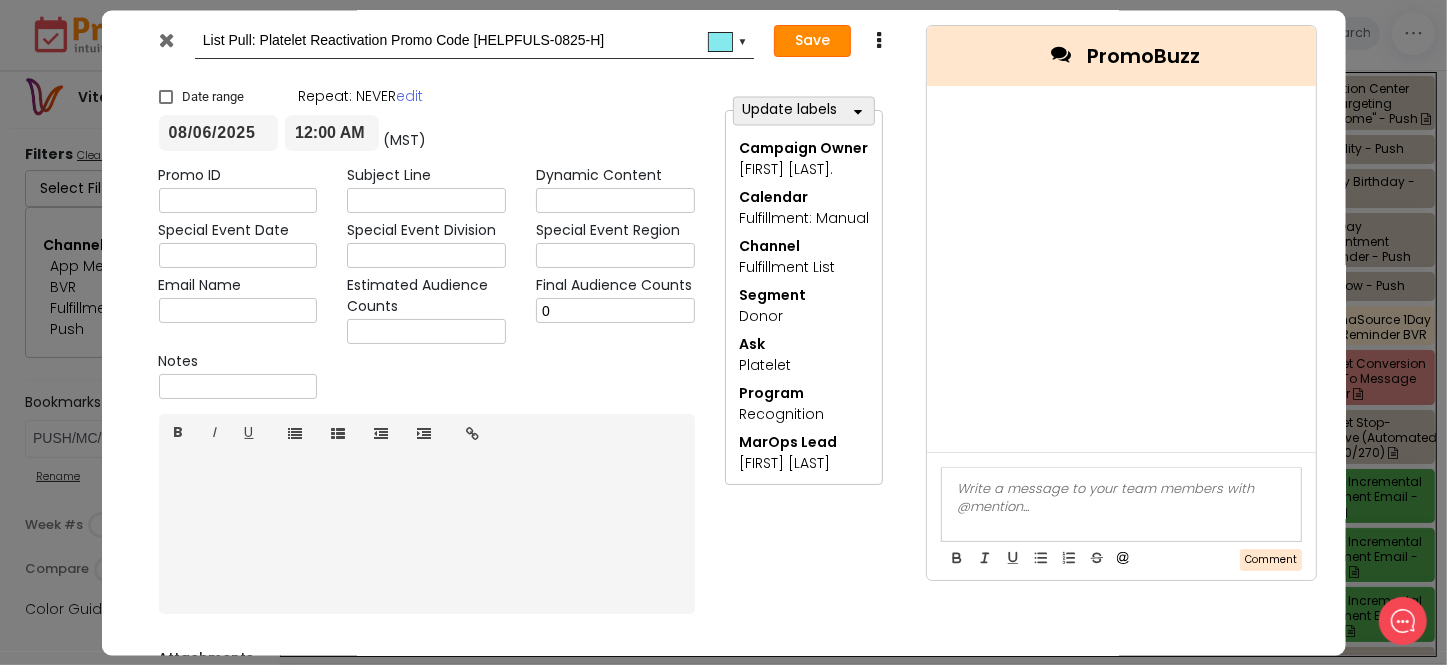 click on "Save" at bounding box center [812, 42] 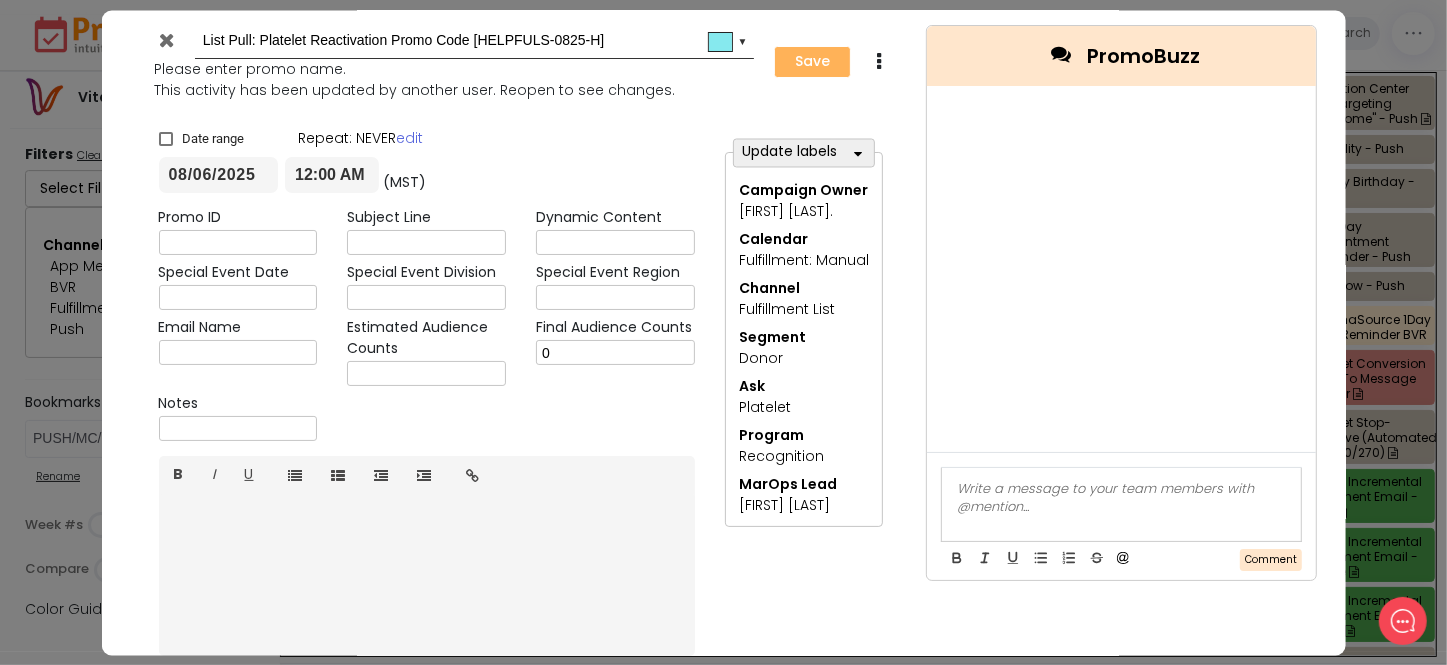 type on "2025-08-06" 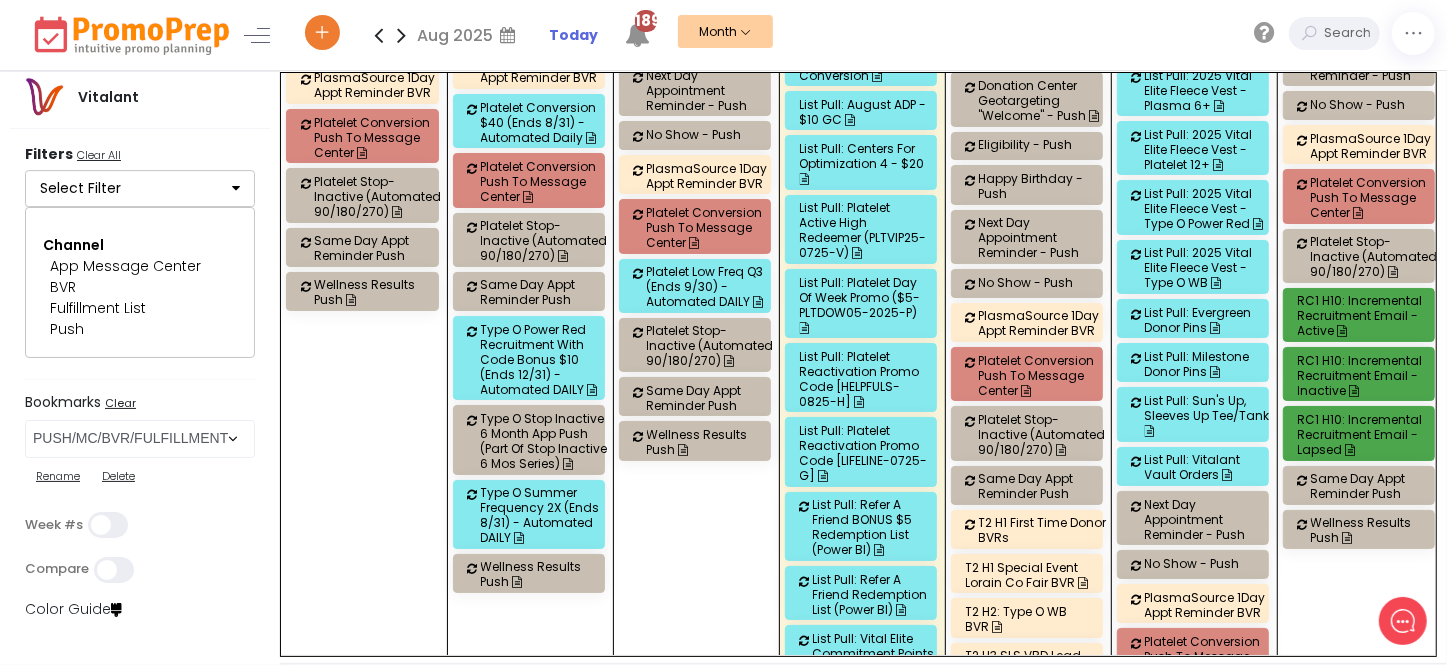 scroll, scrollTop: 2181, scrollLeft: 0, axis: vertical 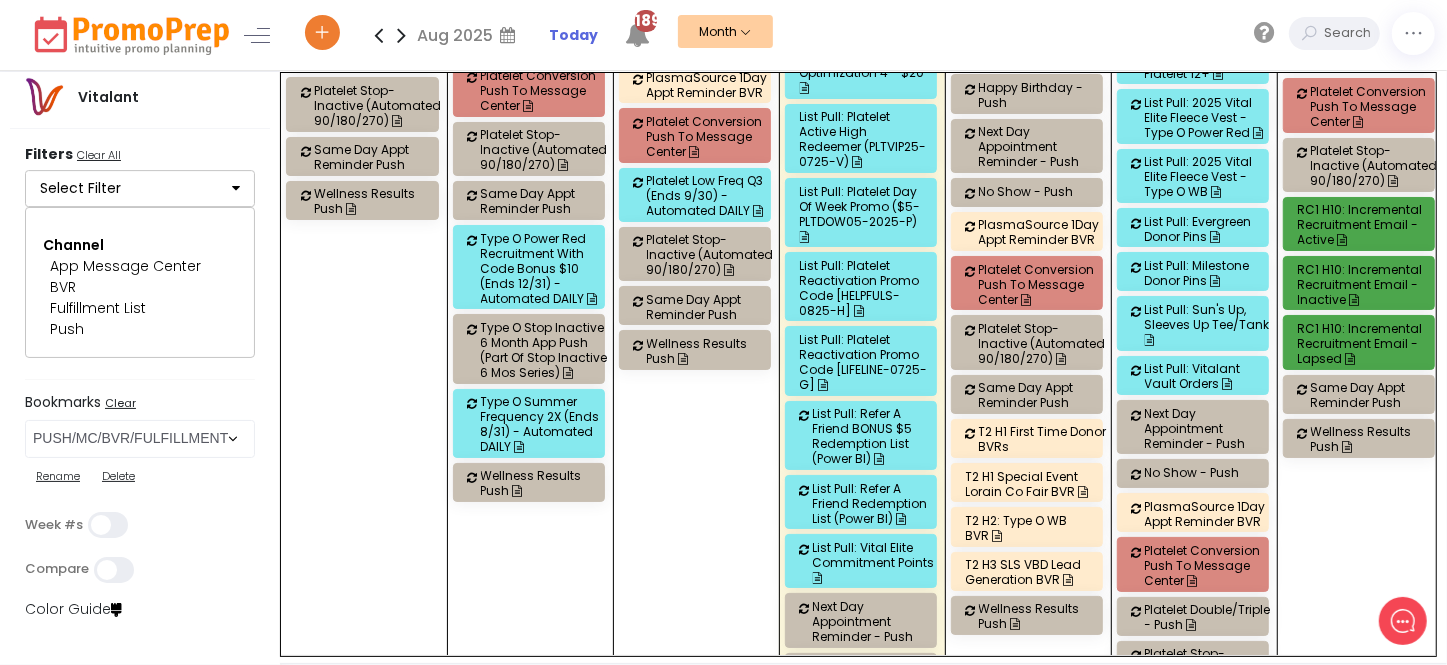 click on "List Pull: Platelet Reactivation Promo Code [LIFELINE-0725-G]" at bounding box center (864, 362) 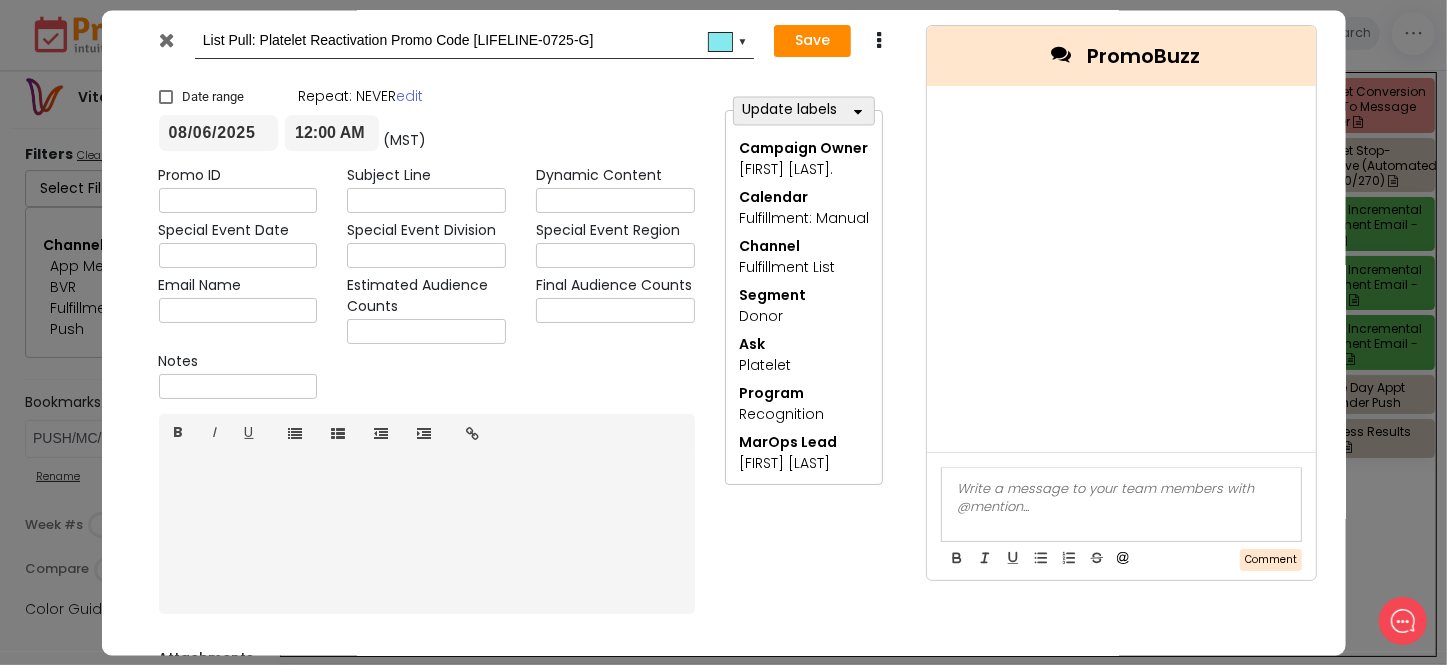 click at bounding box center (615, 311) 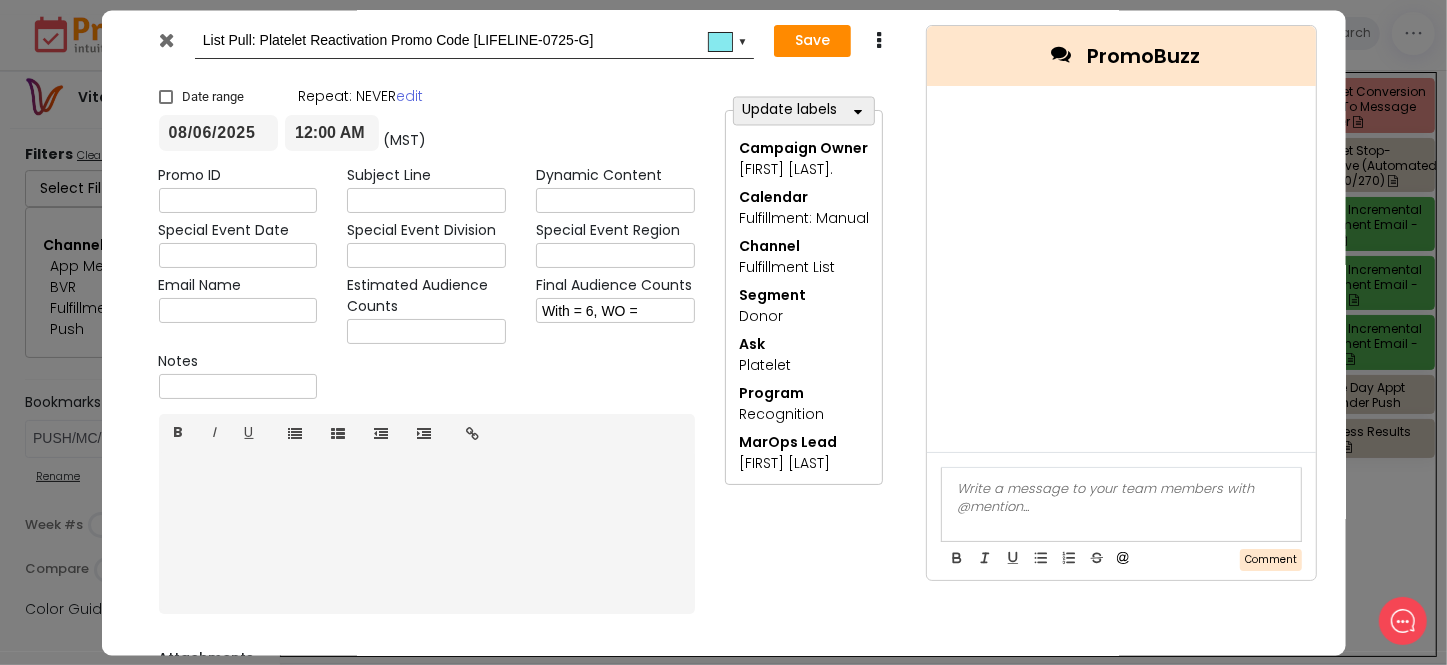 click on "Final Audience Counts With = 6, WO =" at bounding box center (615, 310) 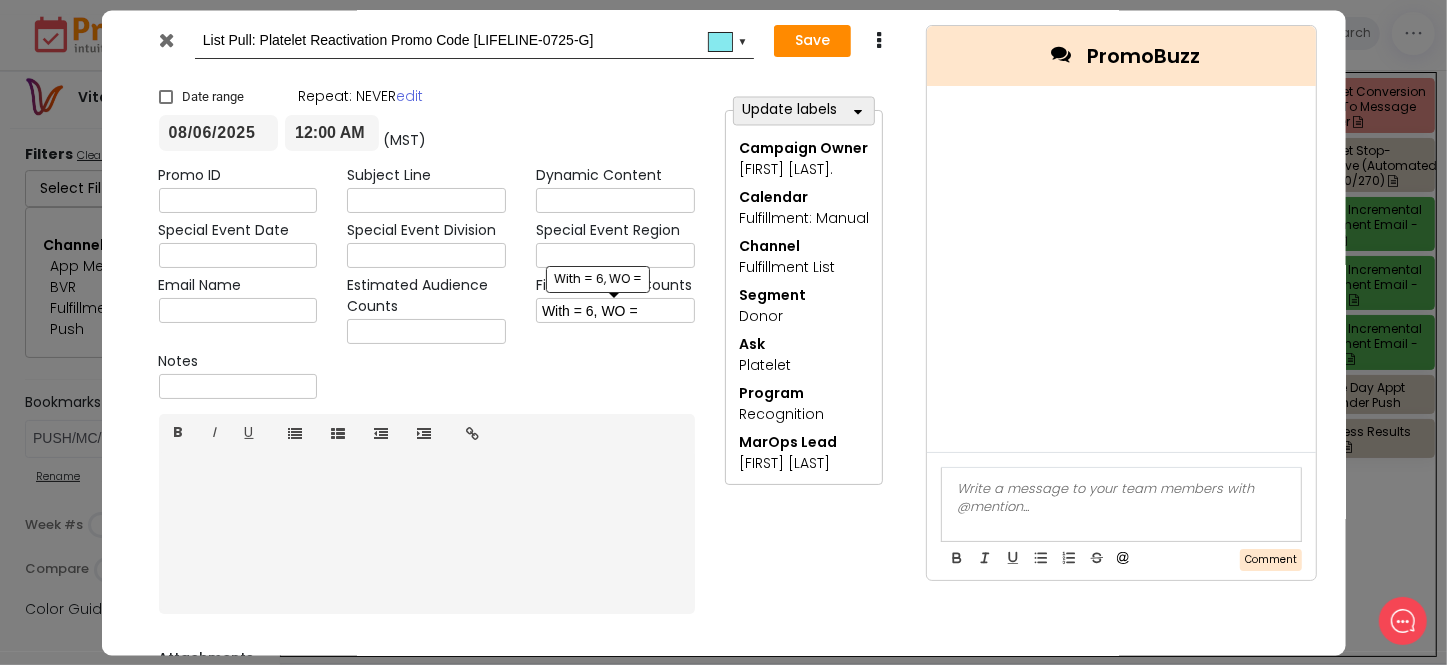 click on "With = 6, WO =" at bounding box center (615, 311) 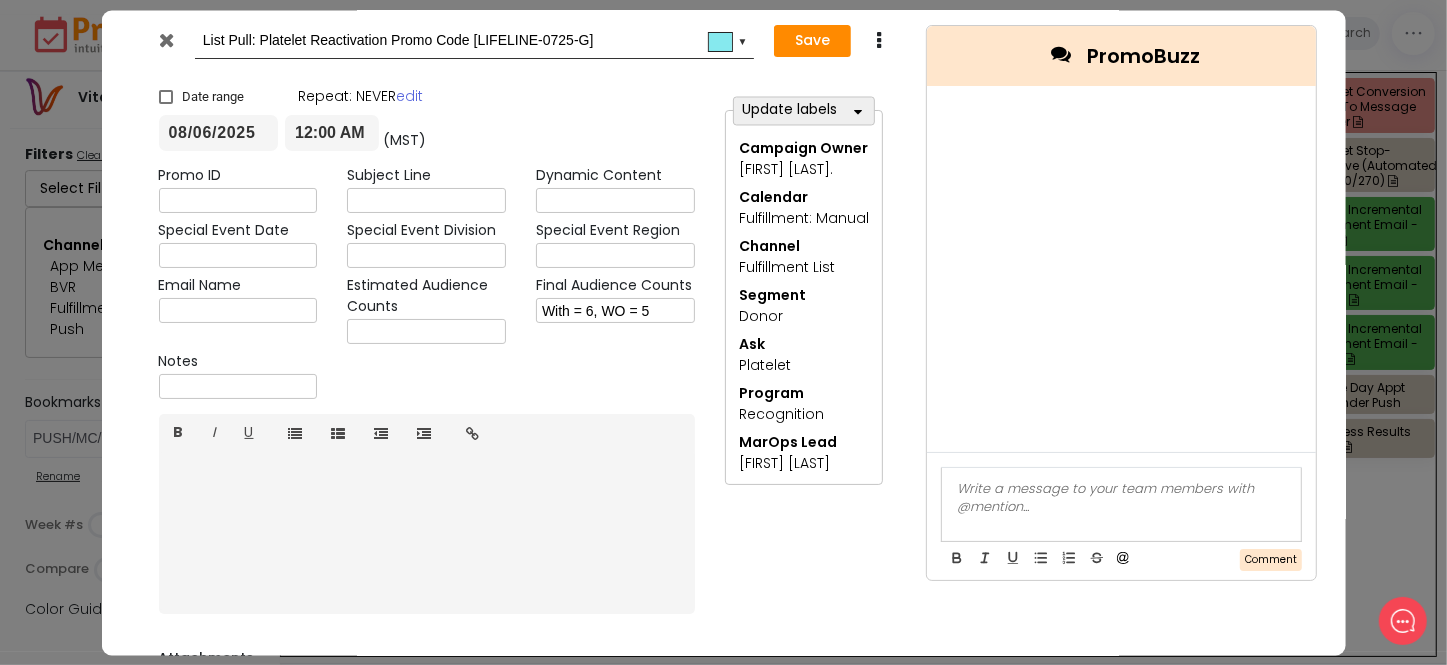 type on "With = 6, WO = 5" 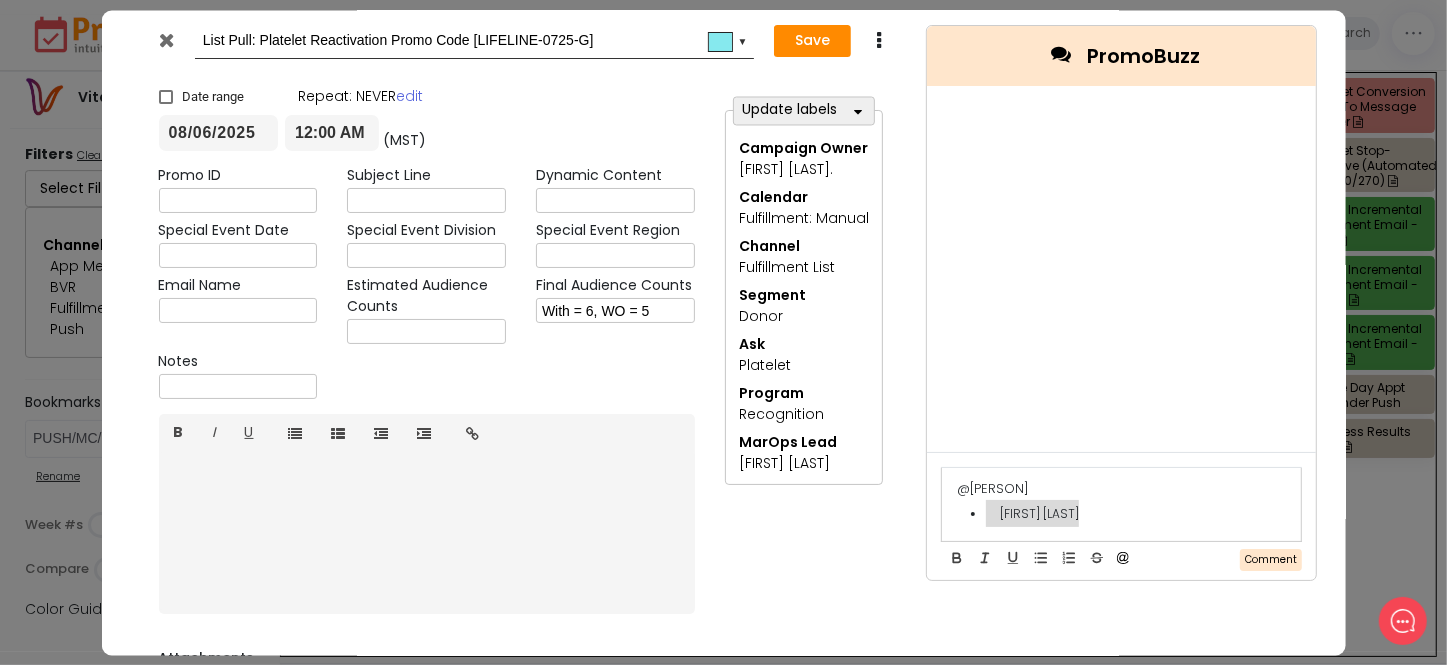 click on "[FIRST] [LAST]" at bounding box center (1032, 513) 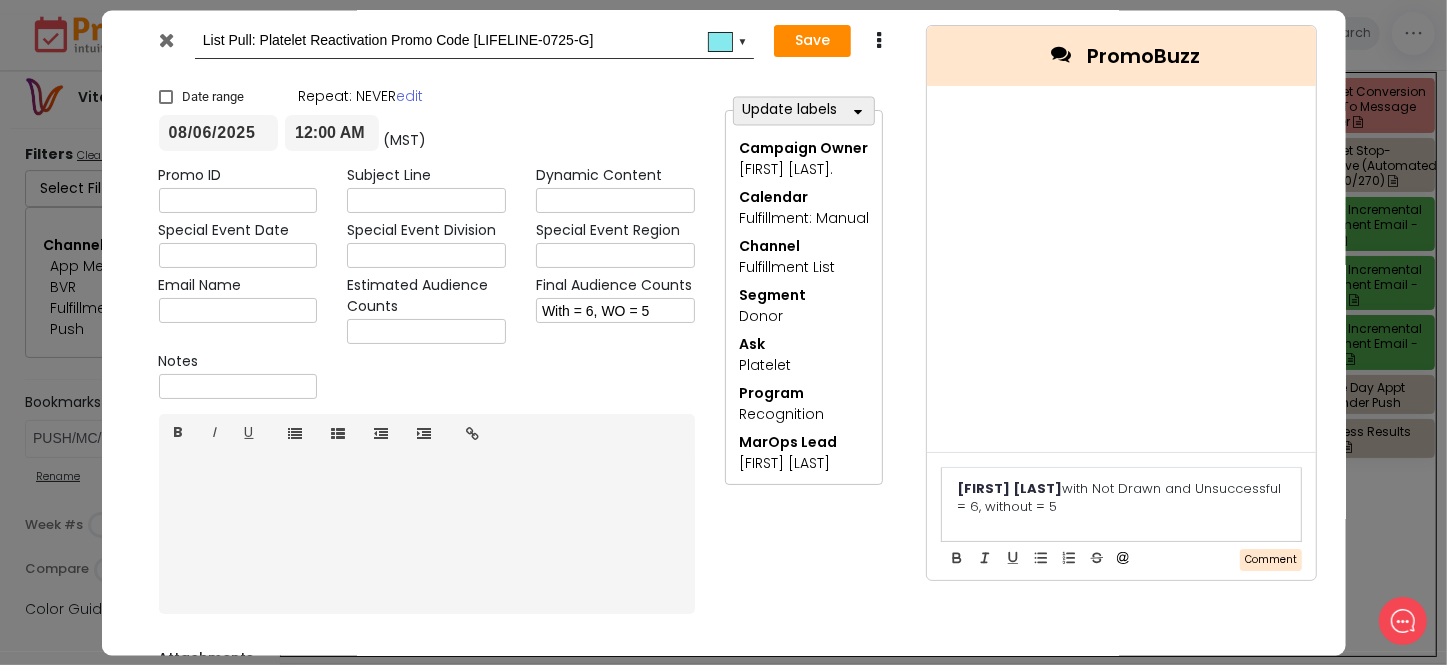 click on "Comment" at bounding box center [1271, 560] 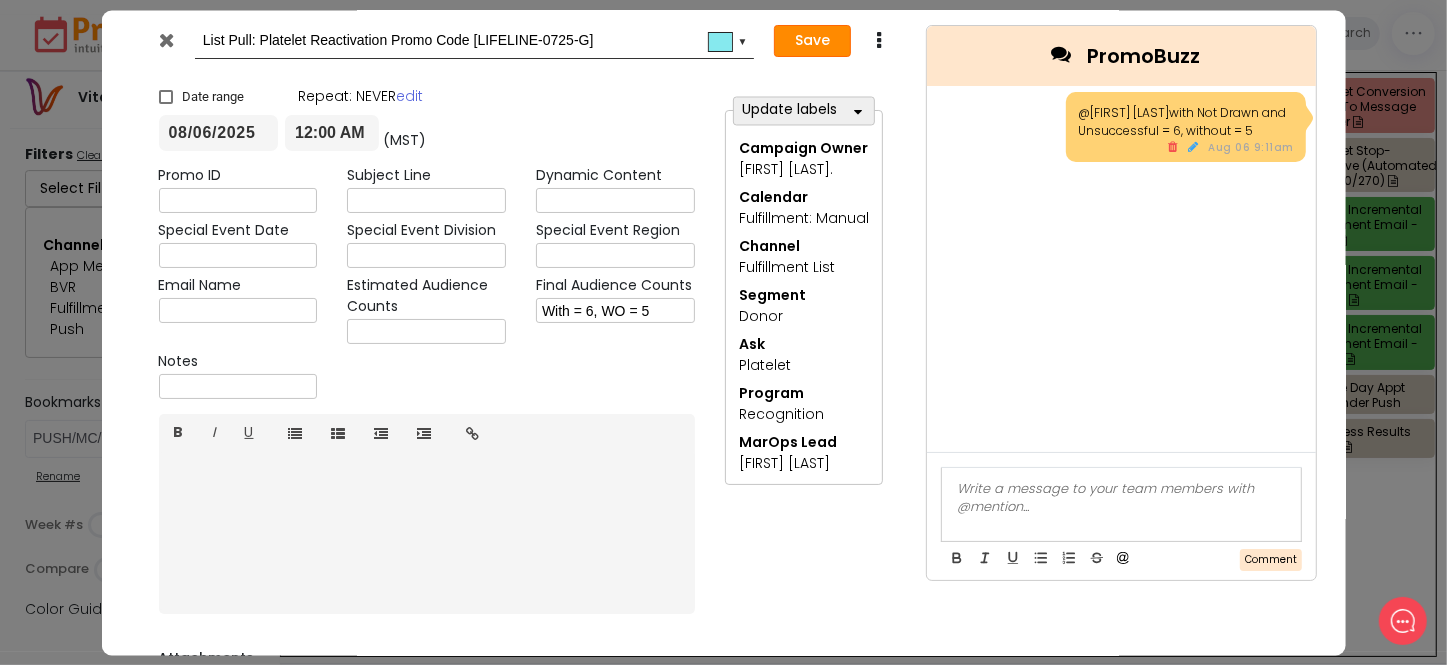 click on "Save" at bounding box center (812, 42) 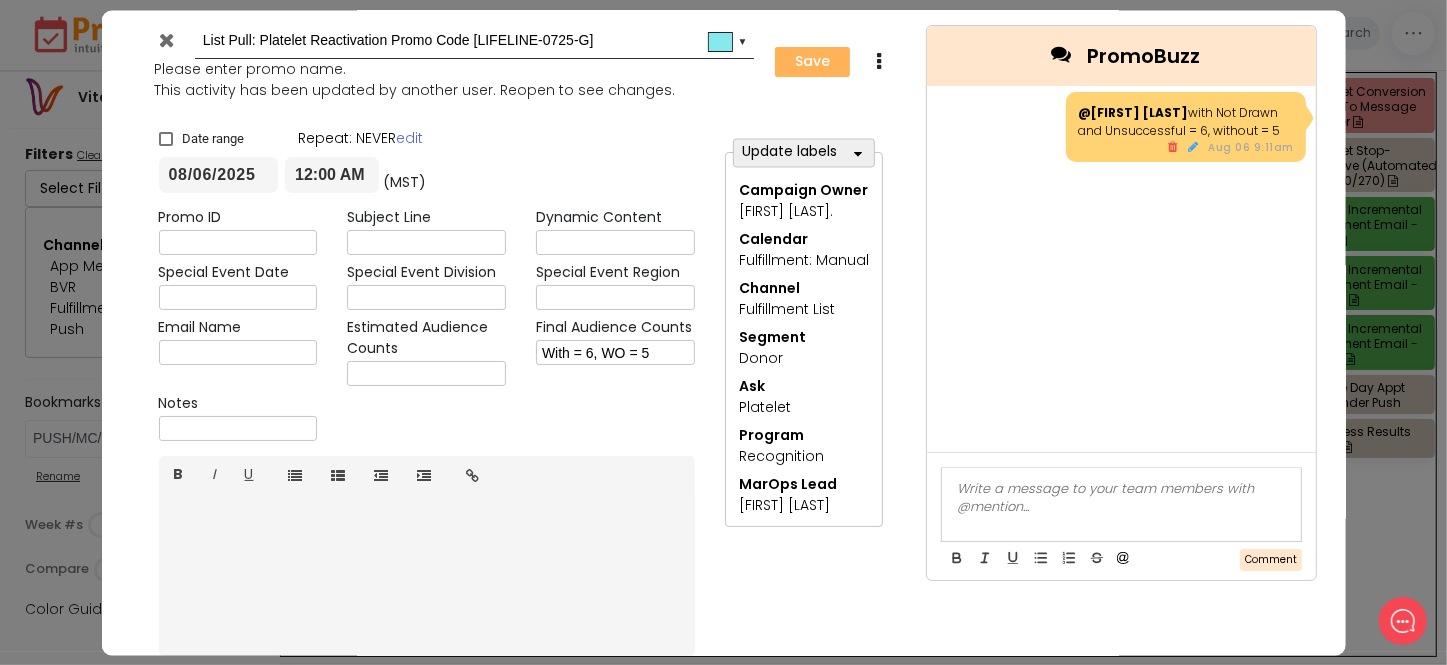 type on "2025-08-06" 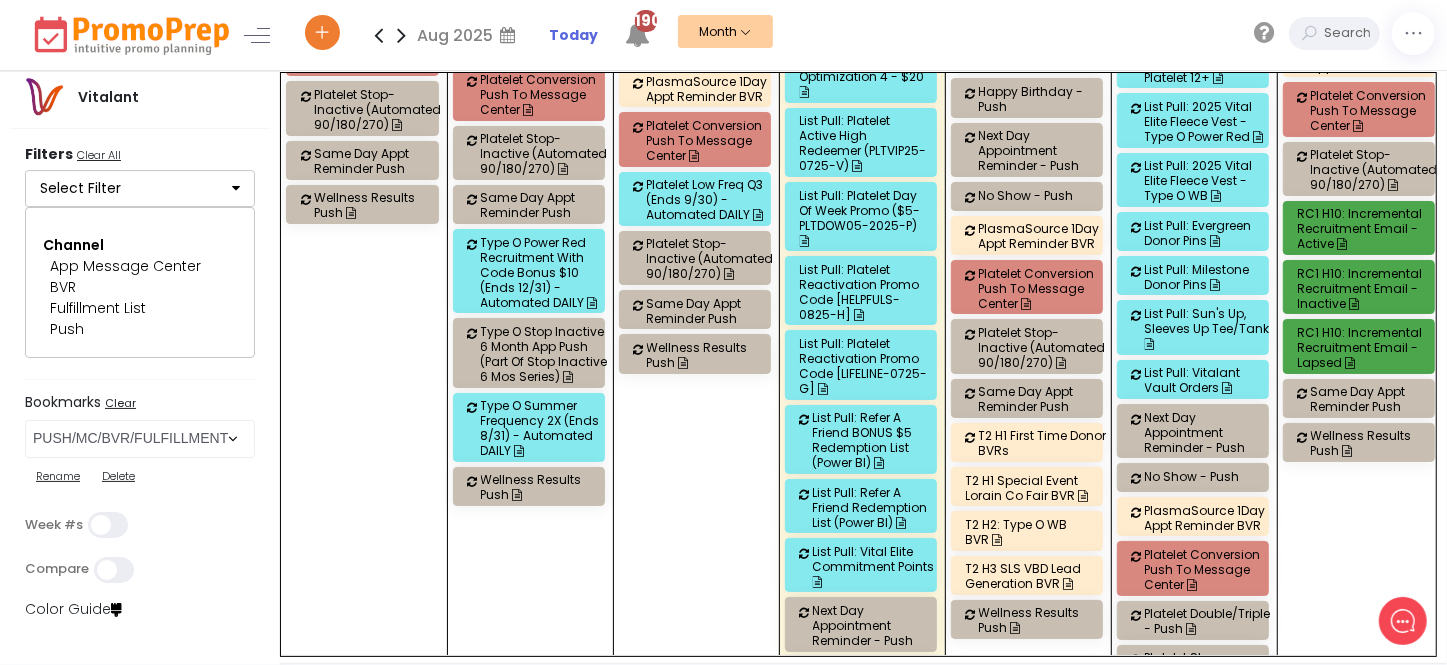 scroll, scrollTop: 2181, scrollLeft: 0, axis: vertical 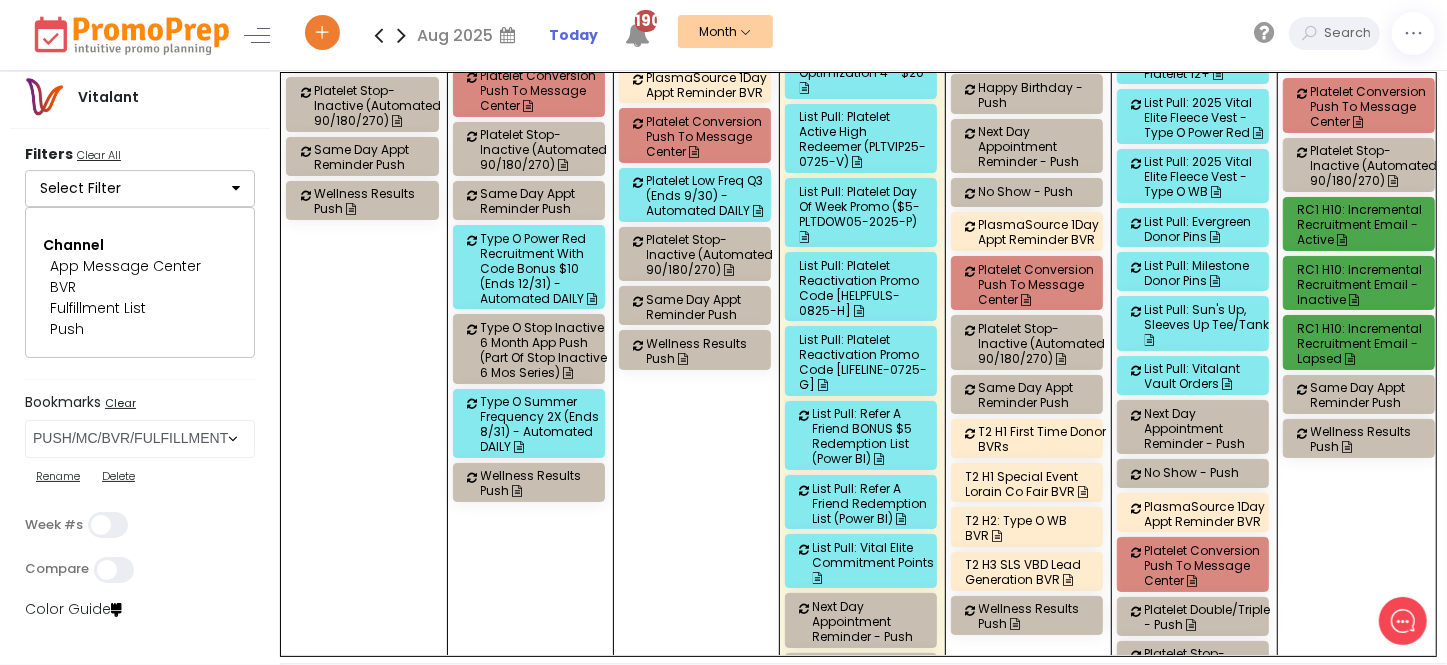 click on "List Pull: Refer a Friend Redemption list (Power BI)" at bounding box center (877, 503) 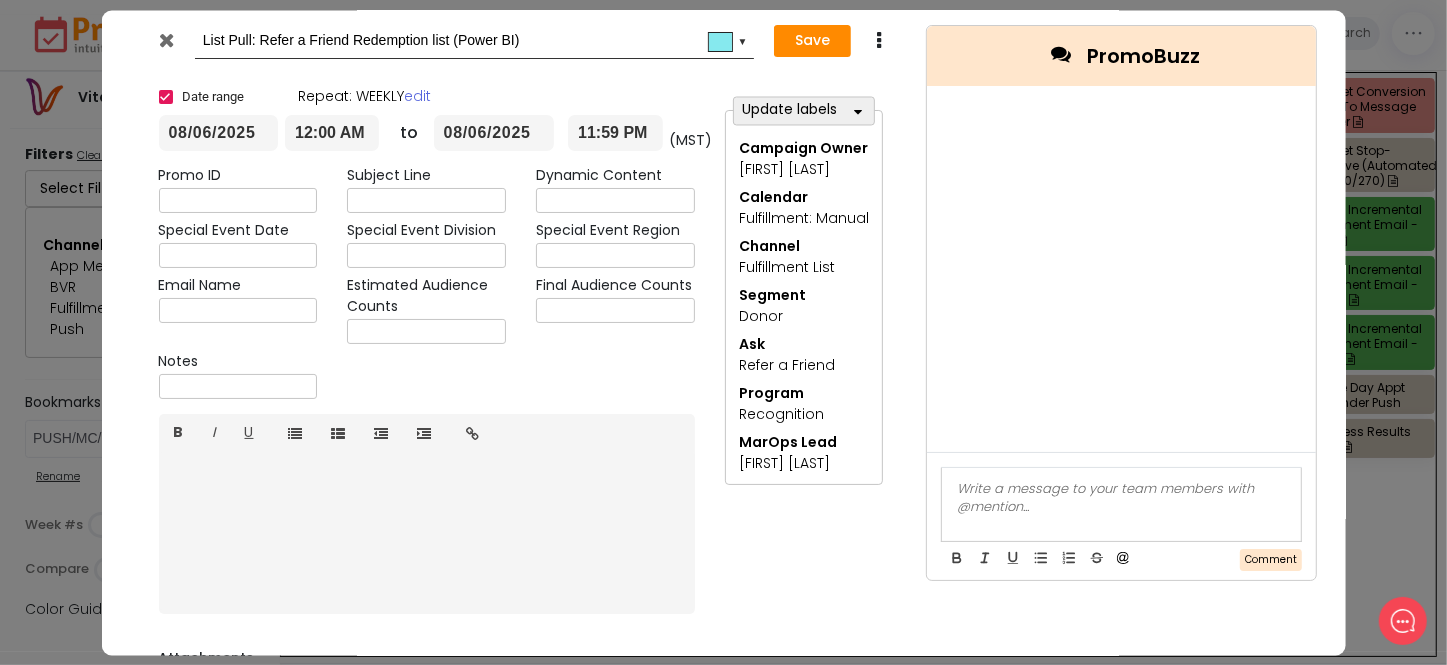 click at bounding box center (615, 311) 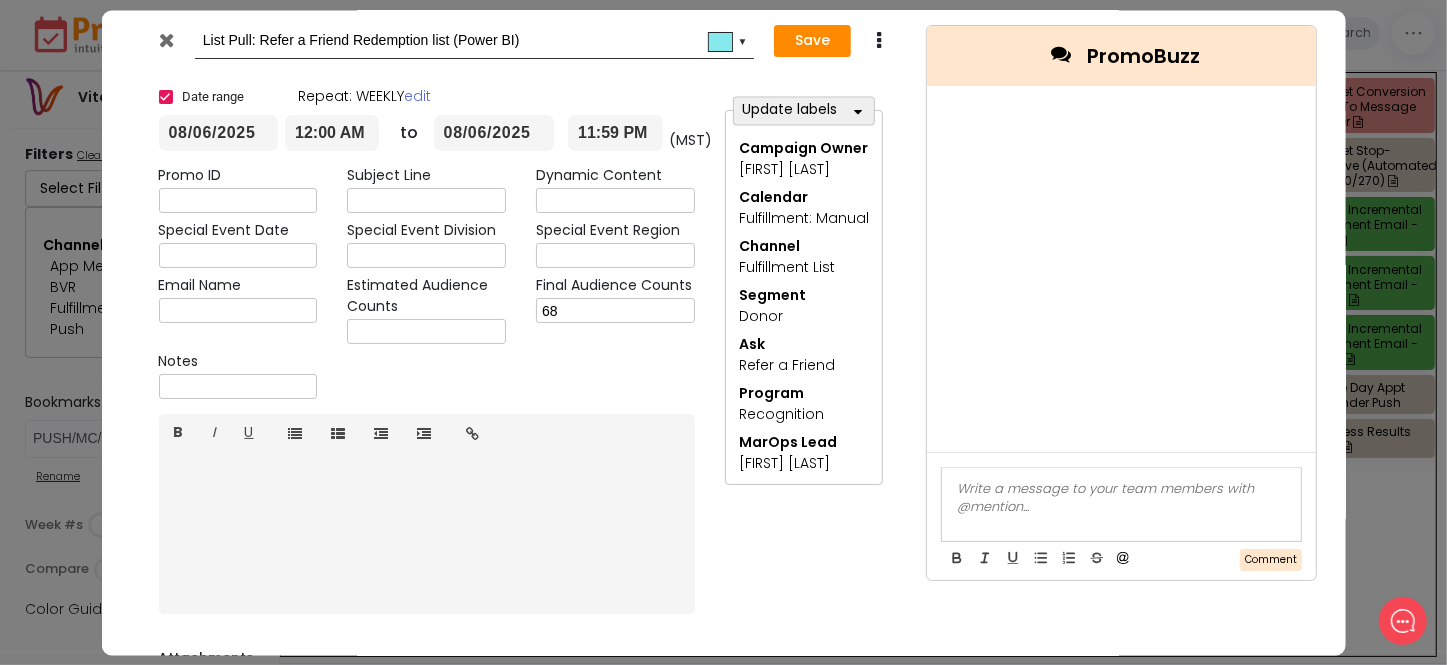 type on "68" 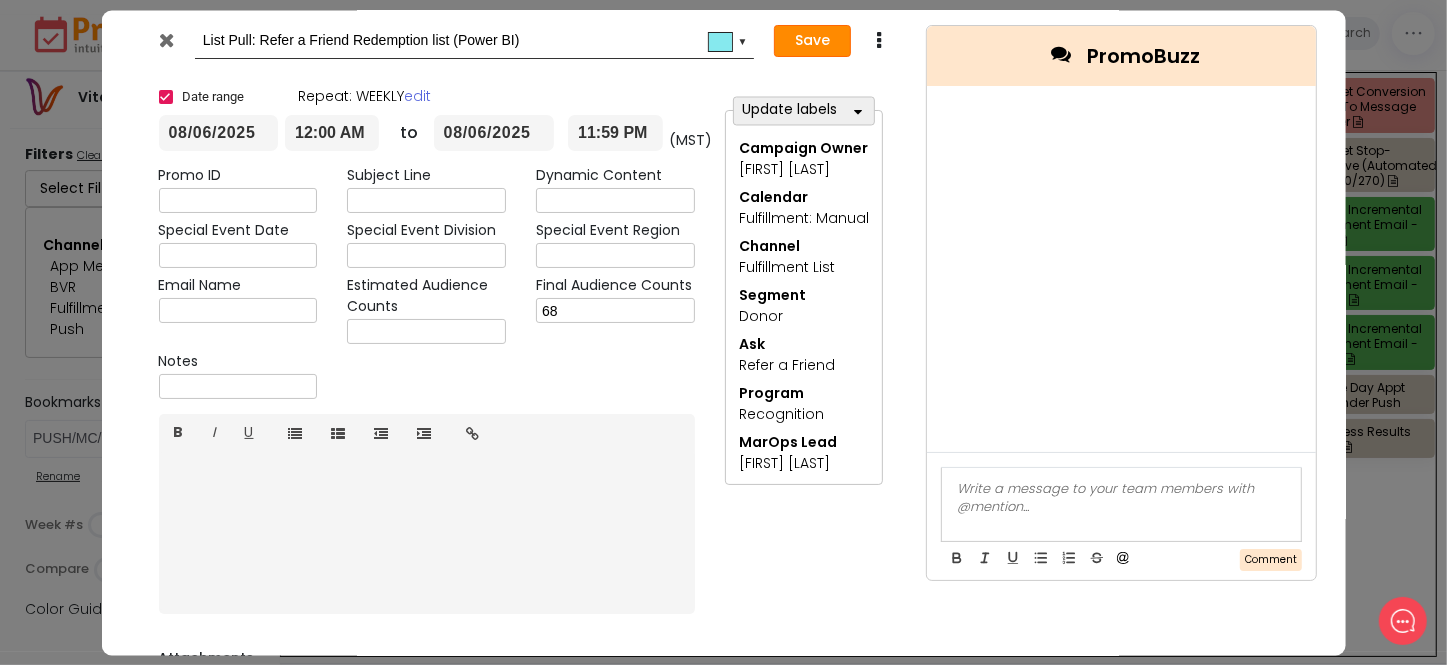 click on "Save" at bounding box center (812, 42) 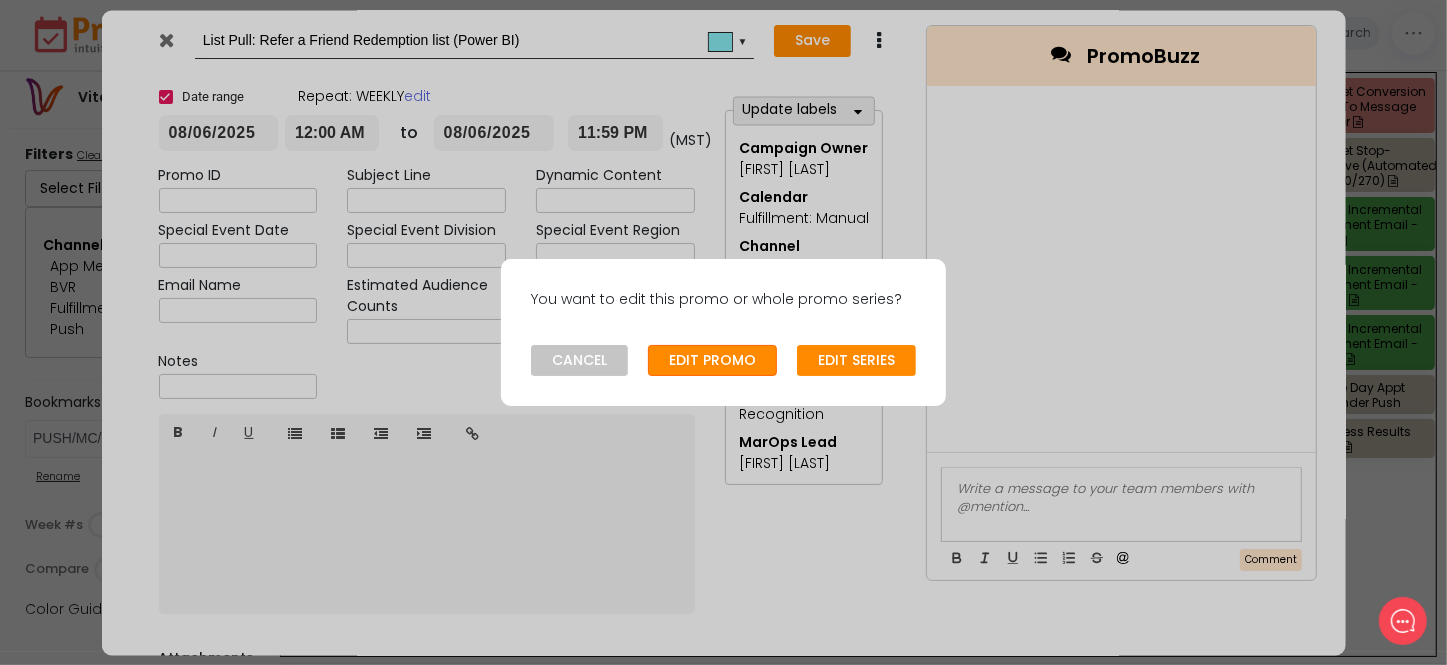 click on "EDIT PROMO" 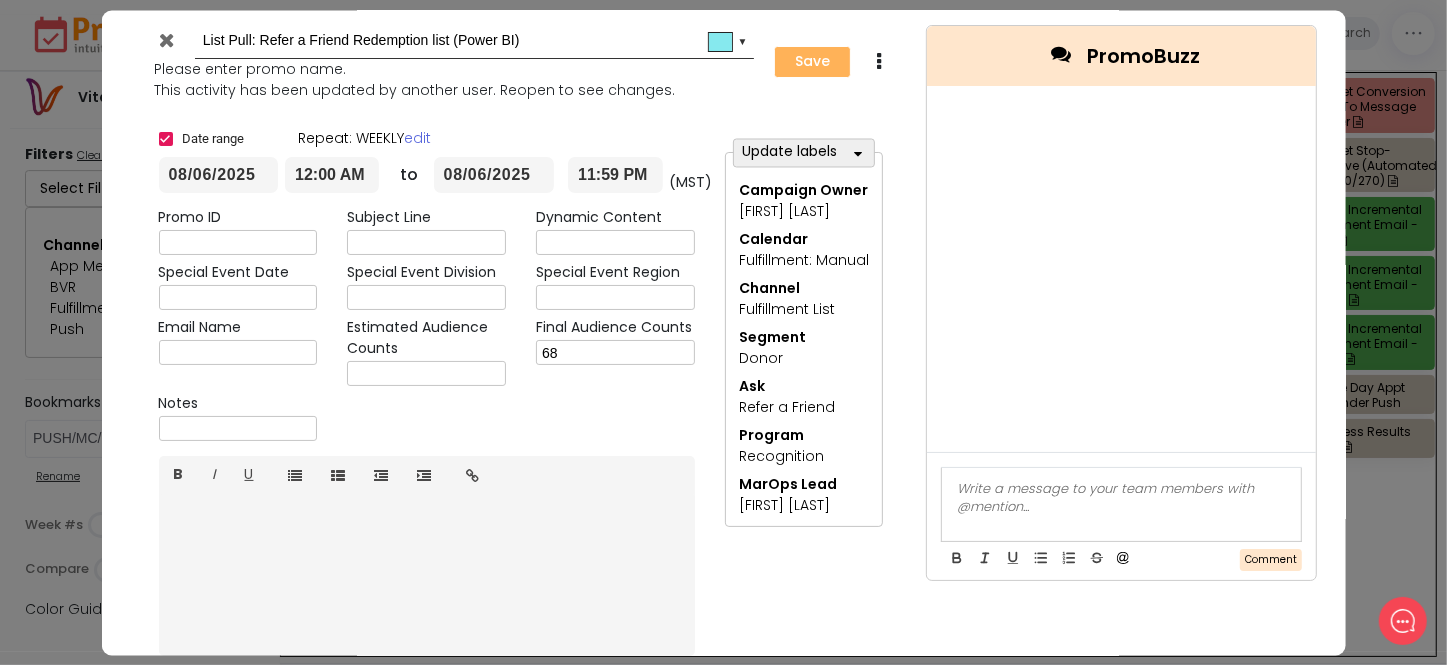 type on "2025-08-06" 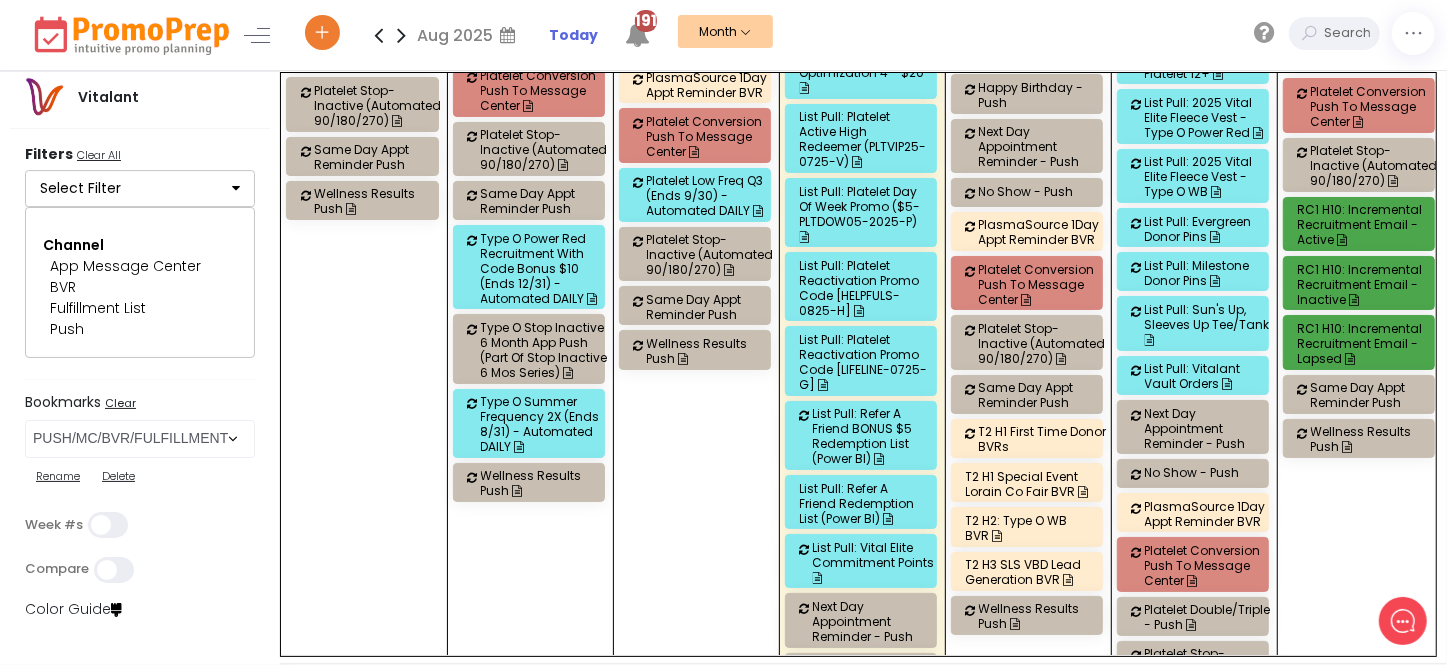 click on "List Pull: Refer a Friend Redemption list (Power BI)" at bounding box center (864, 503) 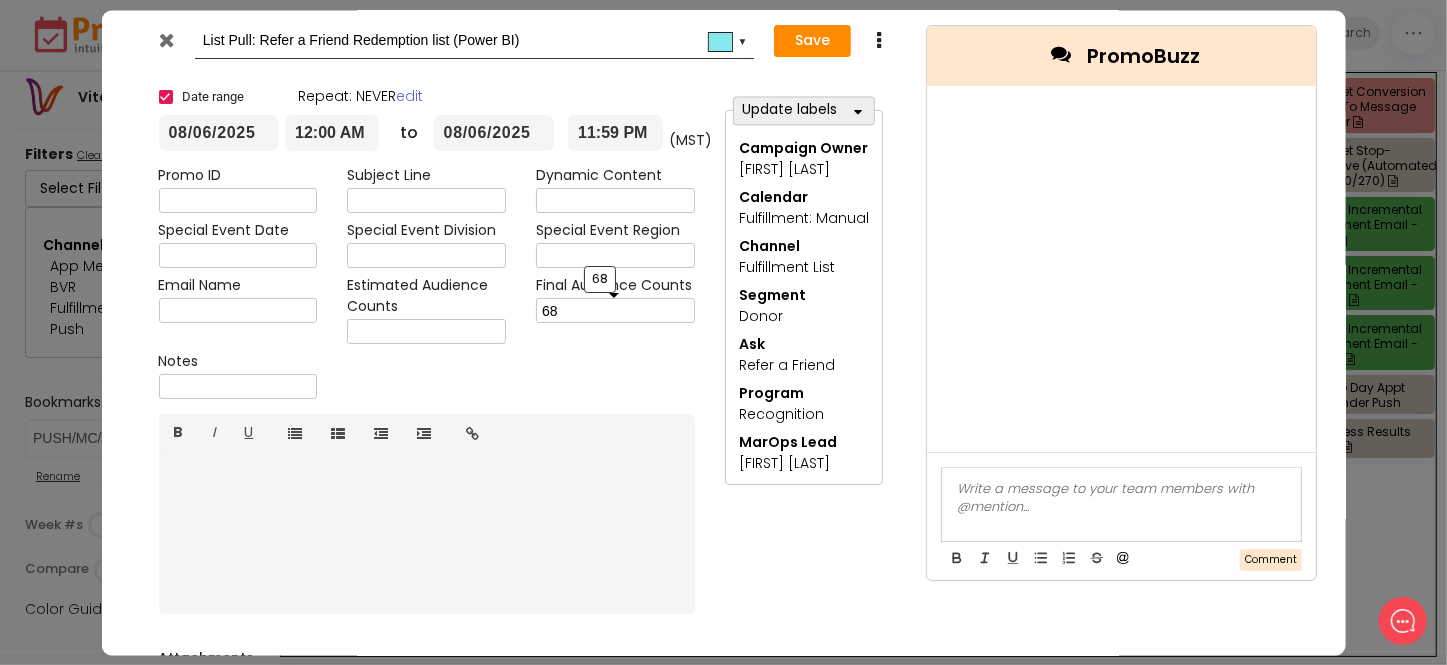 click on "68" at bounding box center [615, 311] 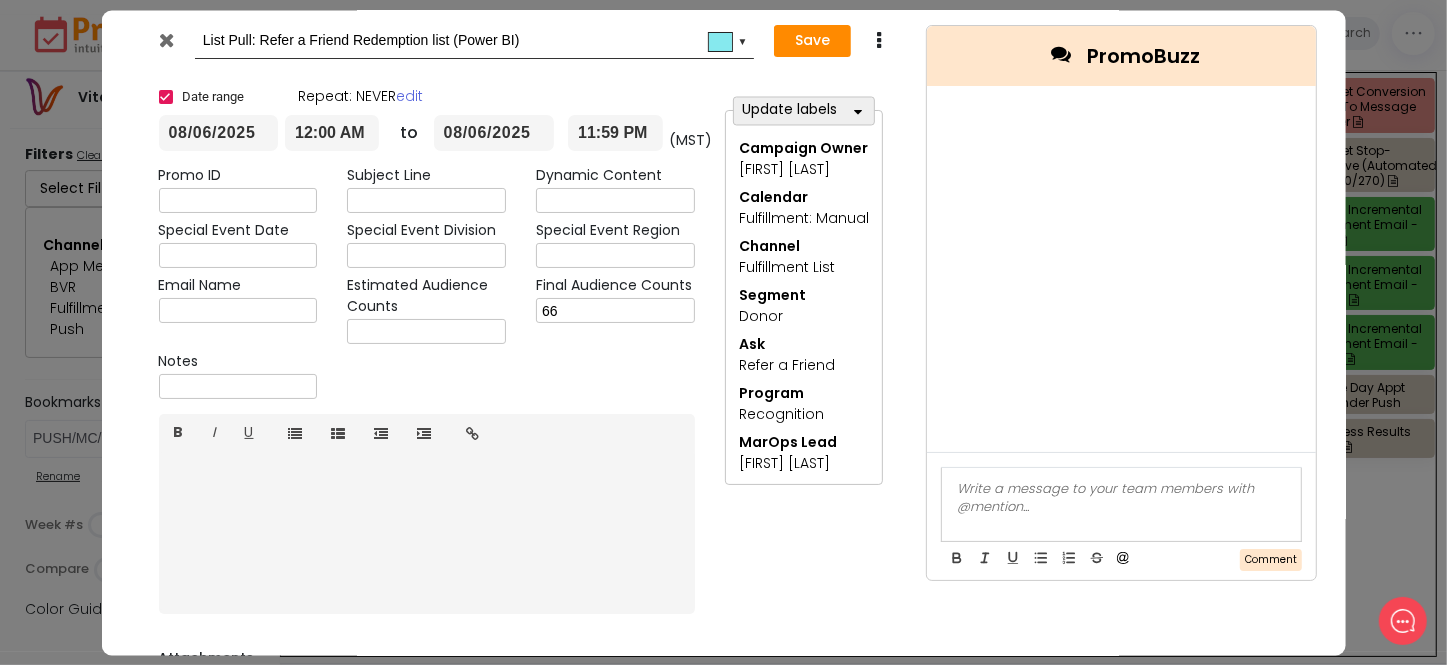 type on "66" 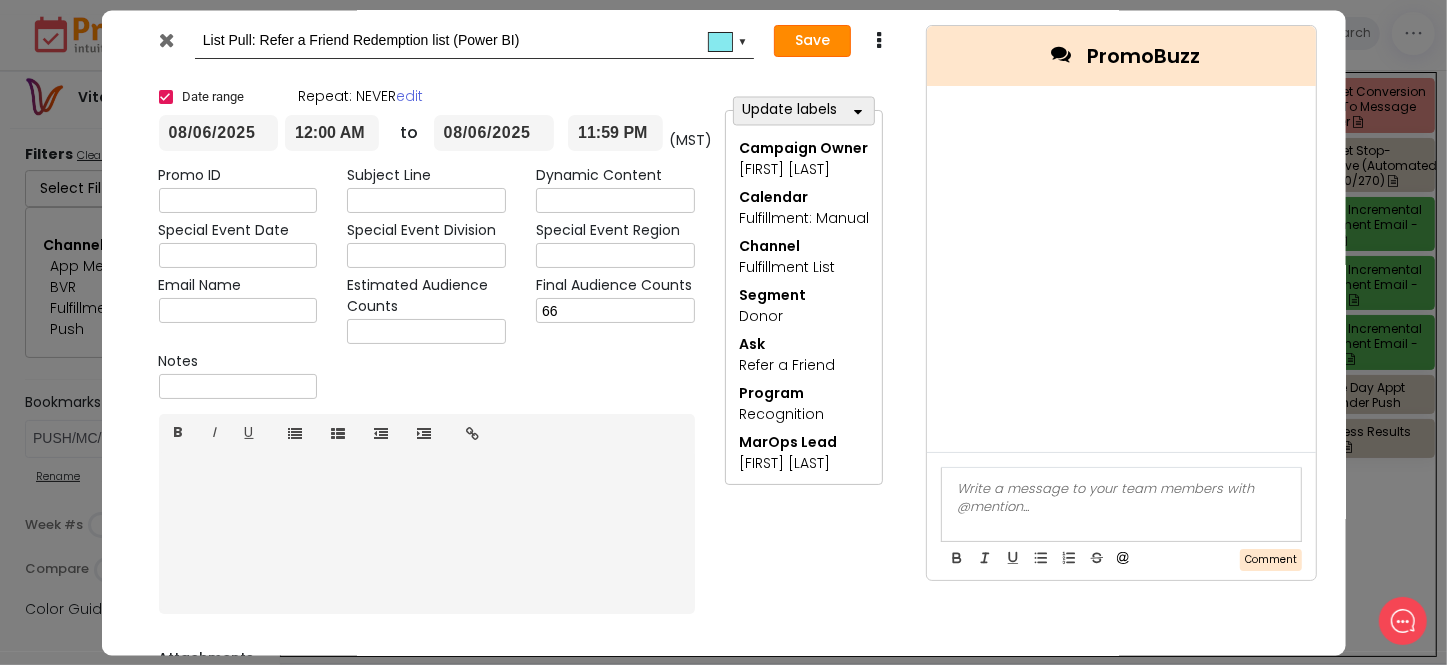 click on "Save" at bounding box center [812, 42] 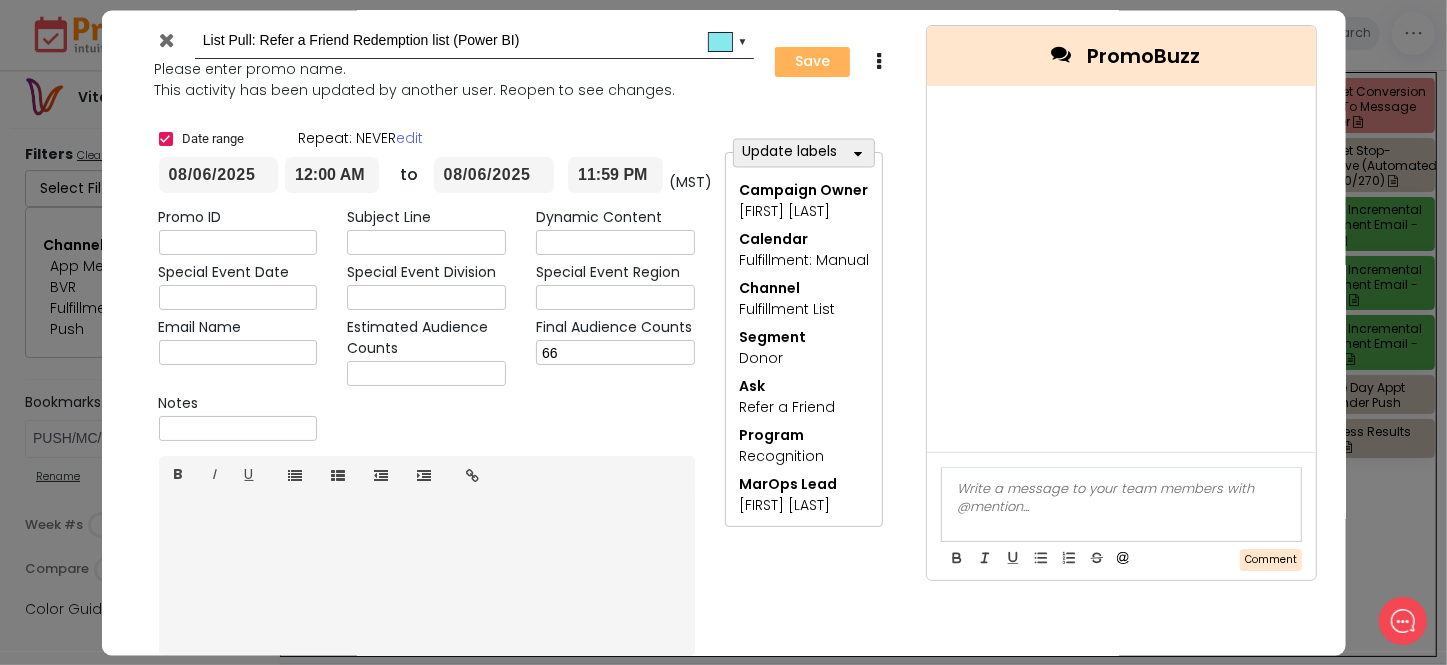 type on "2025-08-06" 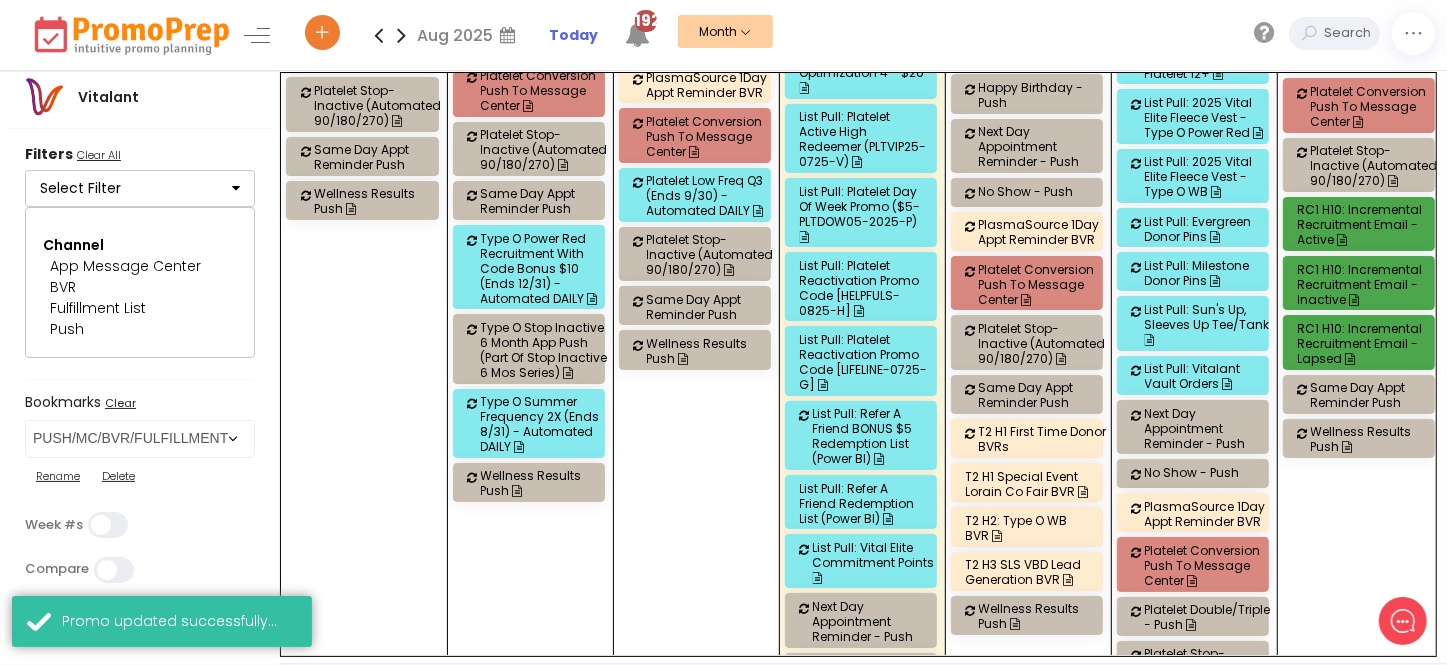 click on "List Pull: Refer a Friend BONUS $5 Redemption list (Power BI)" at bounding box center [877, 436] 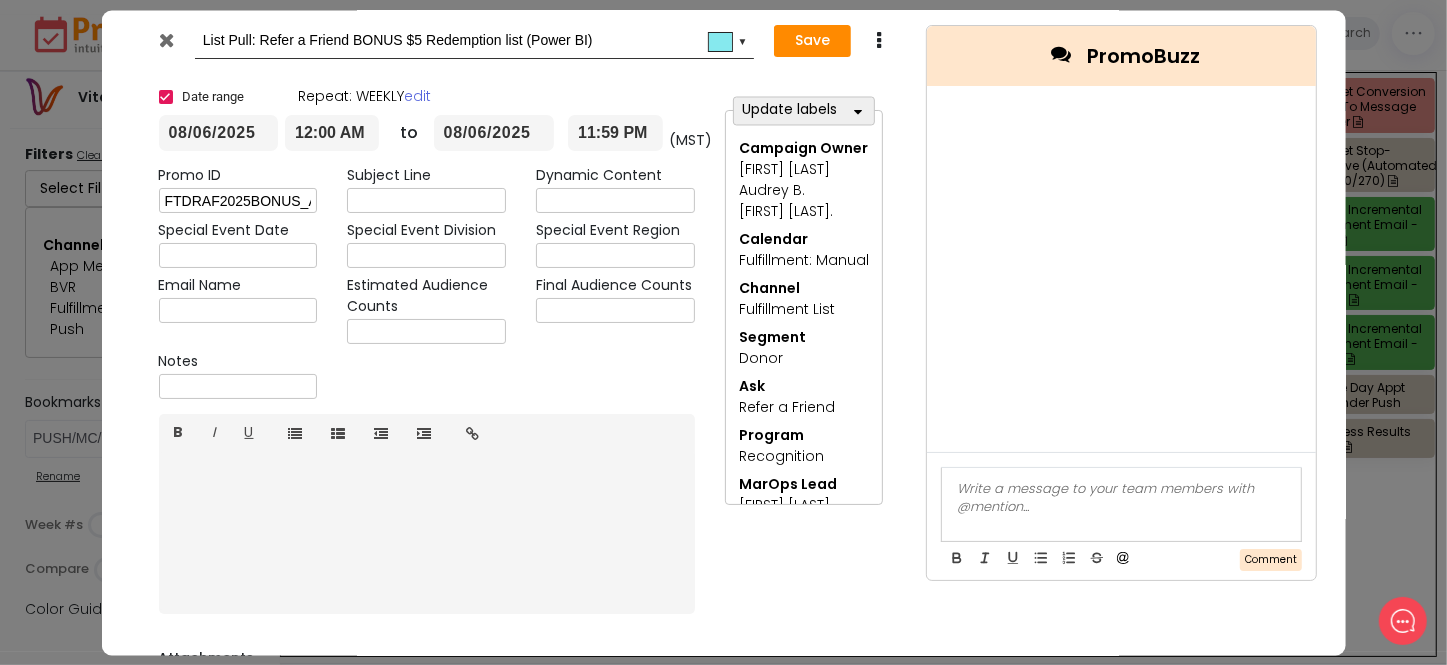click at bounding box center [615, 311] 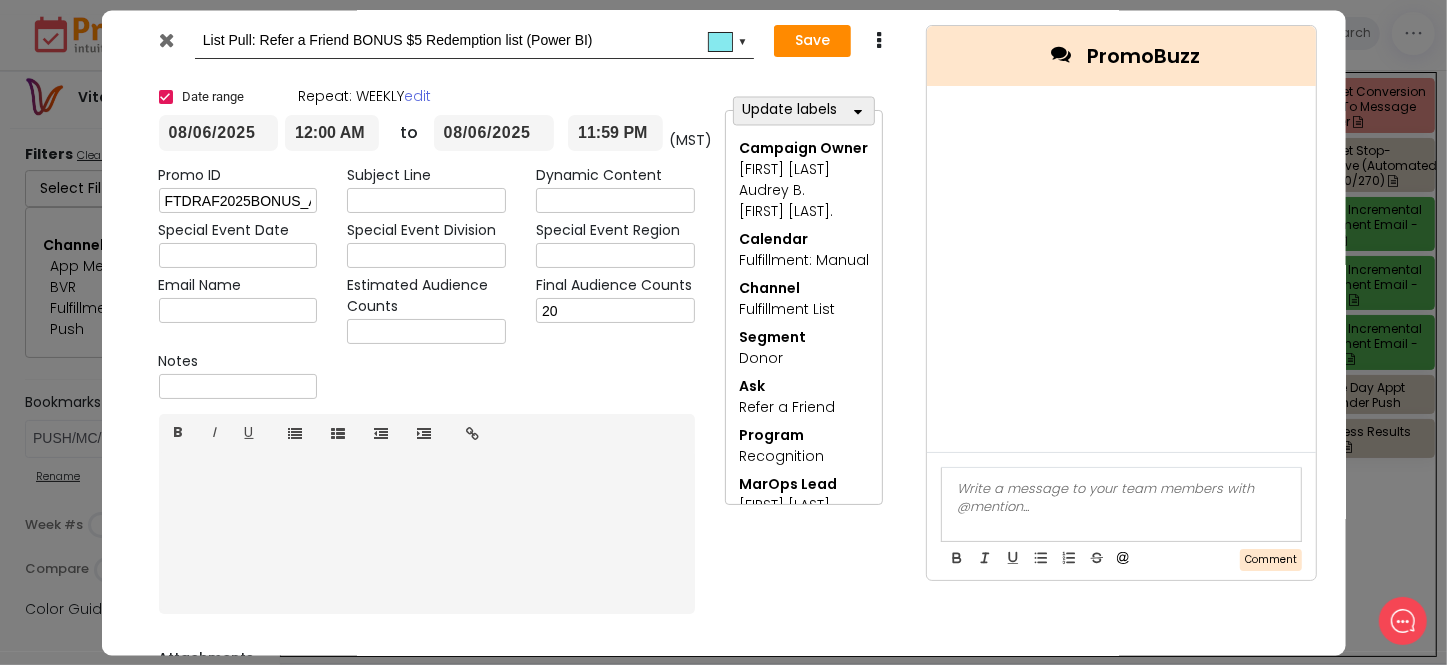 type on "20" 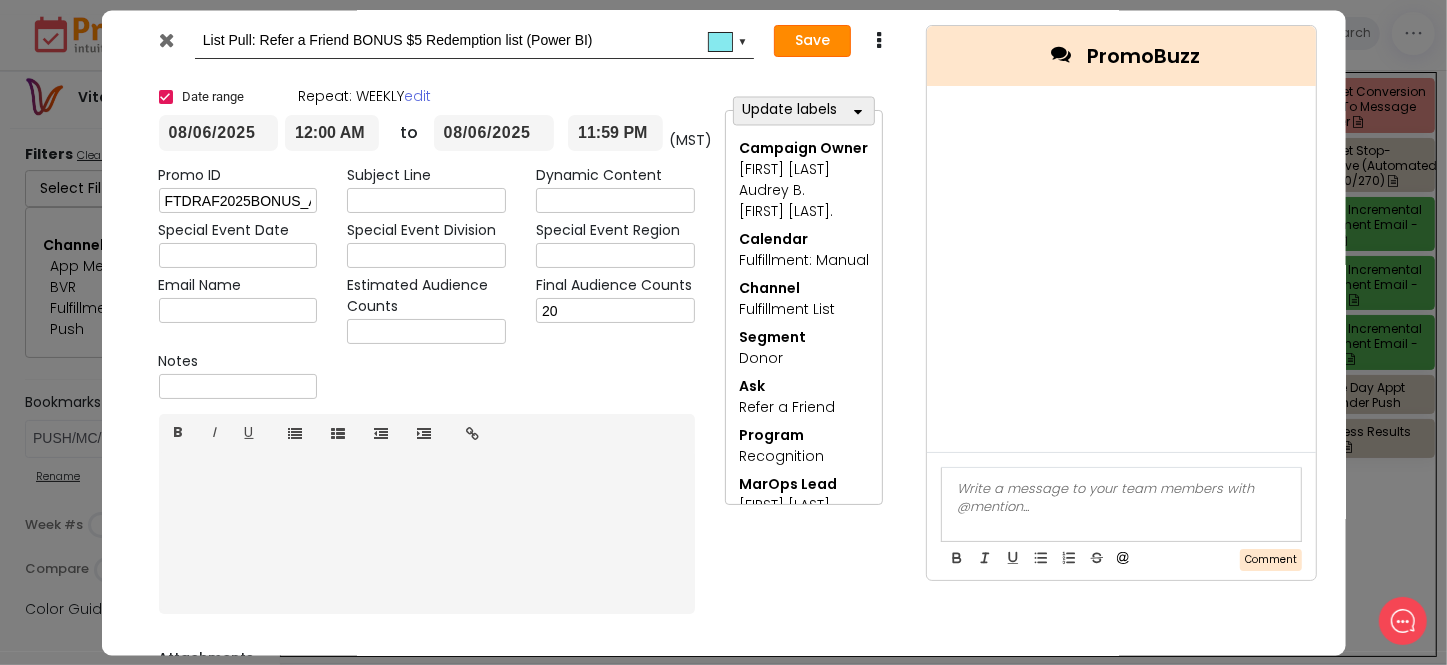 click on "Save" at bounding box center (812, 42) 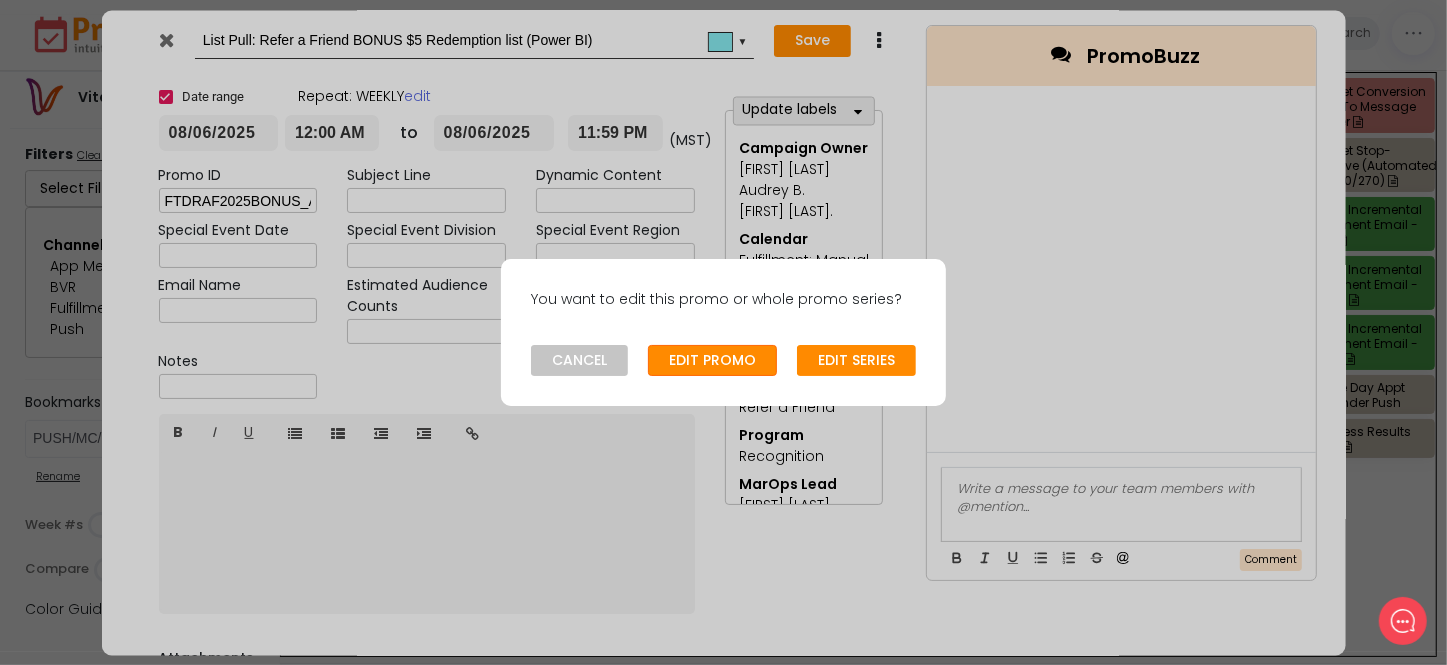 click on "EDIT PROMO" 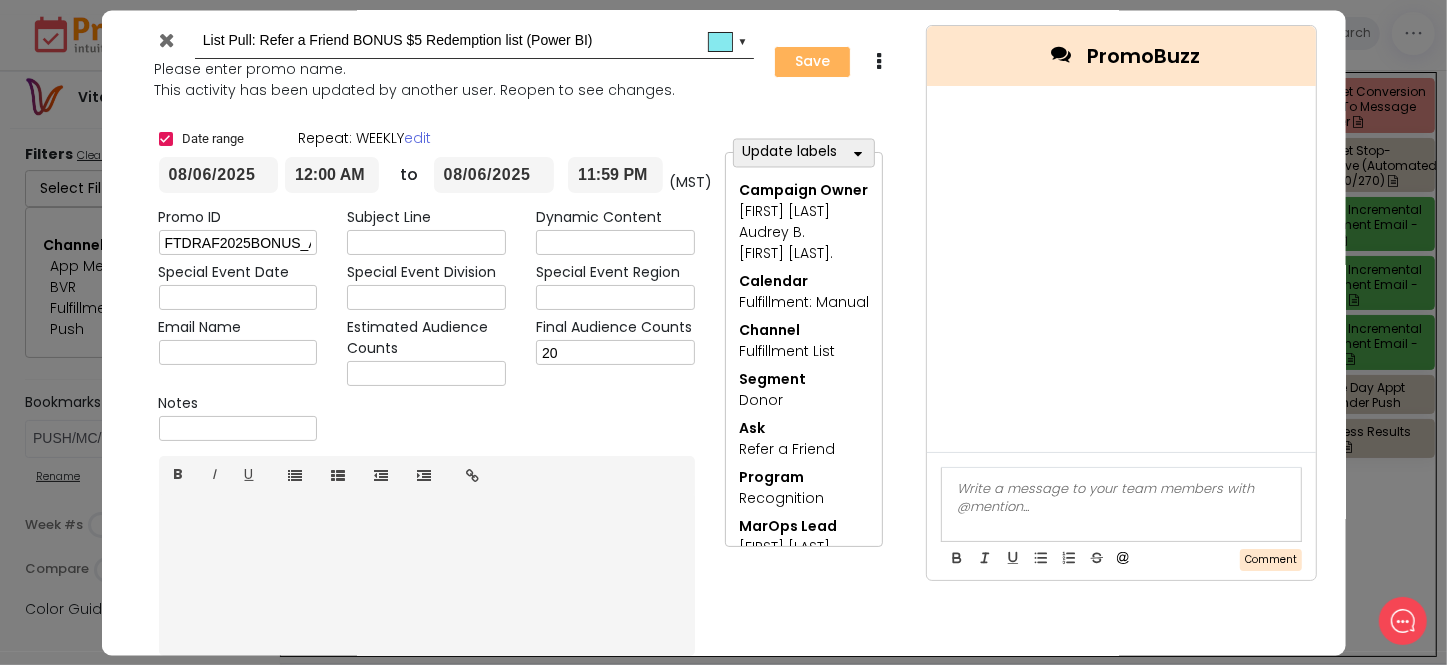 type on "2025-08-06" 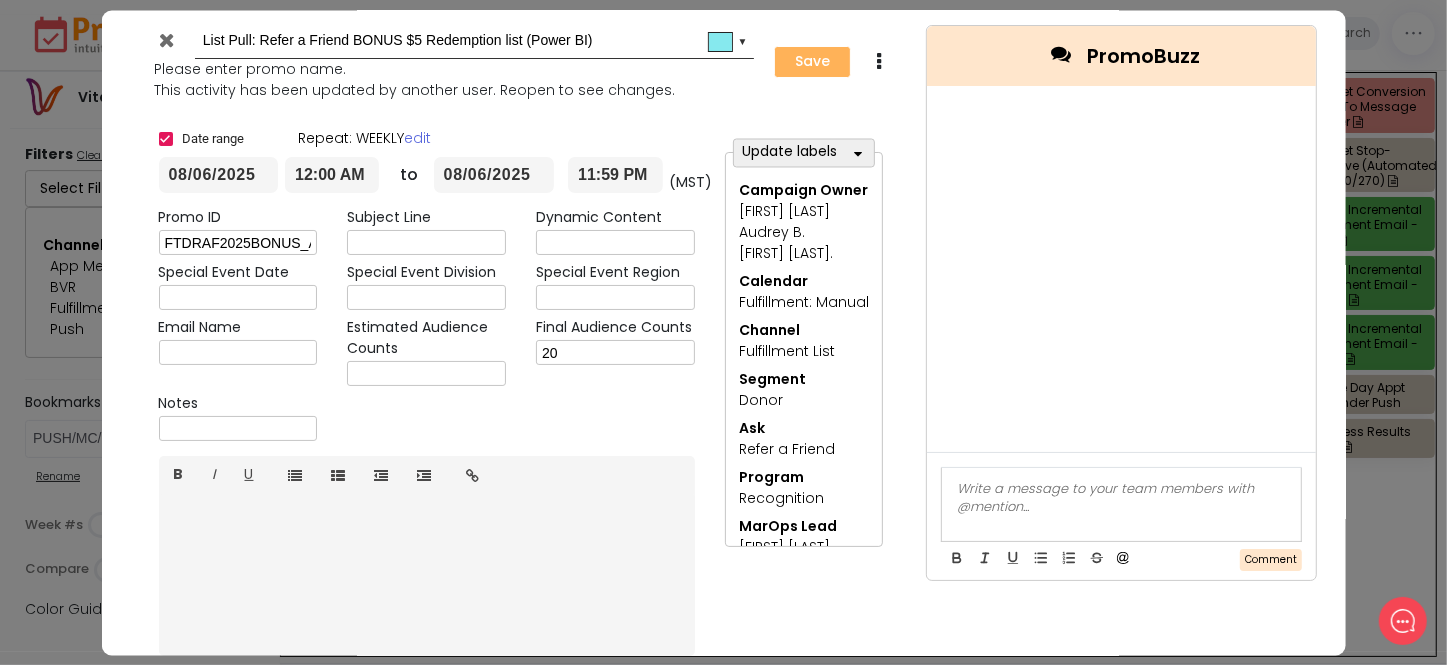 type on "00:00" 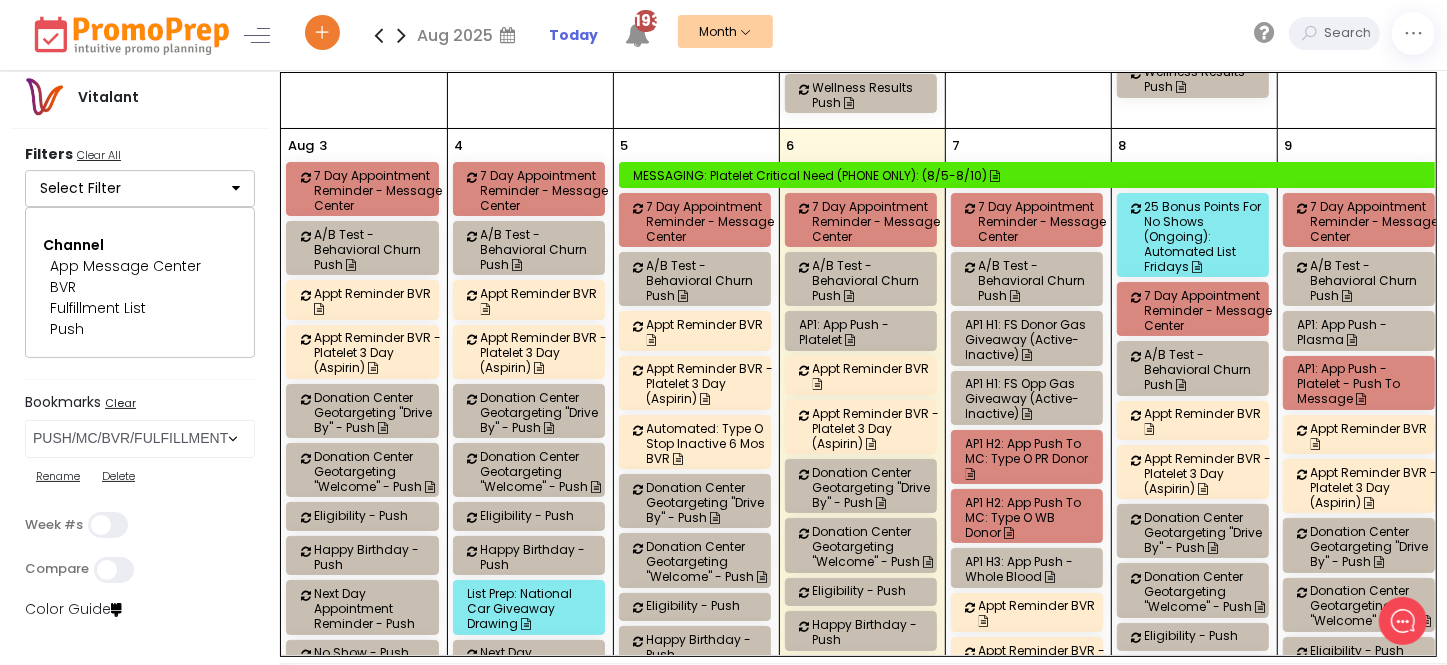 scroll, scrollTop: 1454, scrollLeft: 0, axis: vertical 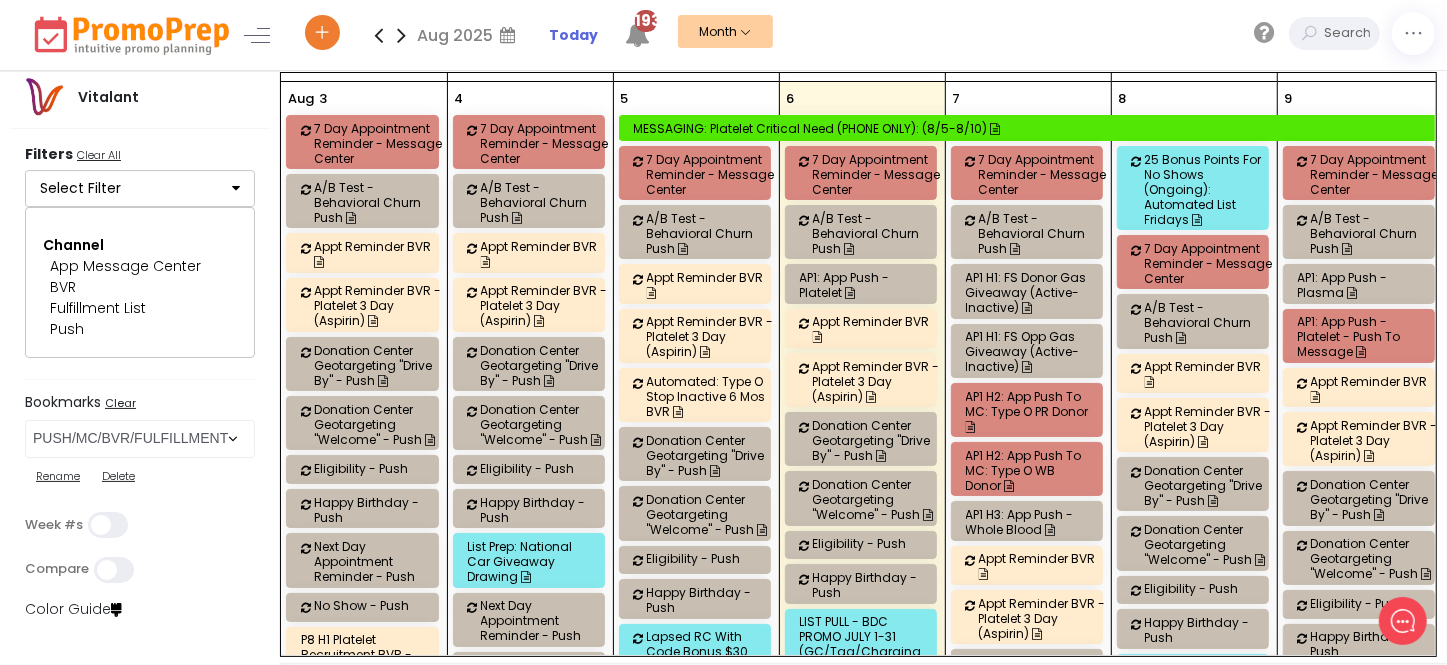 click at bounding box center (236, 188) 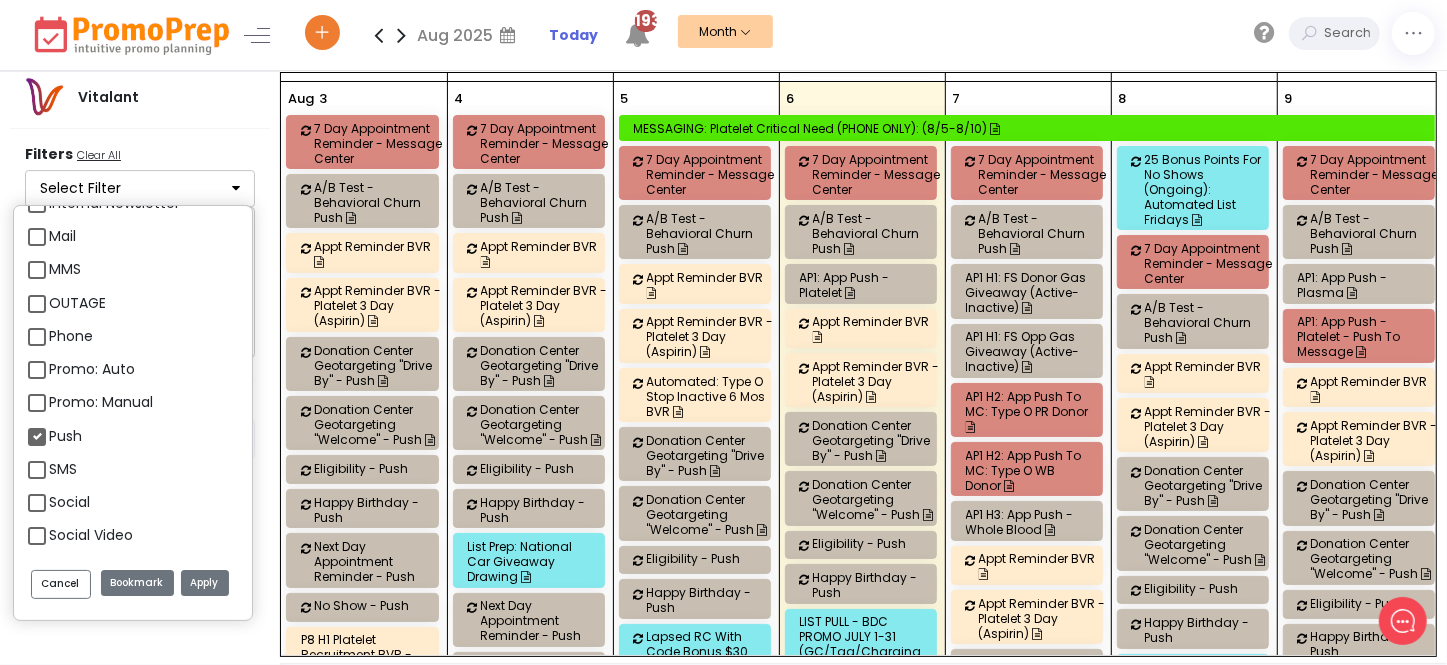 scroll, scrollTop: 2363, scrollLeft: 0, axis: vertical 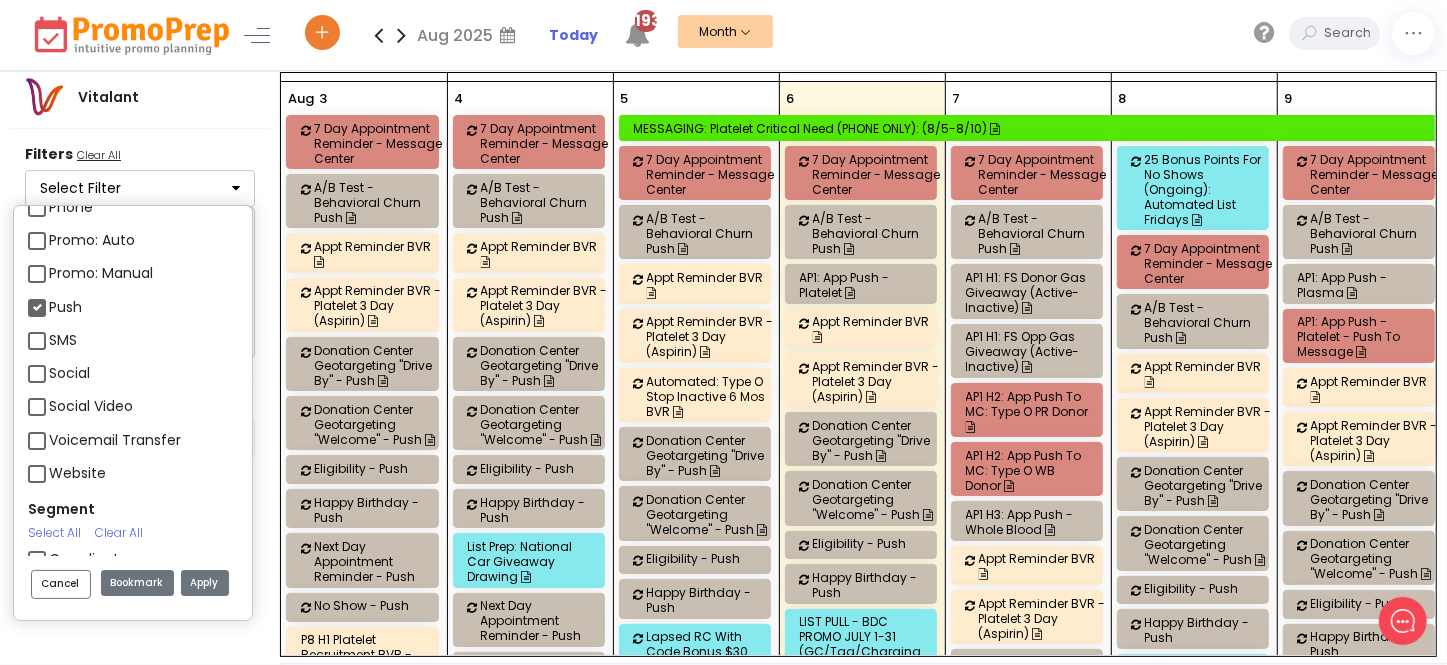 click on "Promo: Auto" at bounding box center [92, 240] 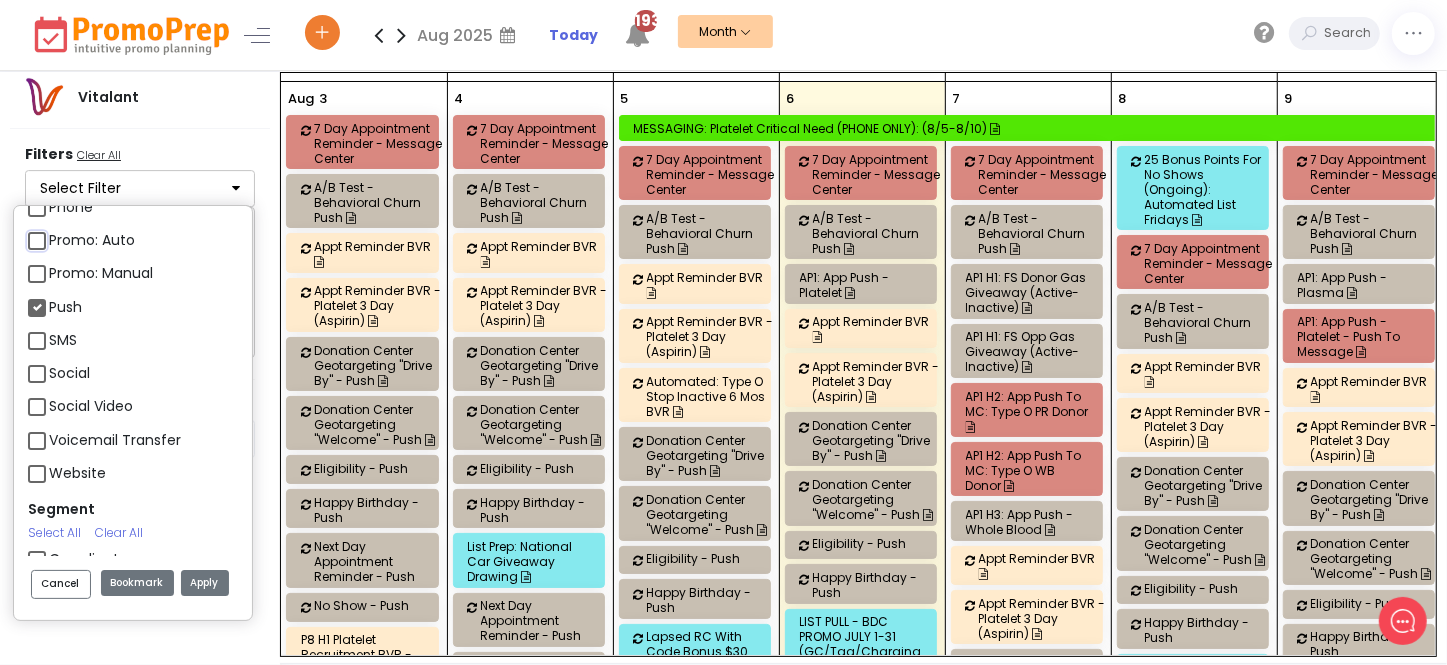 click on "Promo: Auto" at bounding box center (55, 232) 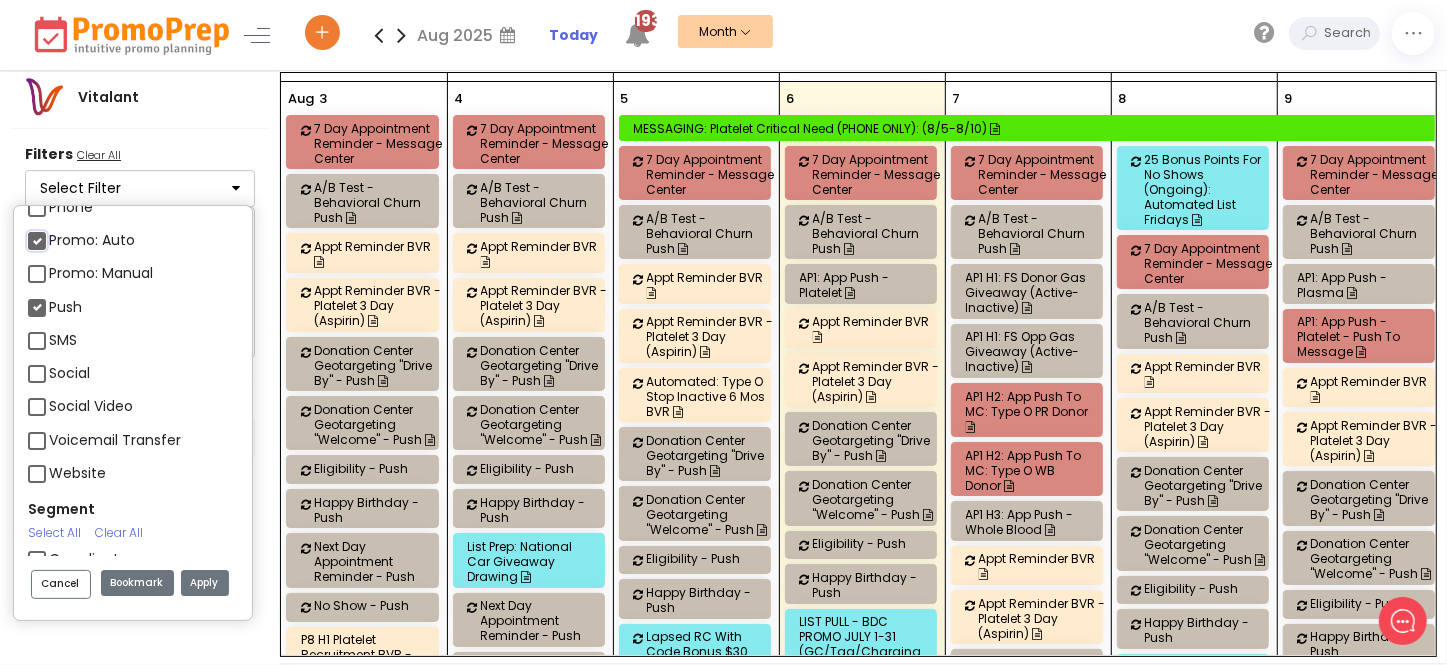 select 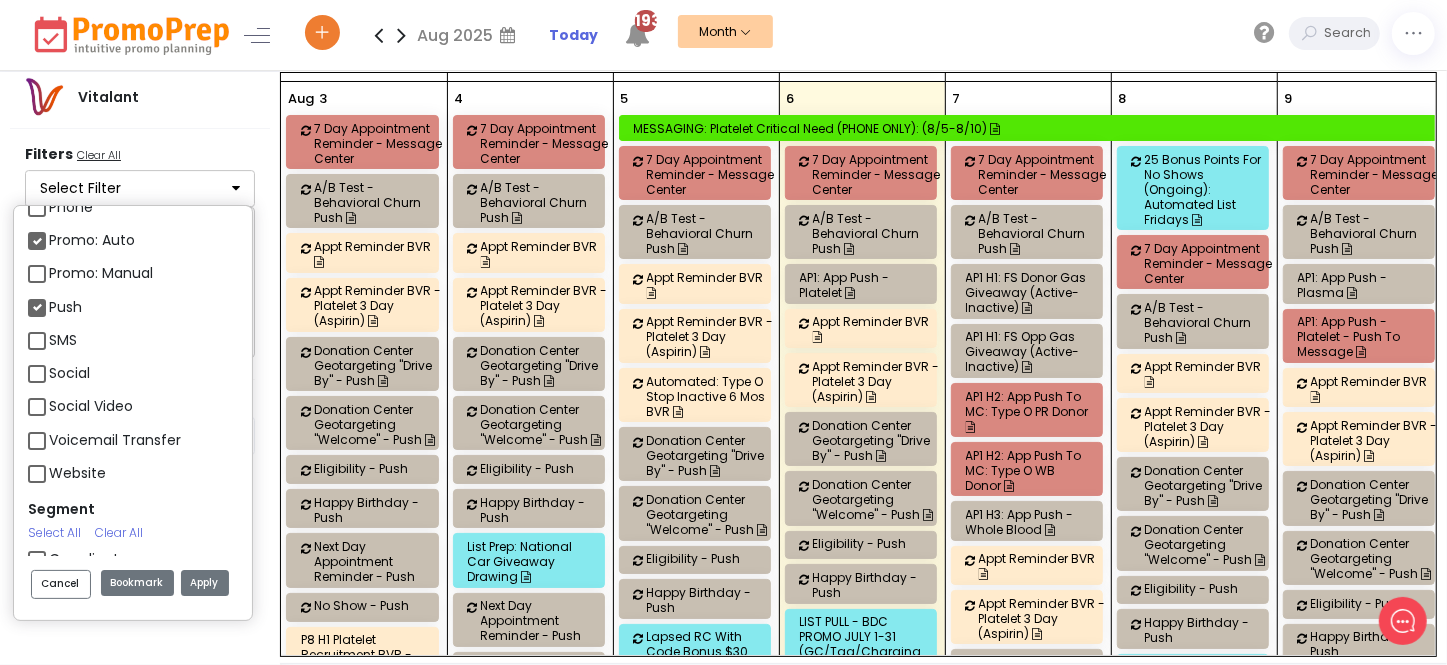 click on "Apply" at bounding box center (205, 583) 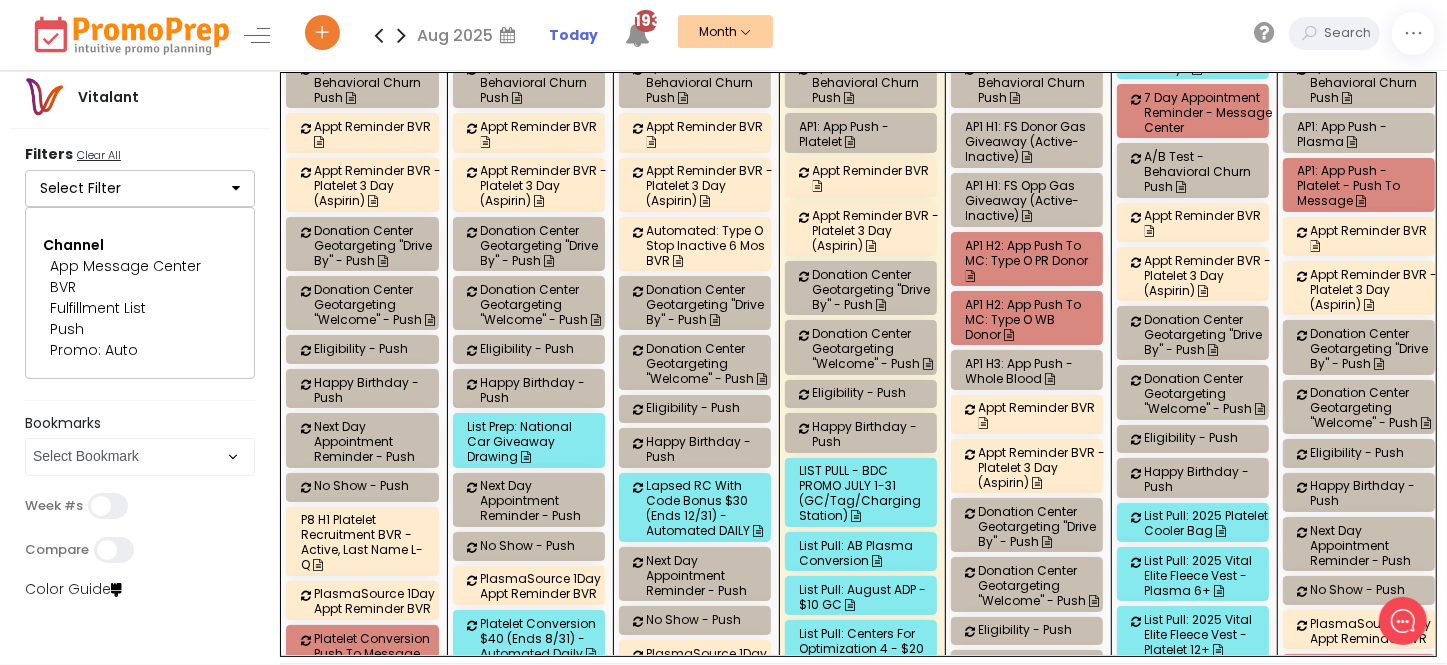 scroll, scrollTop: 1000, scrollLeft: 0, axis: vertical 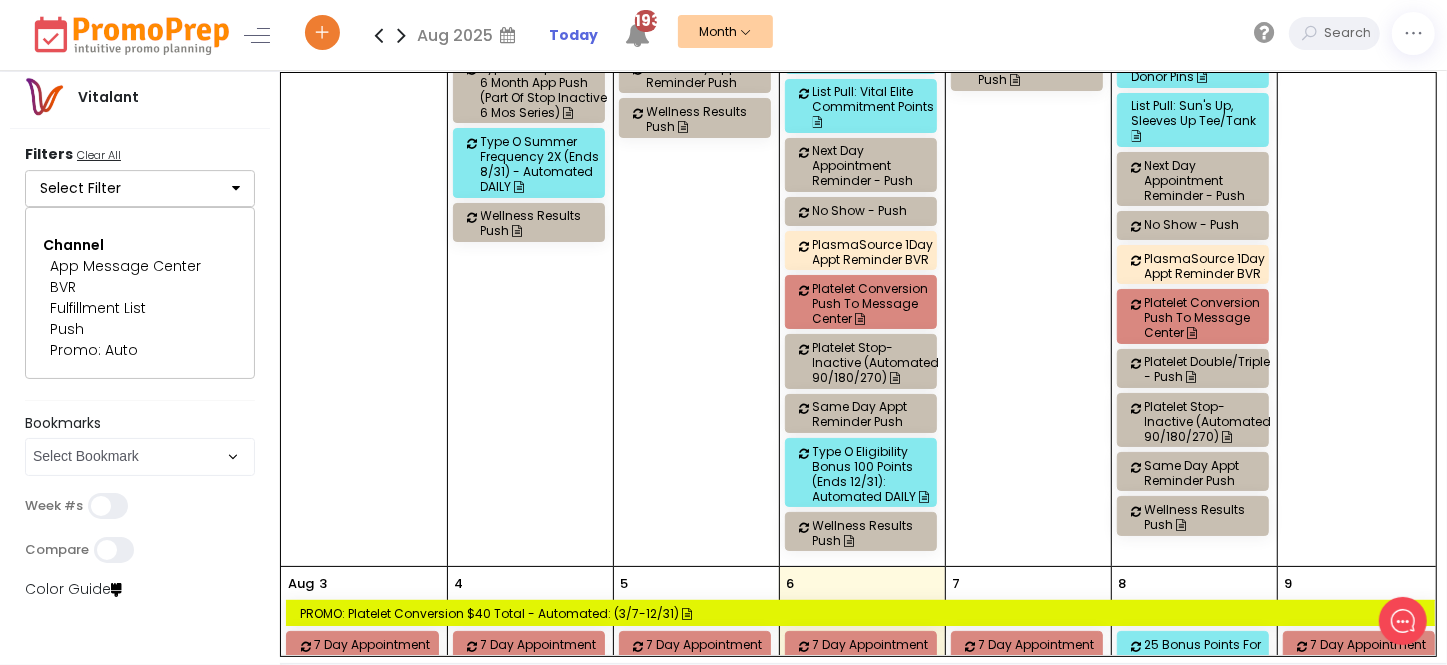 click on "Select Filter" at bounding box center (140, 189) 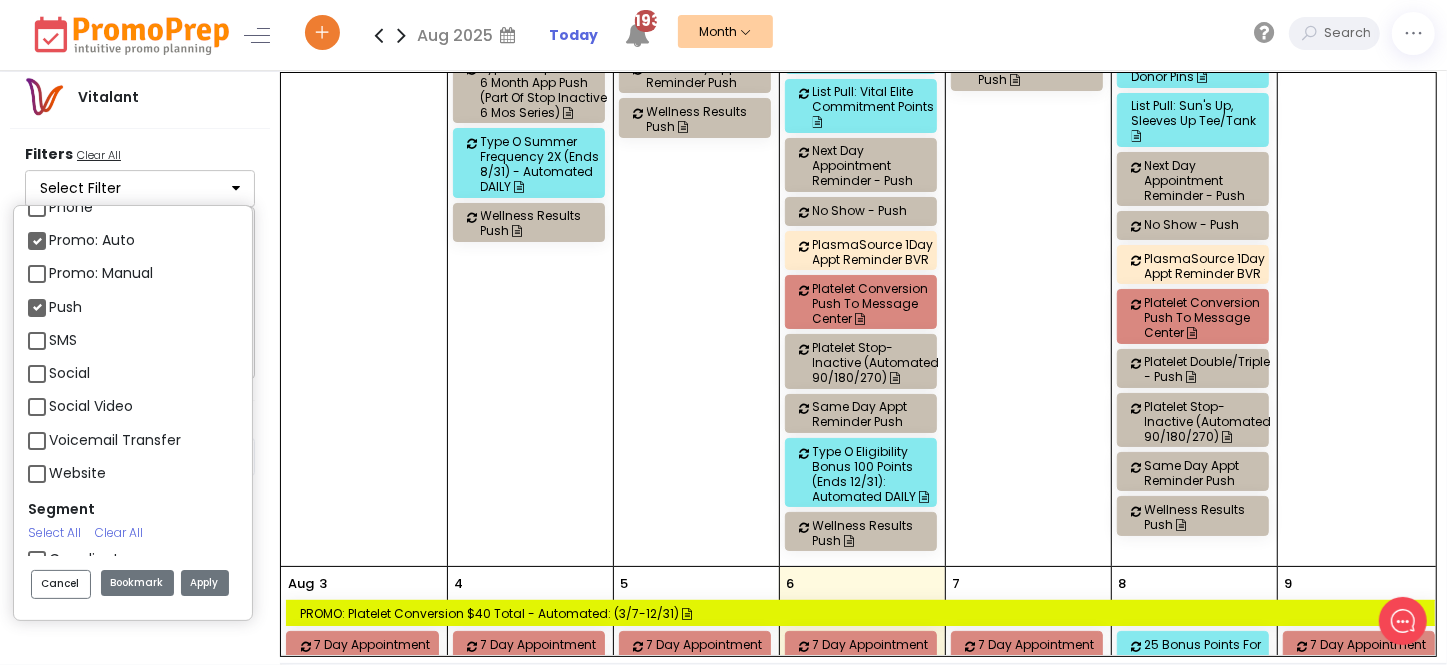 click on "Promo: Auto" at bounding box center [92, 240] 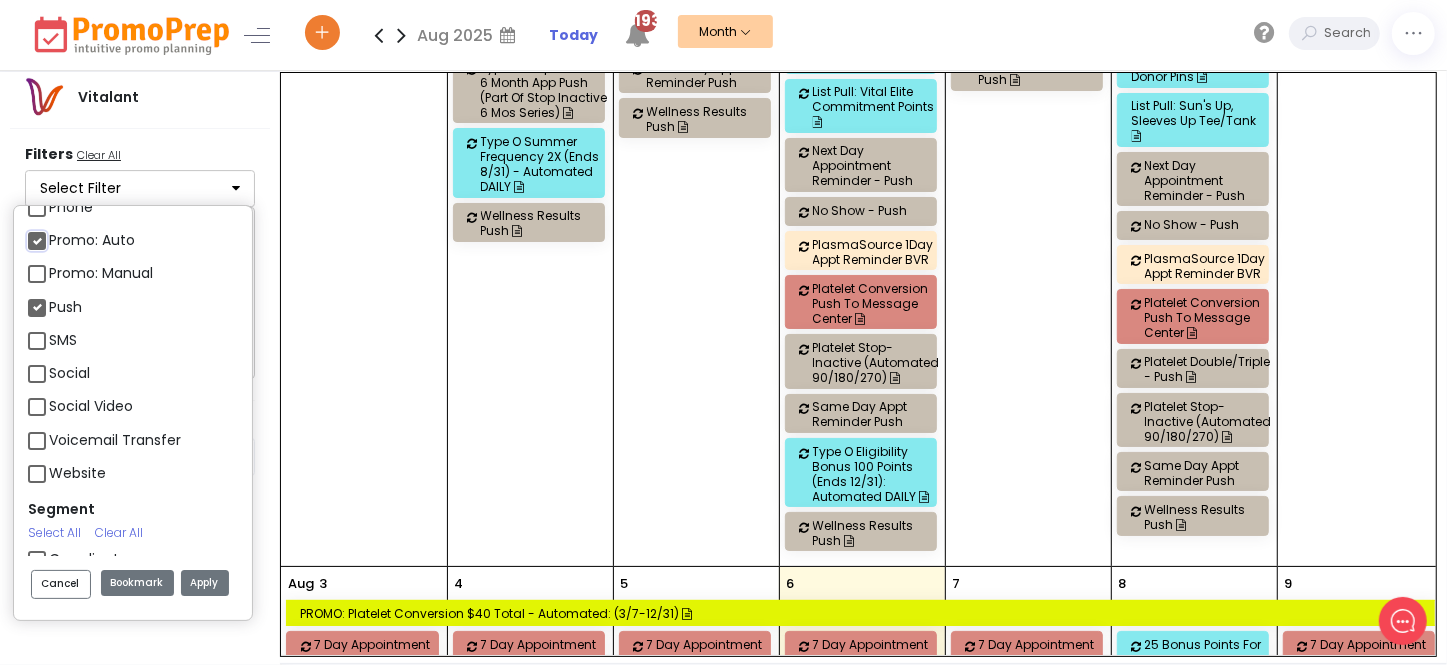 click on "Promo: Auto" at bounding box center [55, 232] 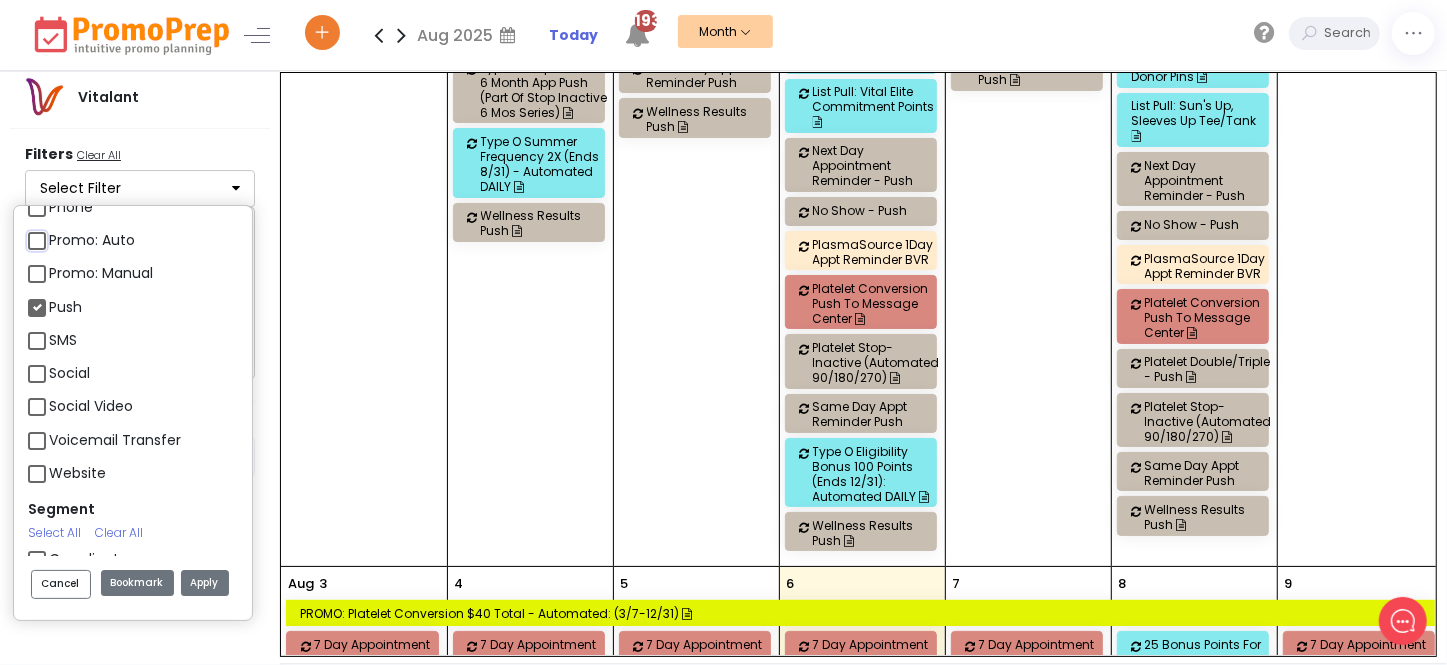 select on "278" 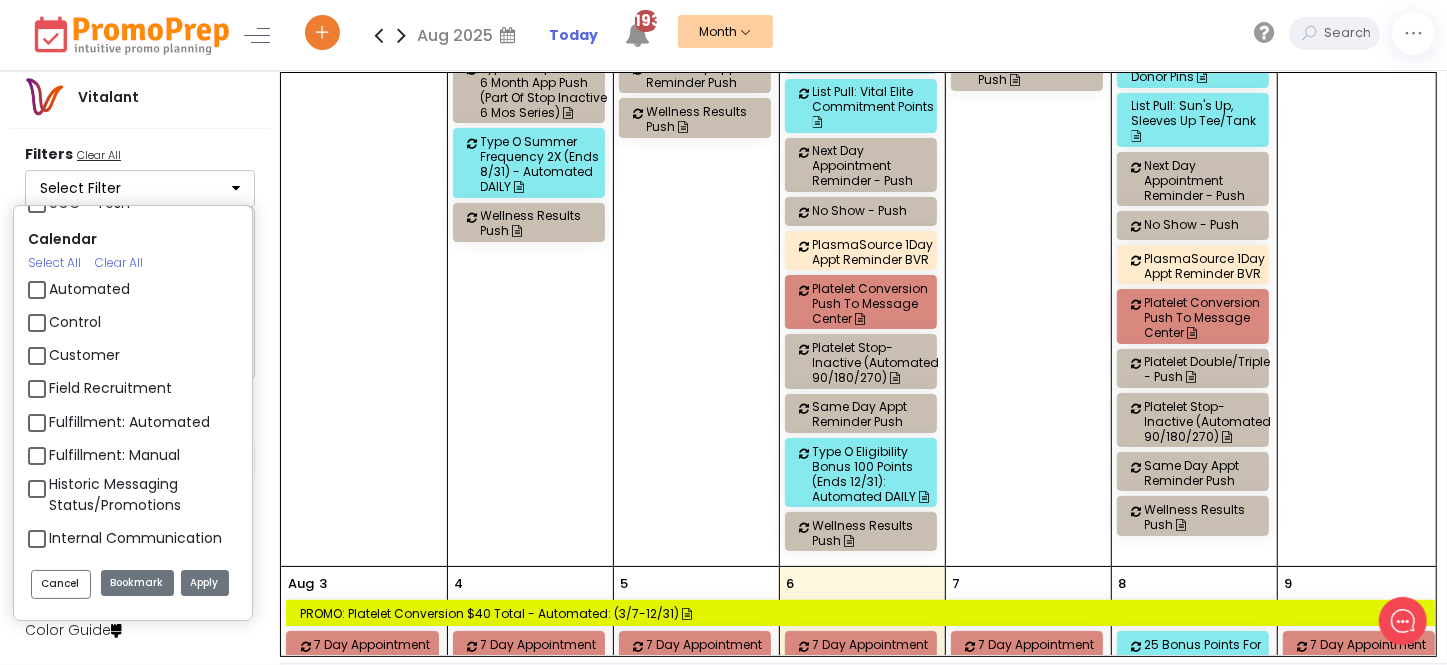 scroll, scrollTop: 1272, scrollLeft: 0, axis: vertical 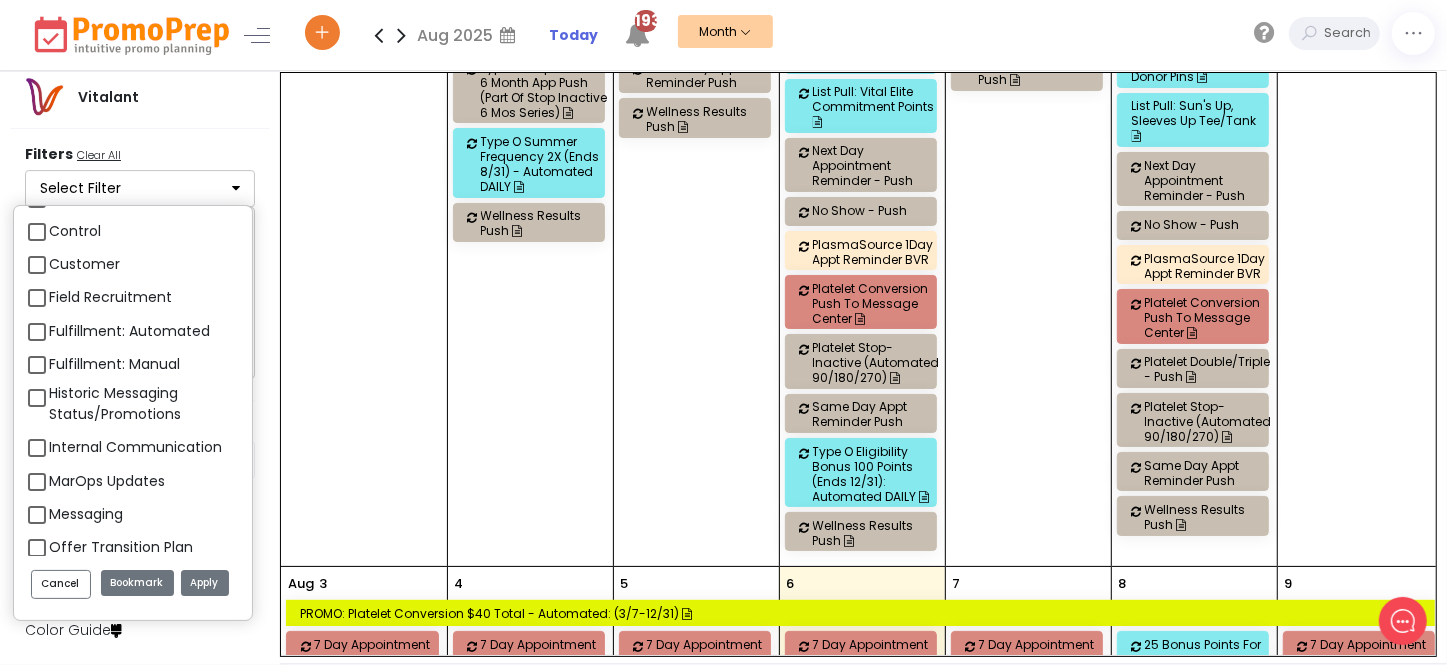 click on "Fulfillment: Automated" at bounding box center (129, 331) 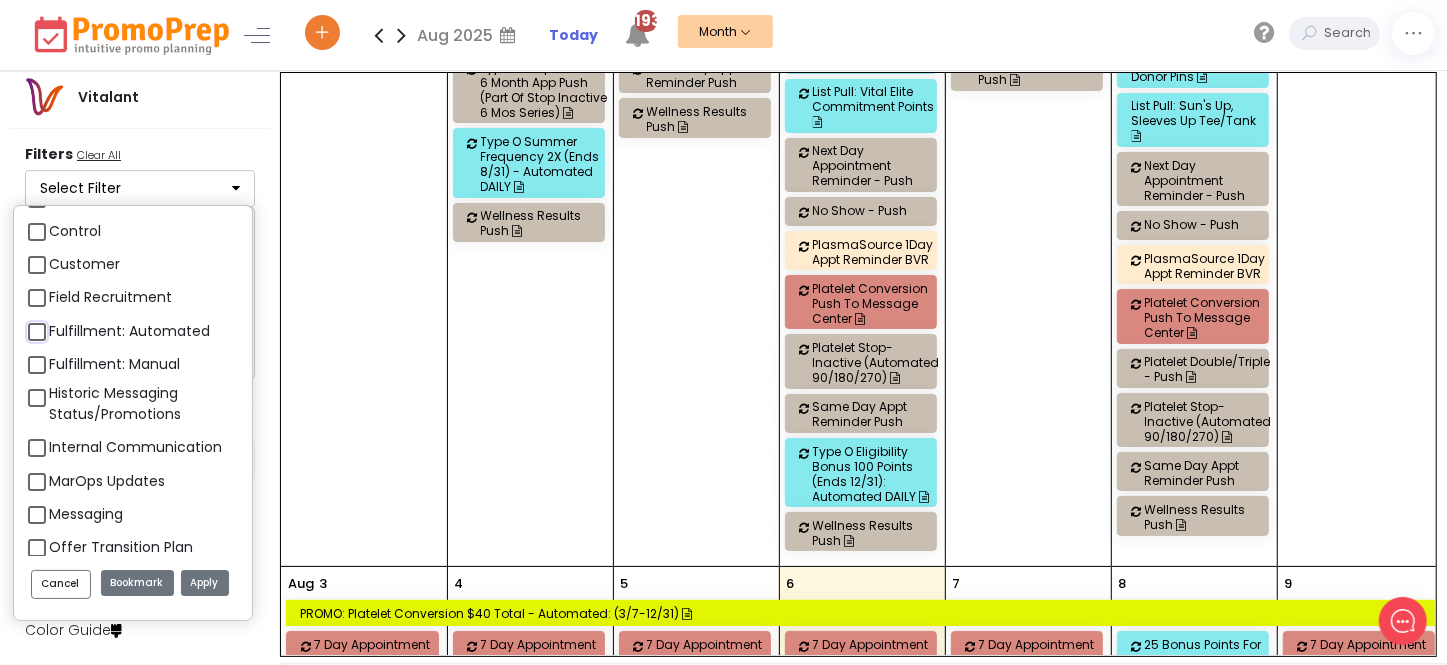 click on "Fulfillment: Automated" at bounding box center (55, 323) 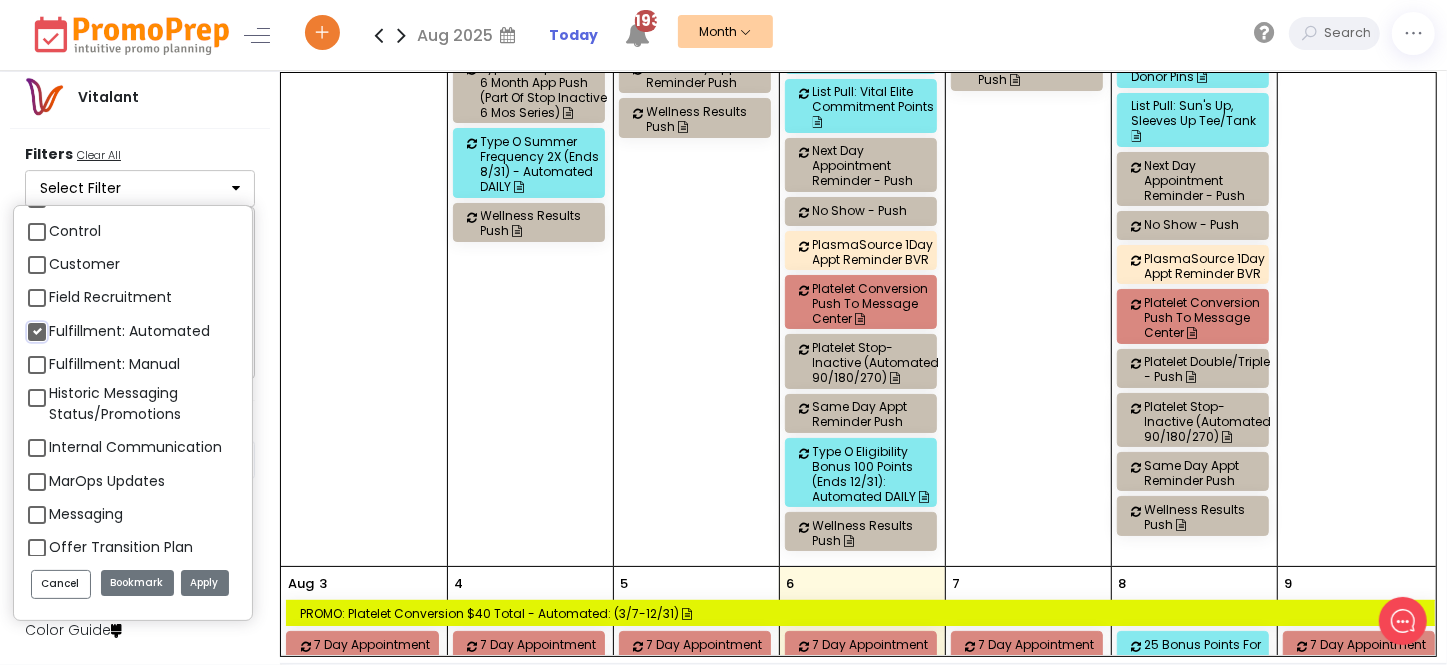 select 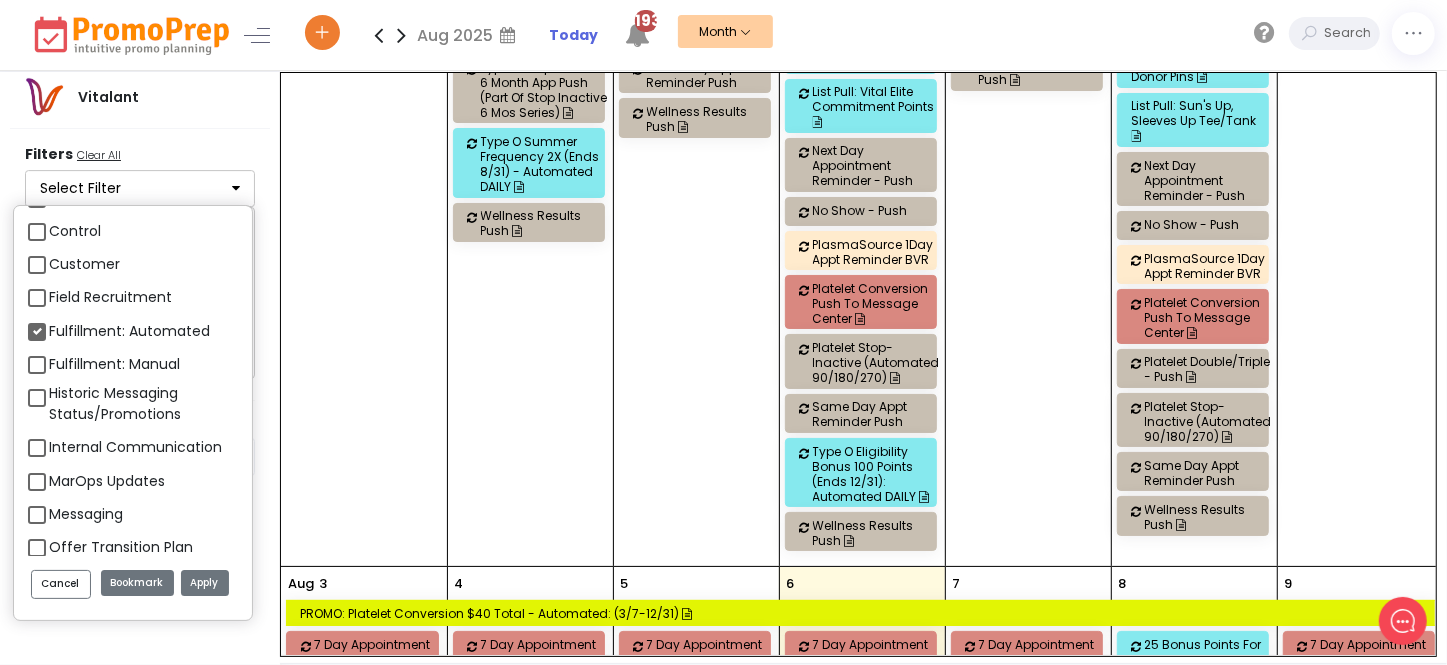 click on "Apply" at bounding box center (205, 583) 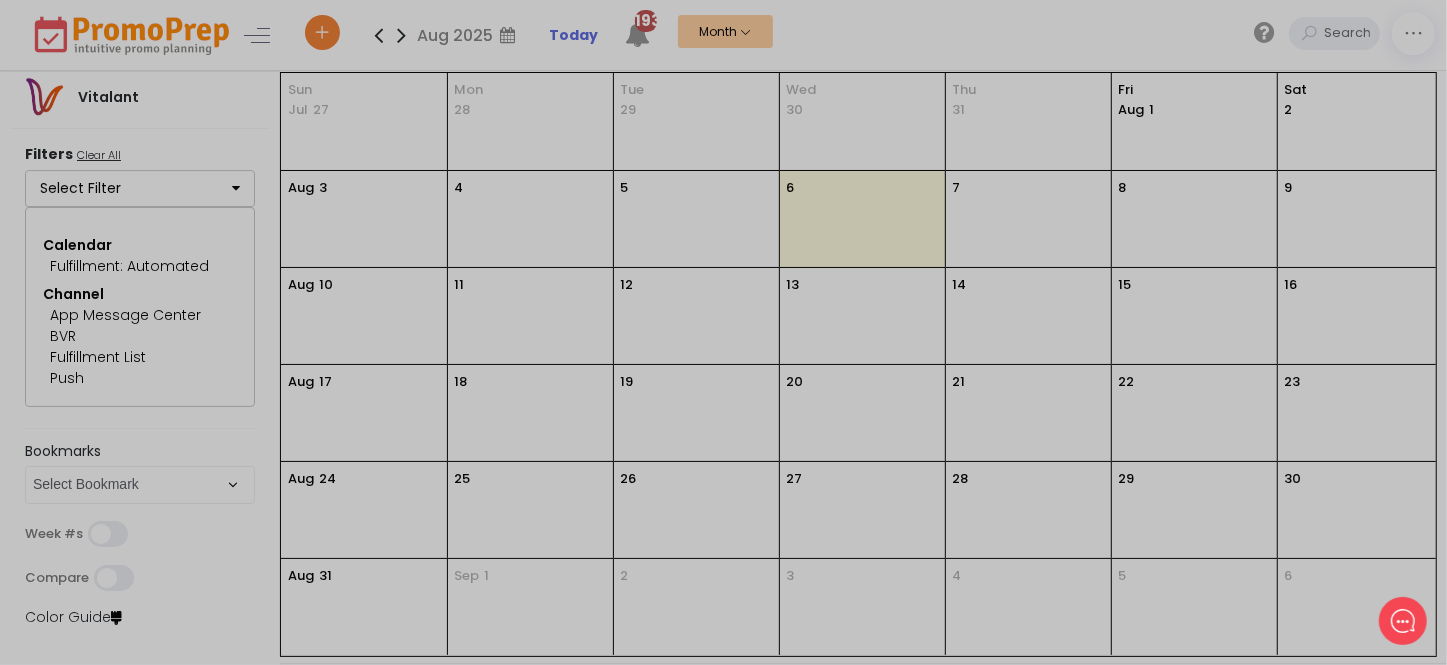 scroll, scrollTop: 0, scrollLeft: 0, axis: both 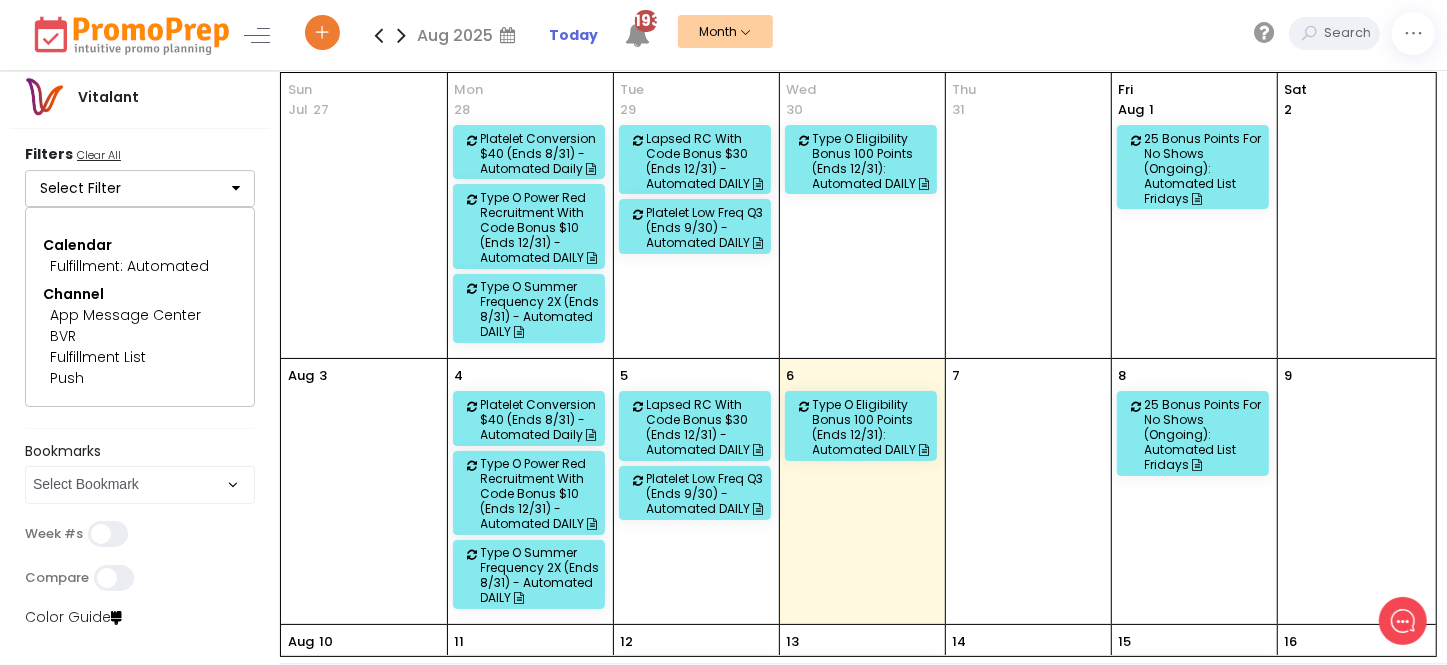 click on "Select Filter" at bounding box center [140, 189] 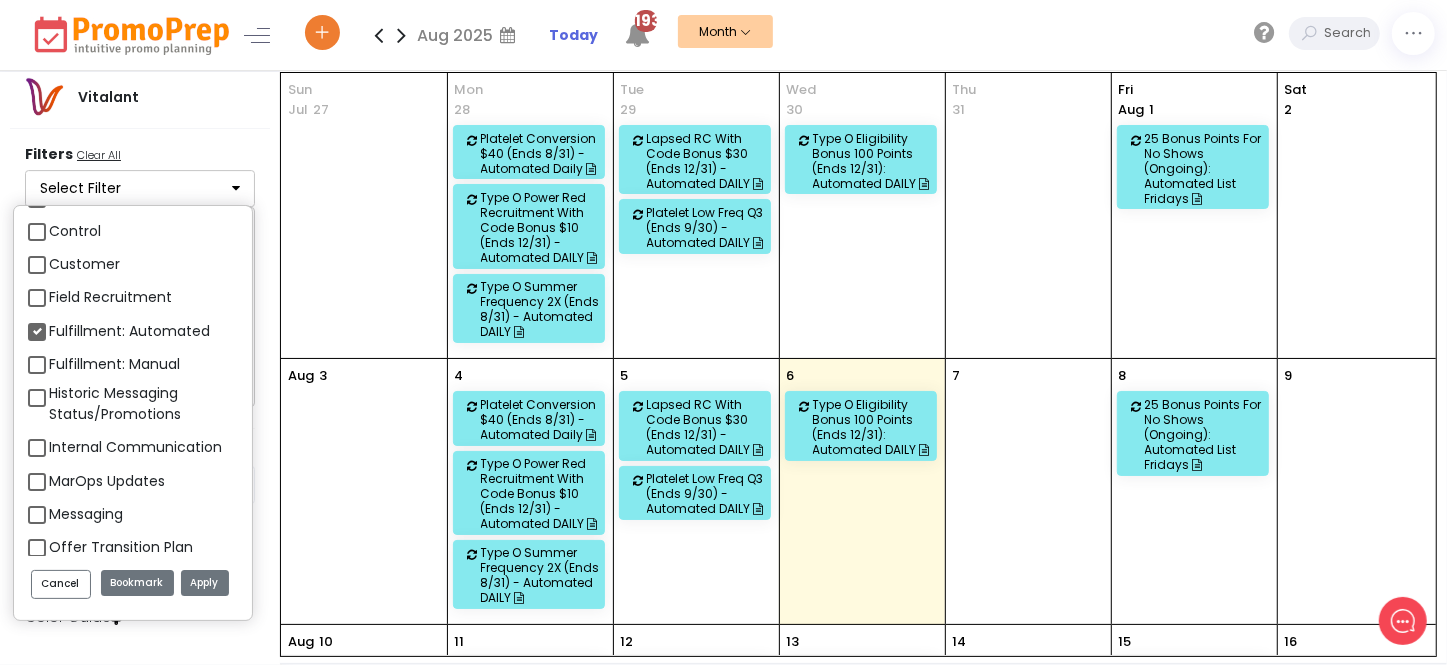 click on "Fulfillment: Automated" at bounding box center [129, 331] 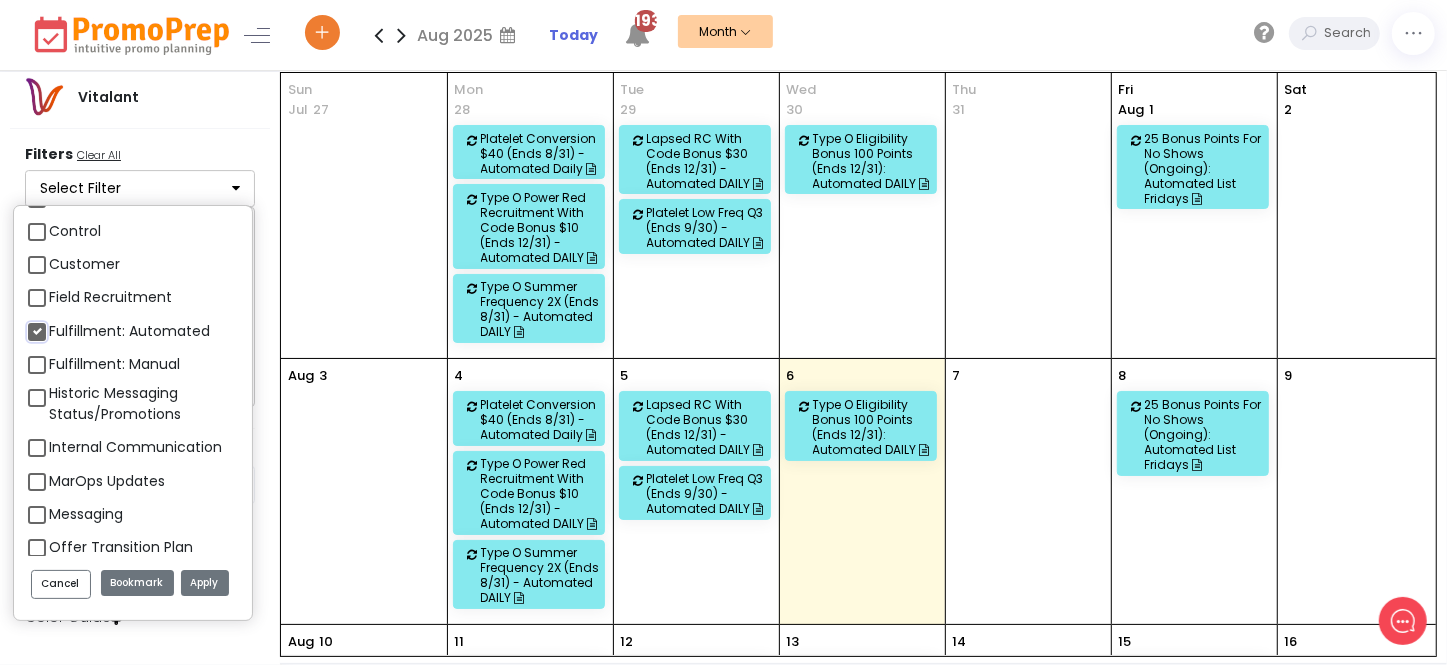 click on "Fulfillment: Automated" at bounding box center (55, 323) 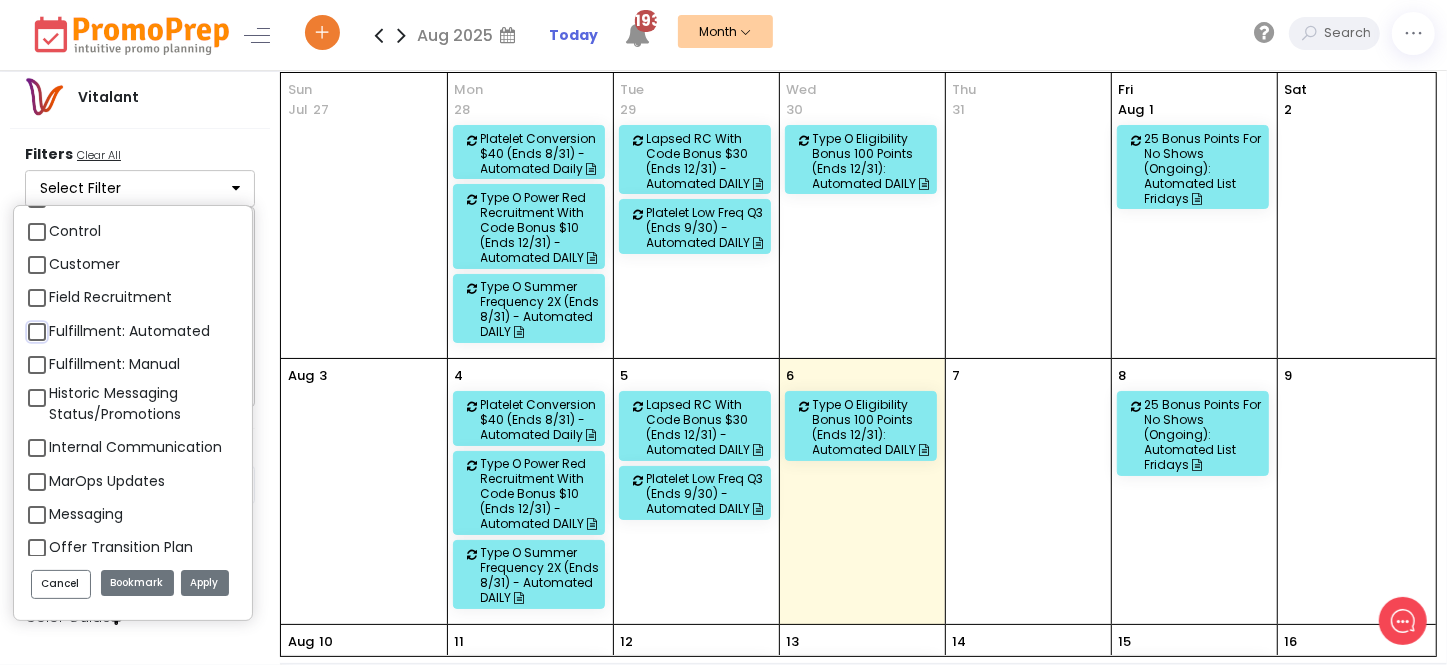 select on "278" 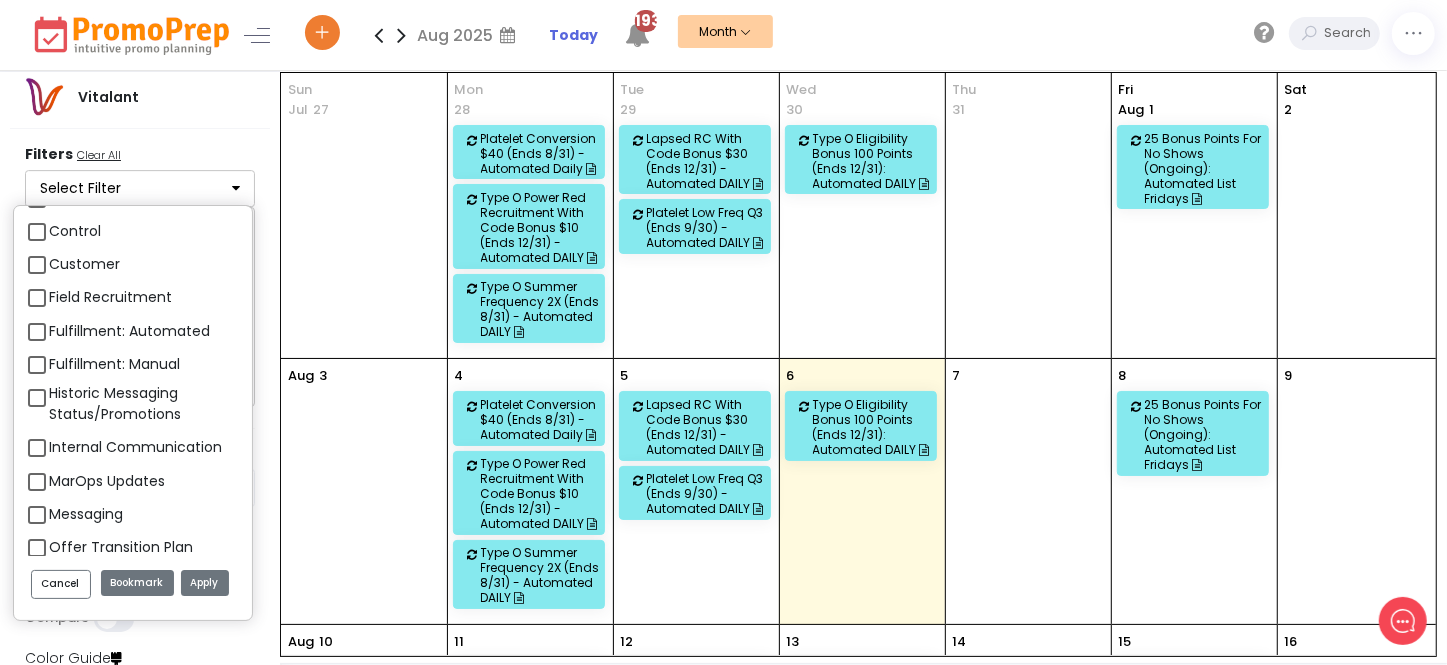 click on "Fulfillment: Manual" at bounding box center [114, 364] 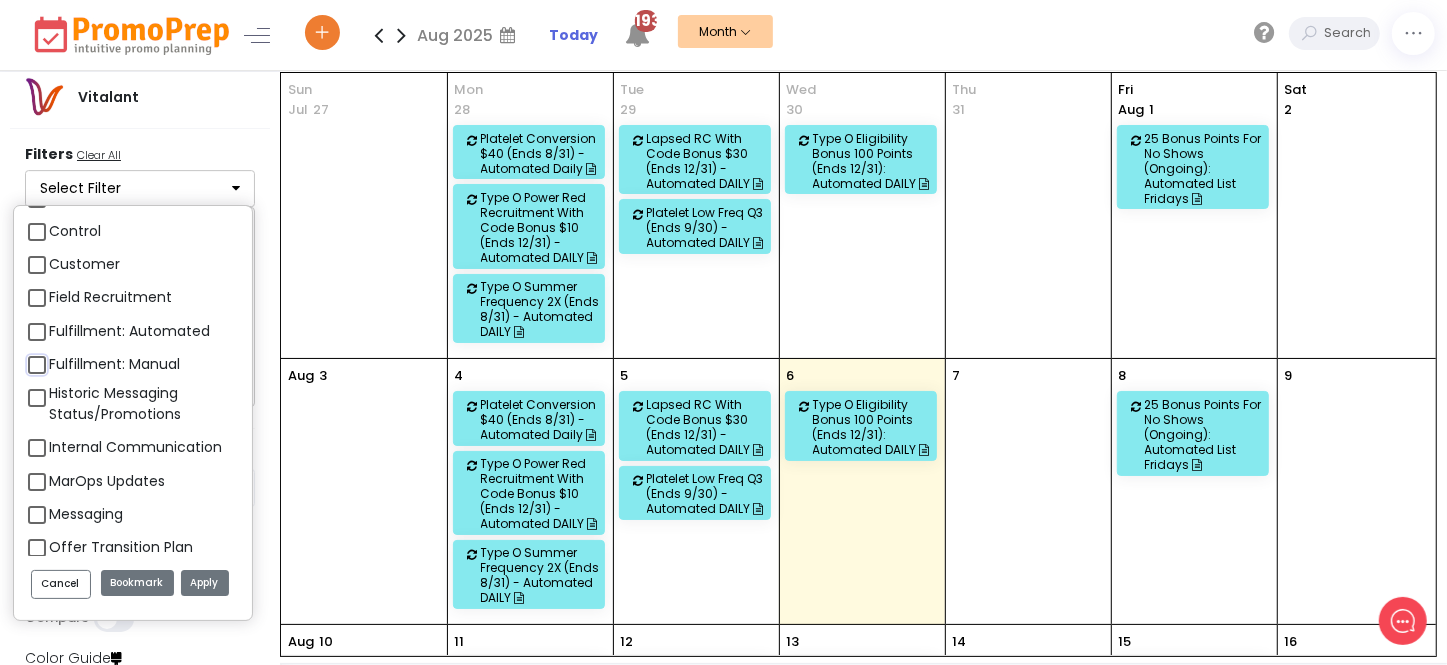 click on "Fulfillment: Manual" at bounding box center [55, 356] 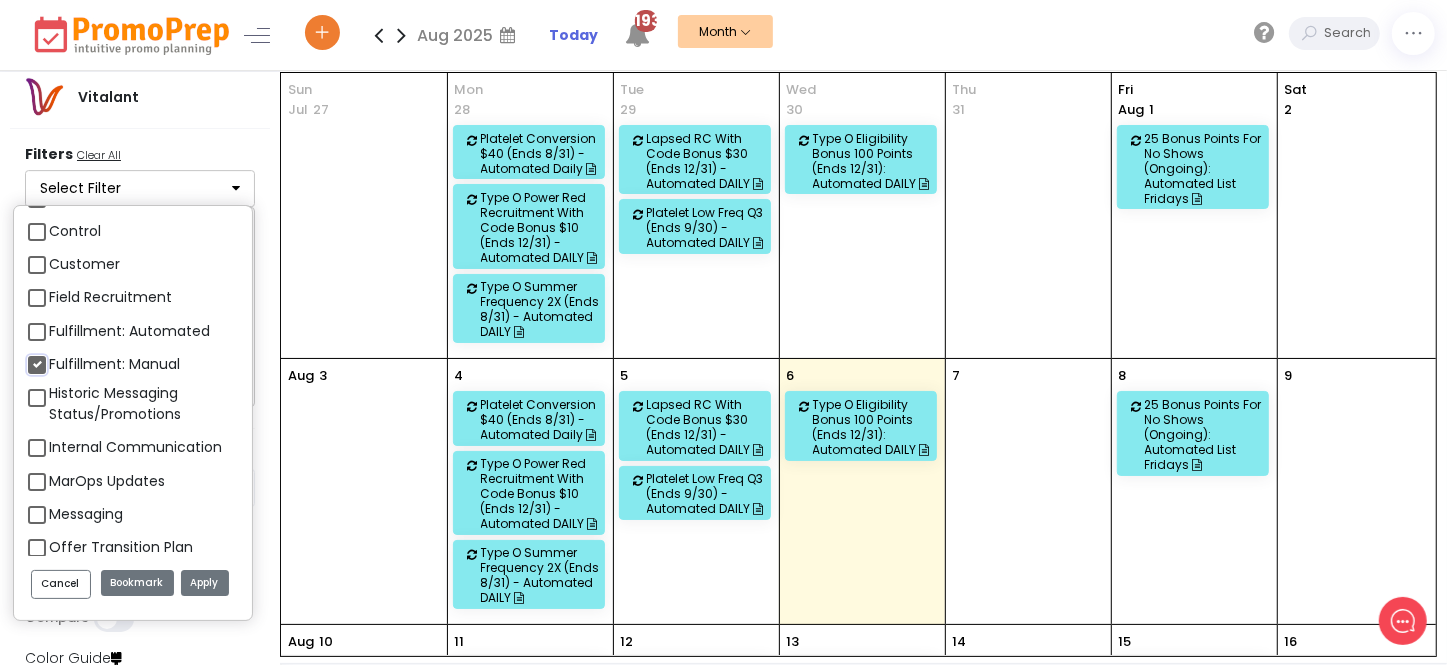 select 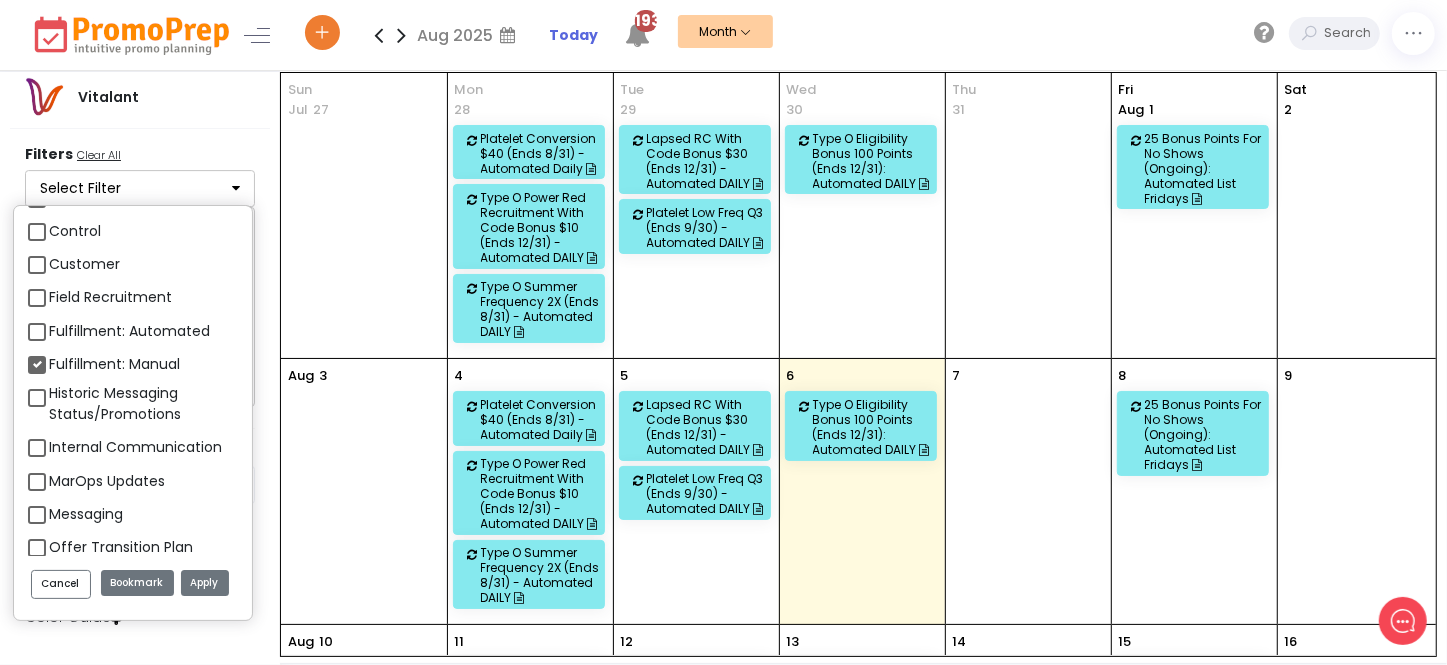click on "Apply" at bounding box center [205, 583] 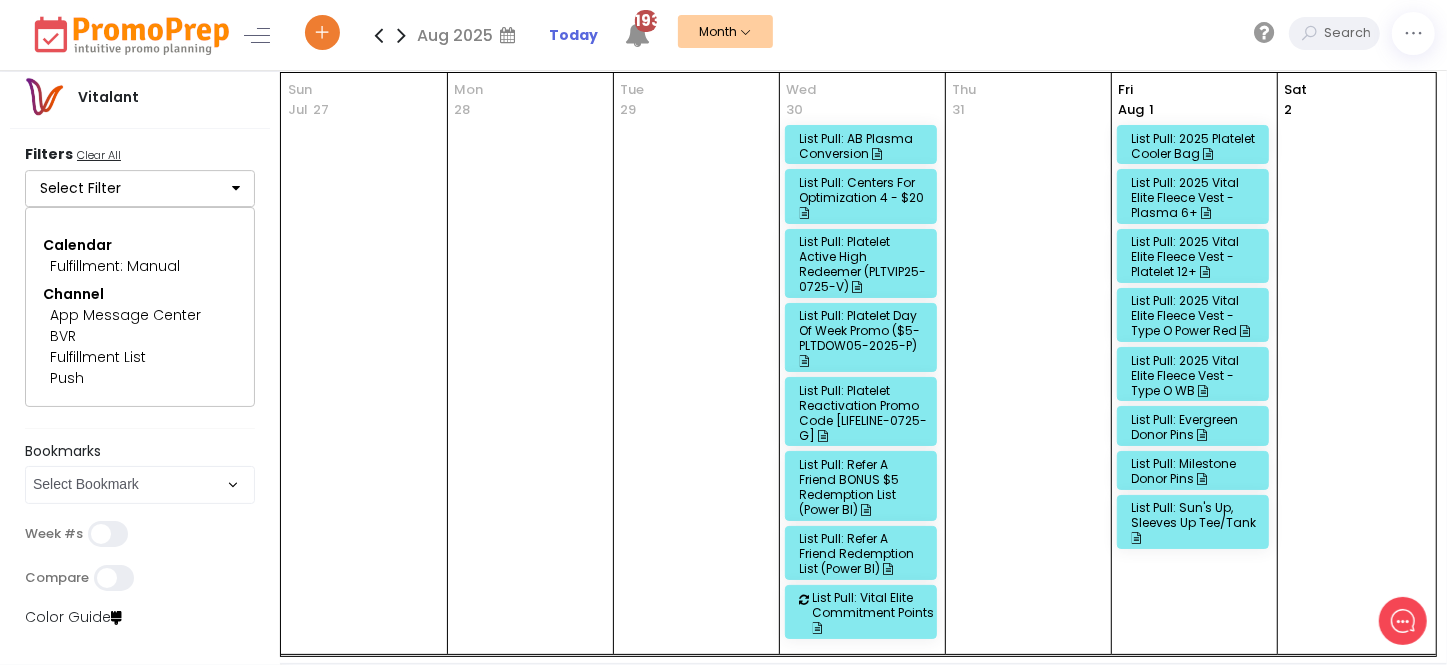 scroll, scrollTop: 0, scrollLeft: 0, axis: both 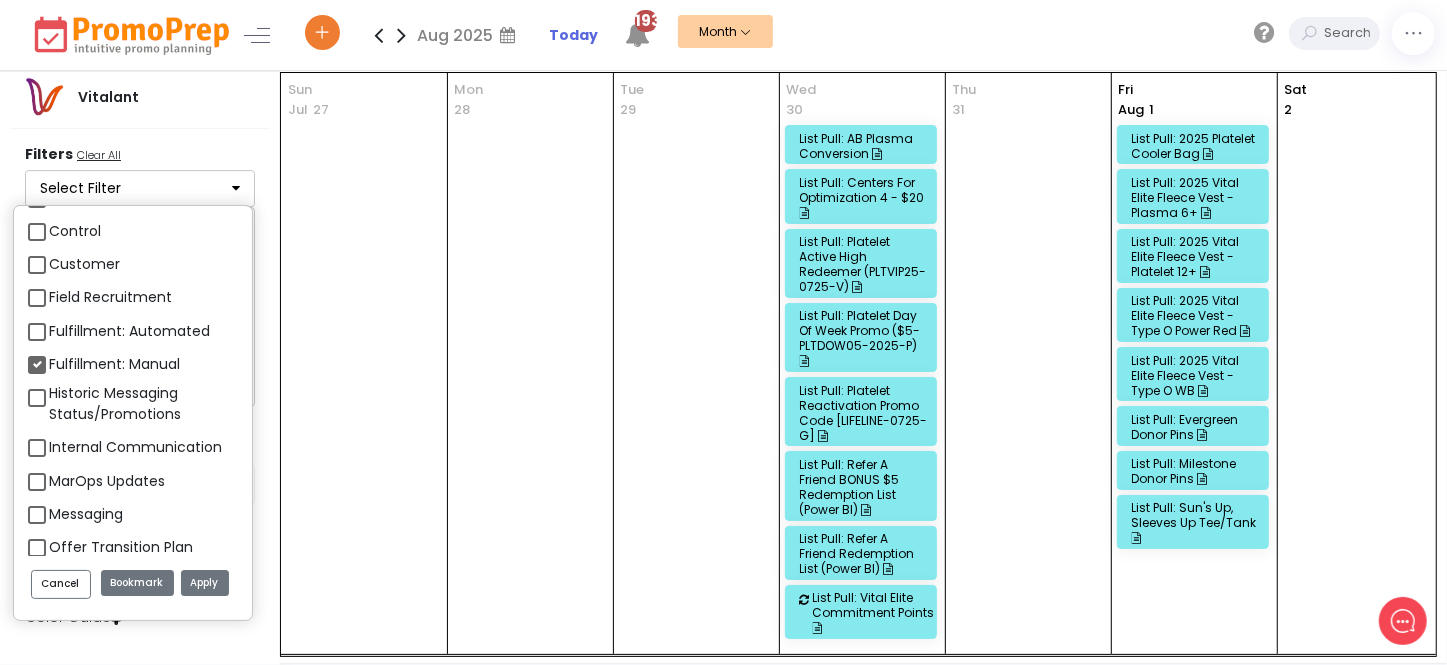 click on "Fulfillment: Manual" at bounding box center [114, 364] 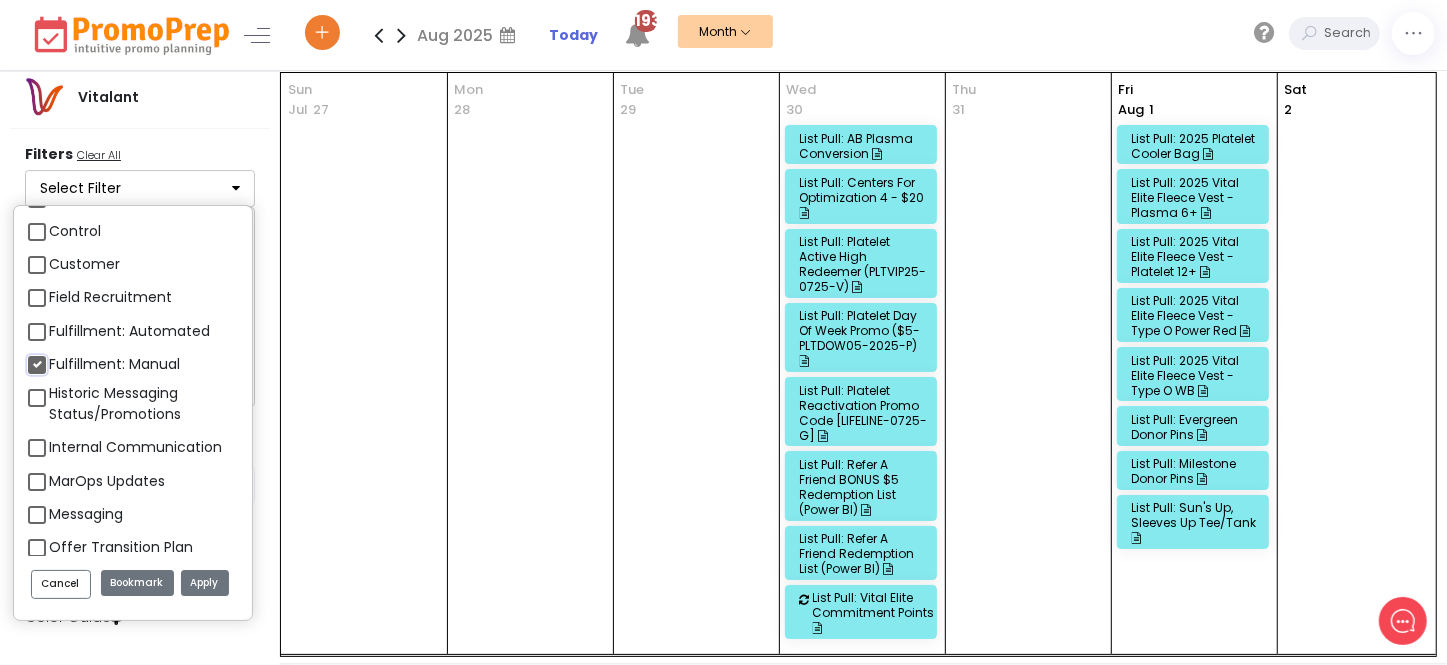 click on "Fulfillment: Manual" at bounding box center [55, 356] 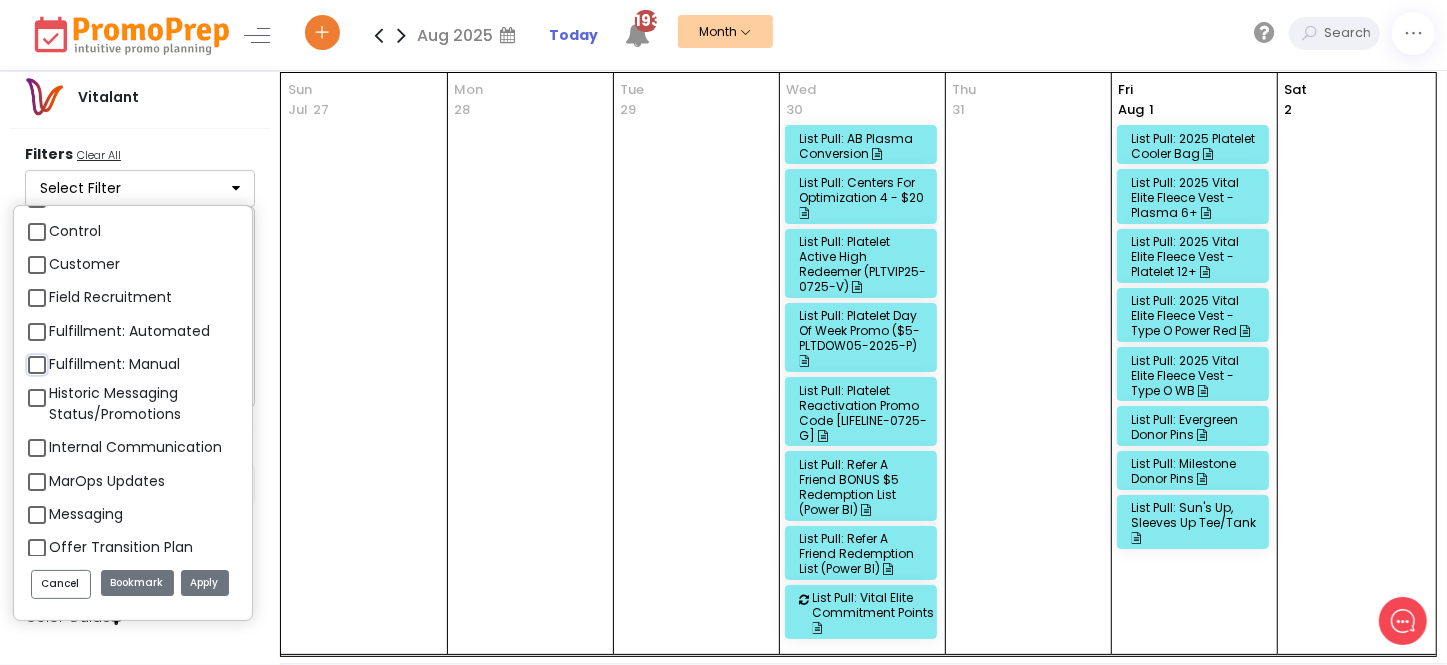 select on "278" 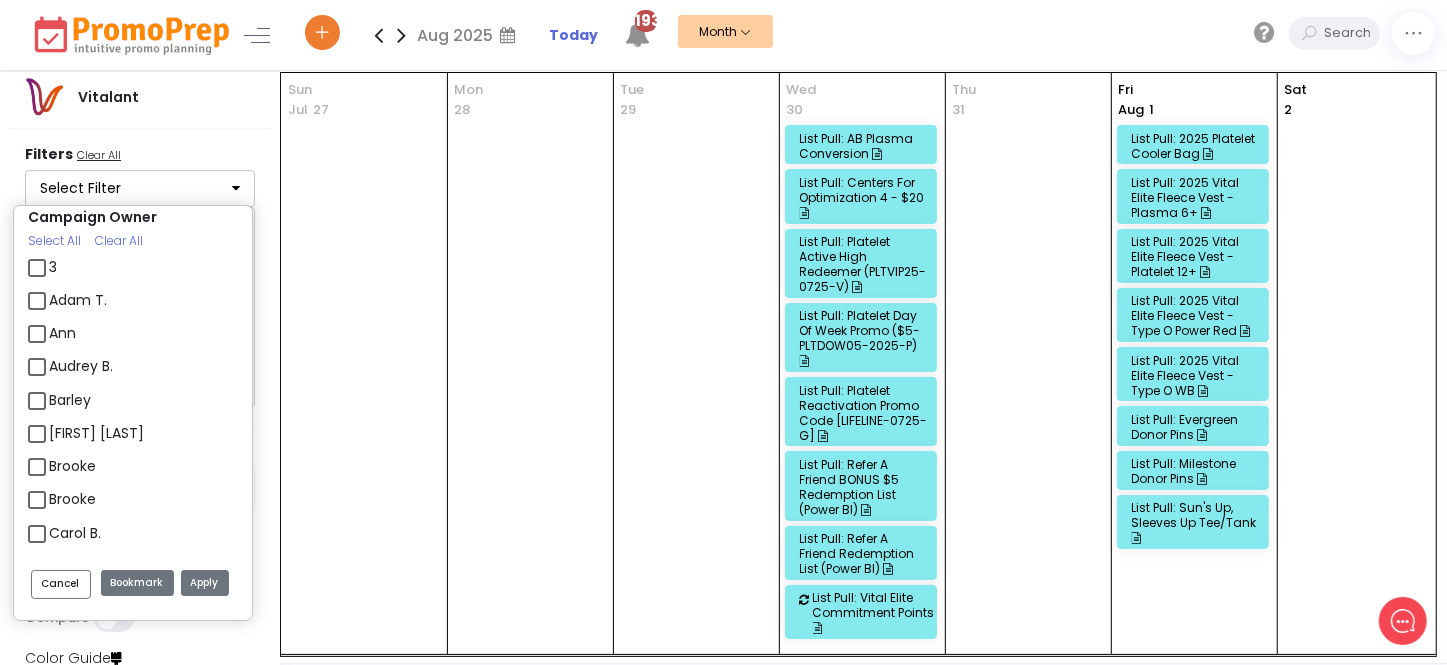 scroll, scrollTop: 0, scrollLeft: 0, axis: both 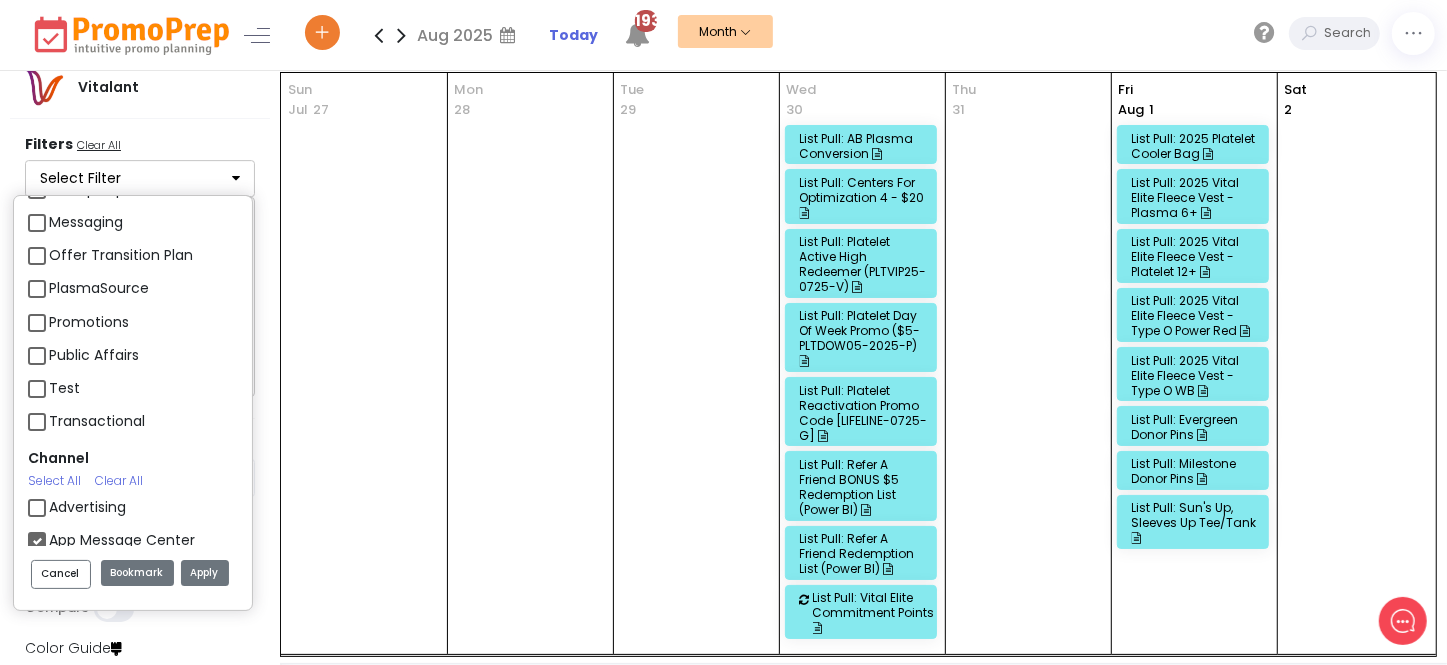click on "Promotions" at bounding box center [89, 321] 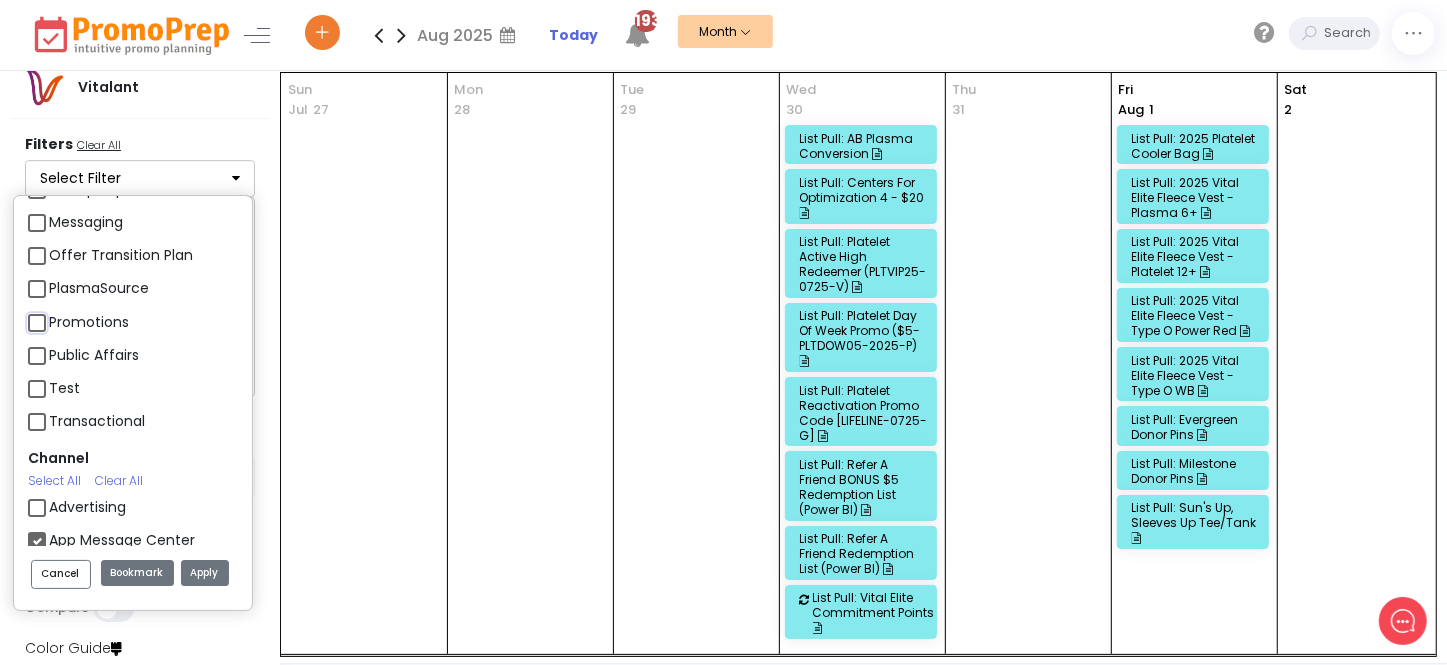 click on "Promotions" at bounding box center [55, 314] 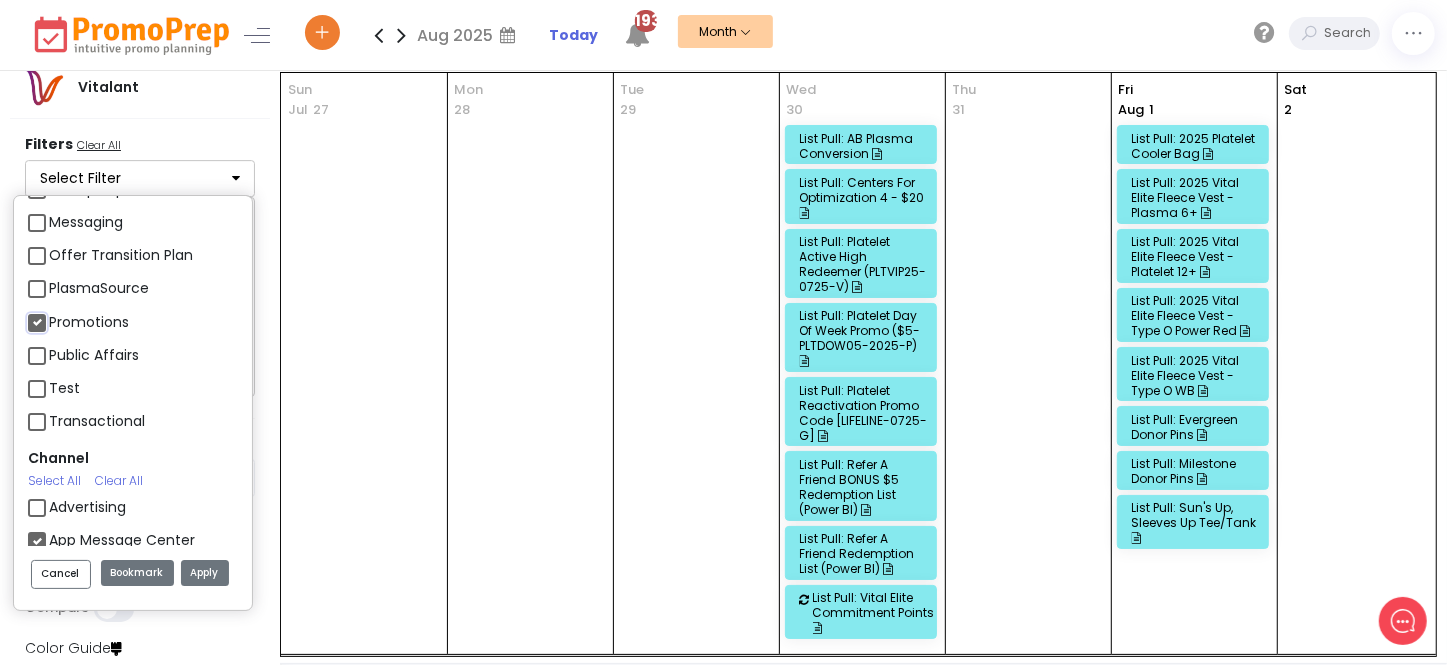 select 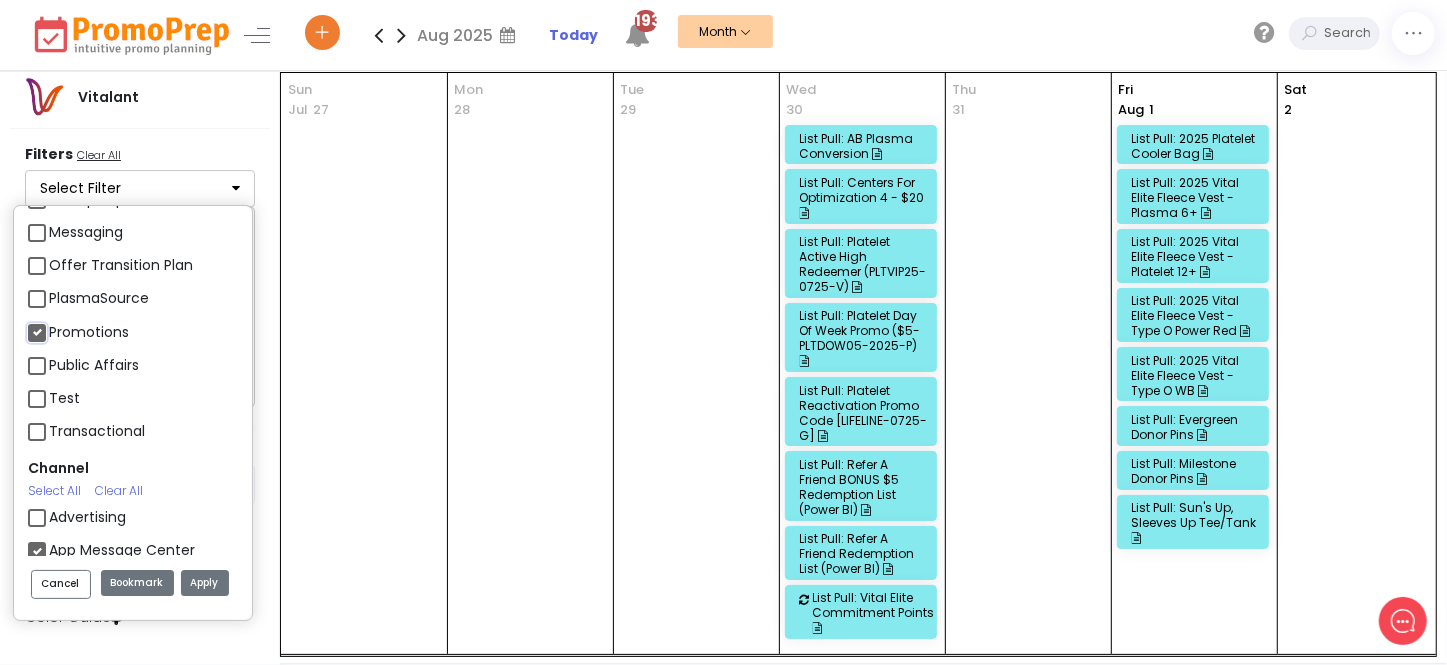 scroll, scrollTop: 0, scrollLeft: 0, axis: both 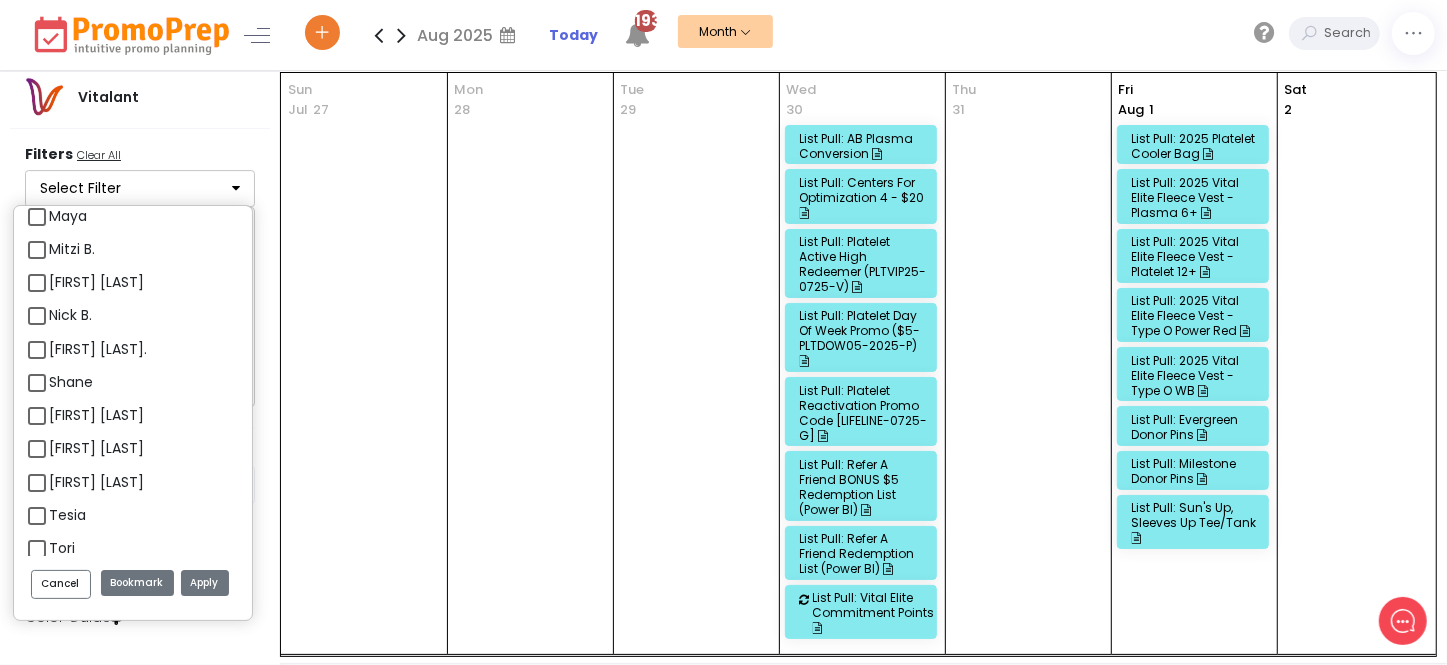 click on "Apply" at bounding box center [205, 583] 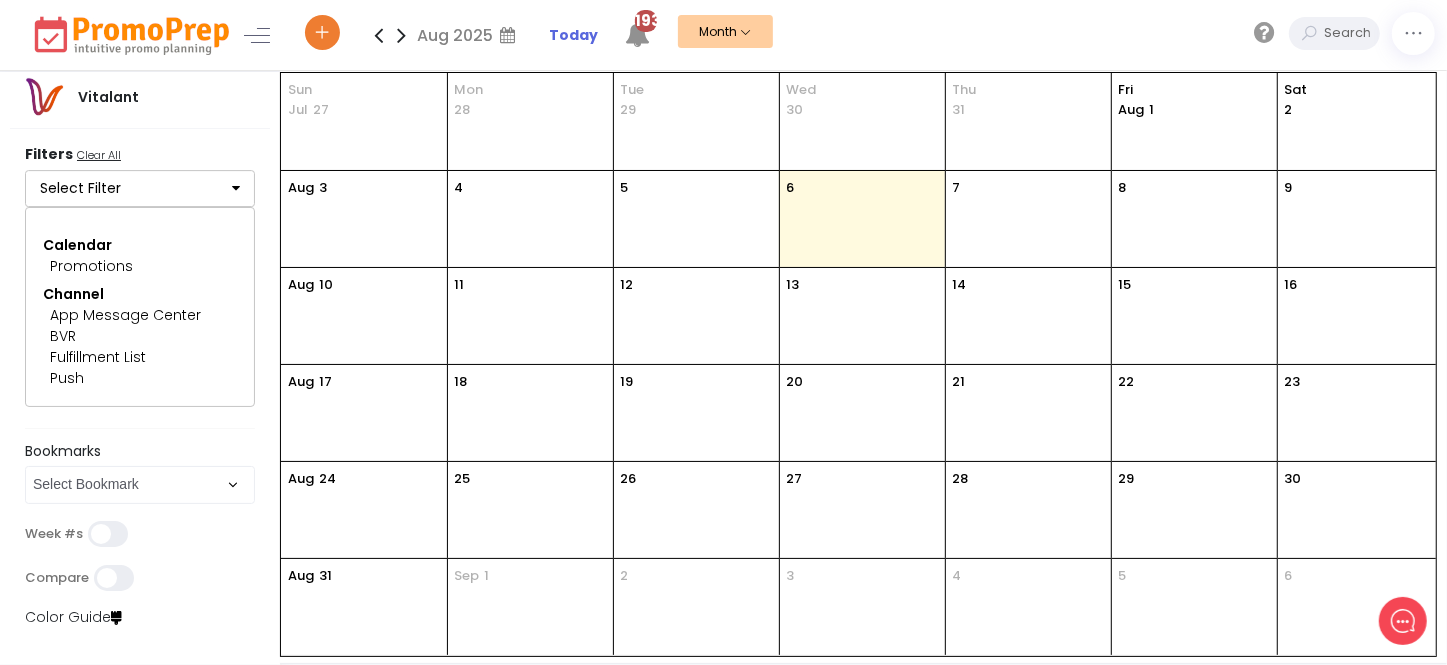 scroll, scrollTop: 0, scrollLeft: 0, axis: both 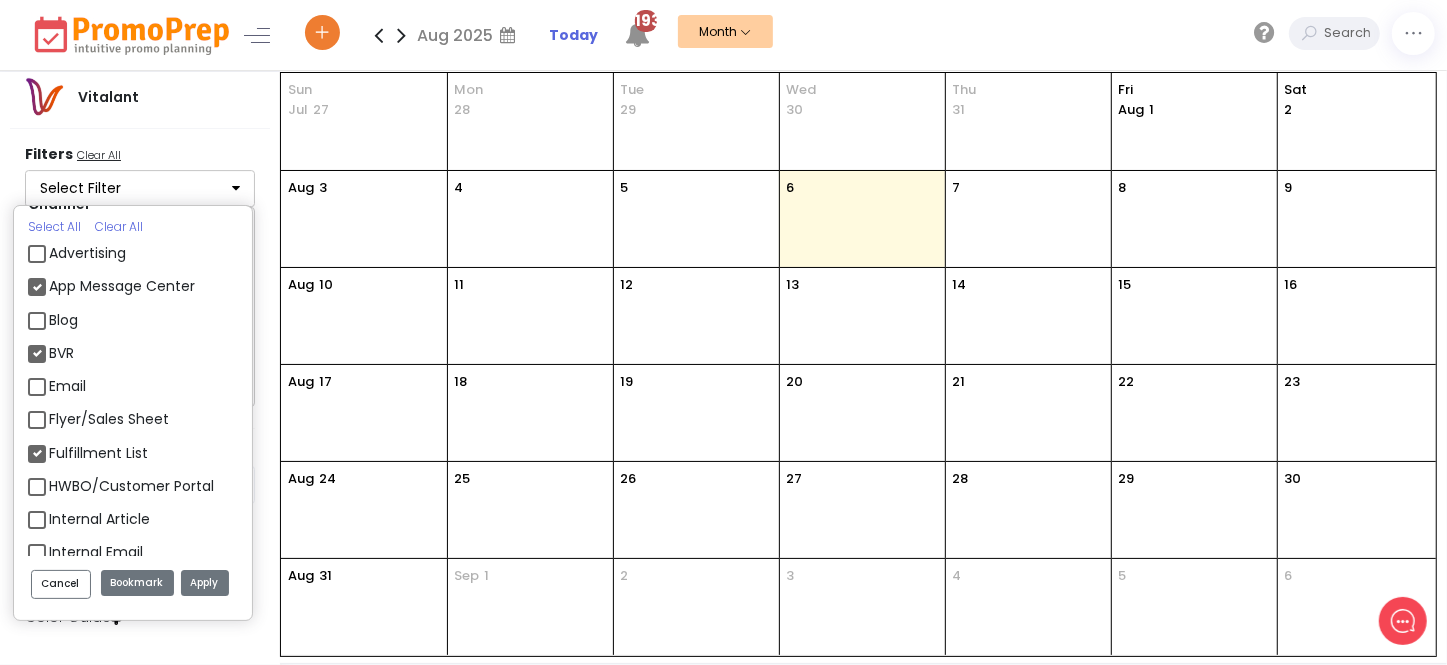 click on "App Message Center" at bounding box center [122, 286] 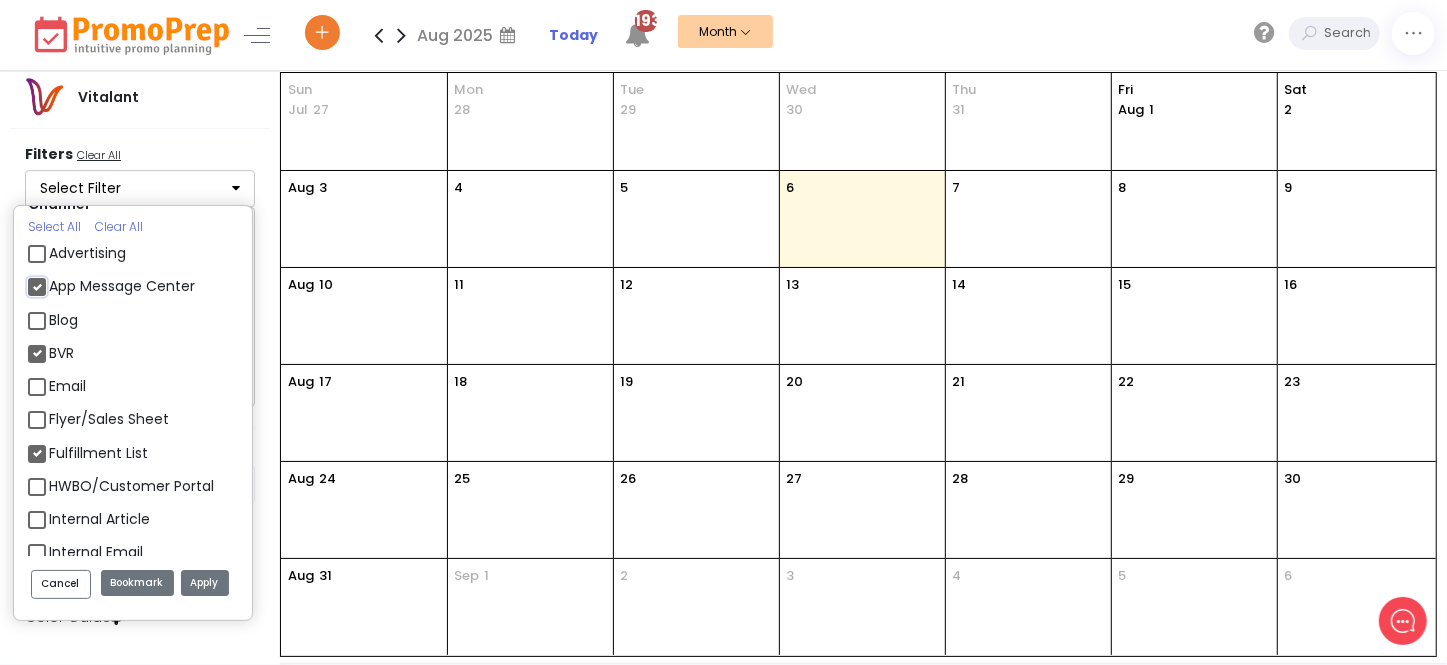 click on "App Message Center" at bounding box center [55, 278] 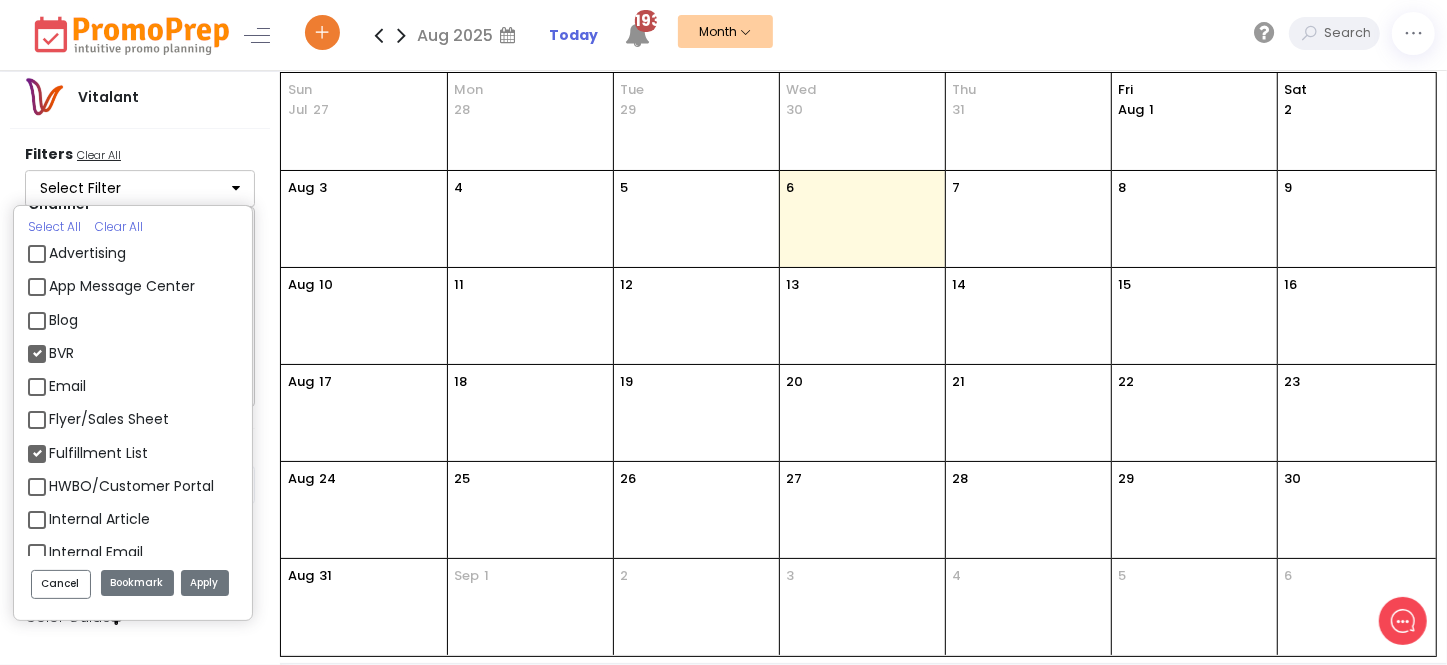 click on "BVR" at bounding box center (61, 353) 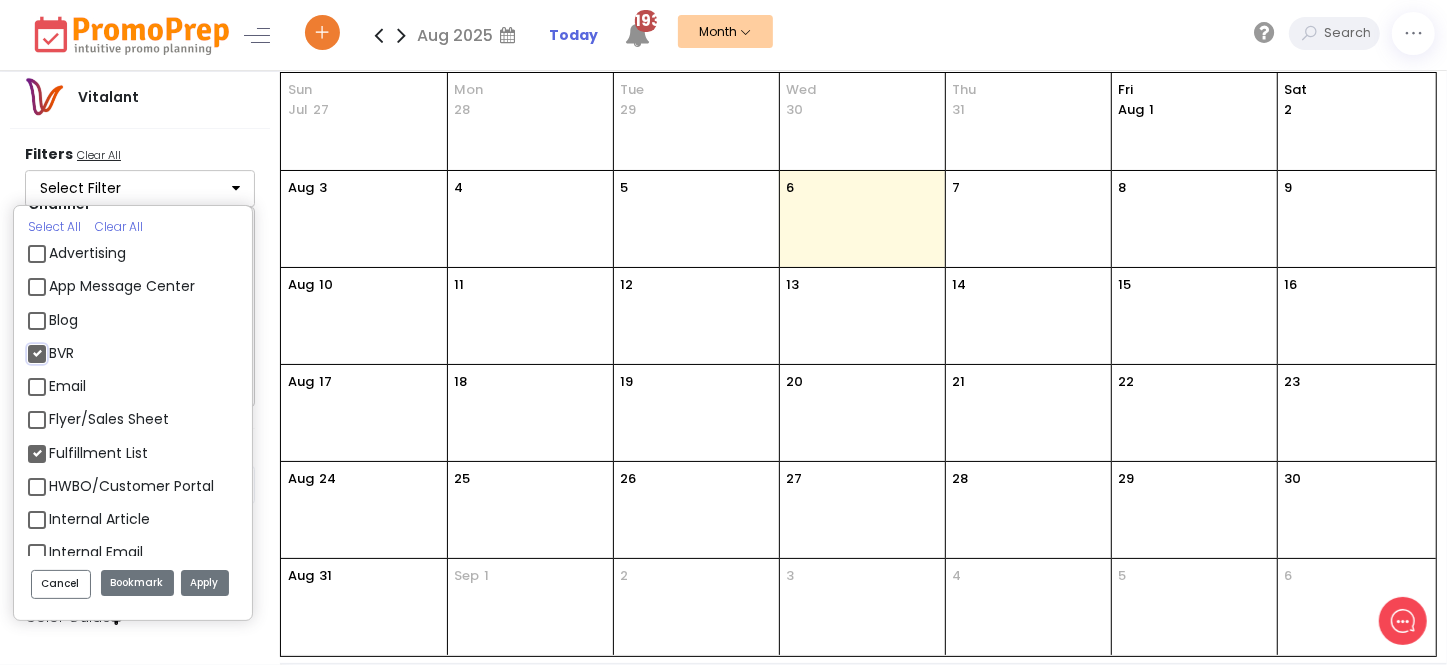 click on "BVR" at bounding box center (55, 345) 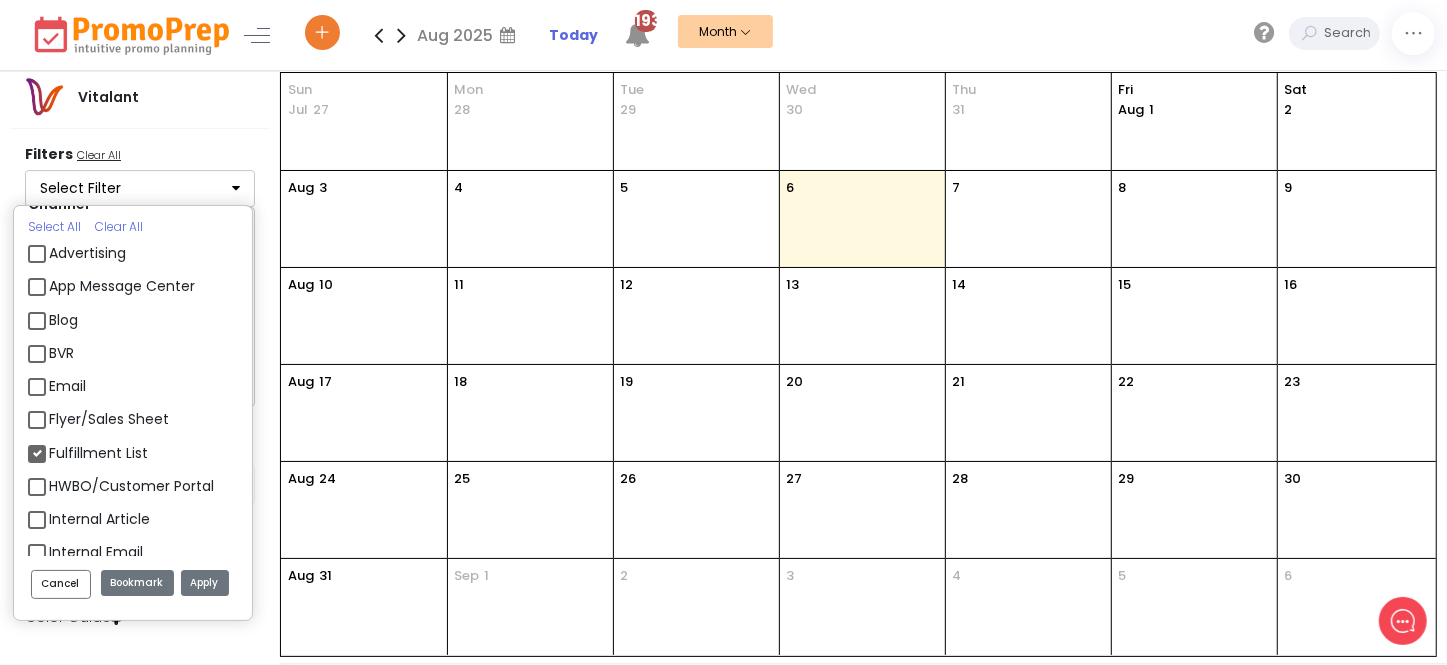 click on "Fulfillment List" at bounding box center (98, 453) 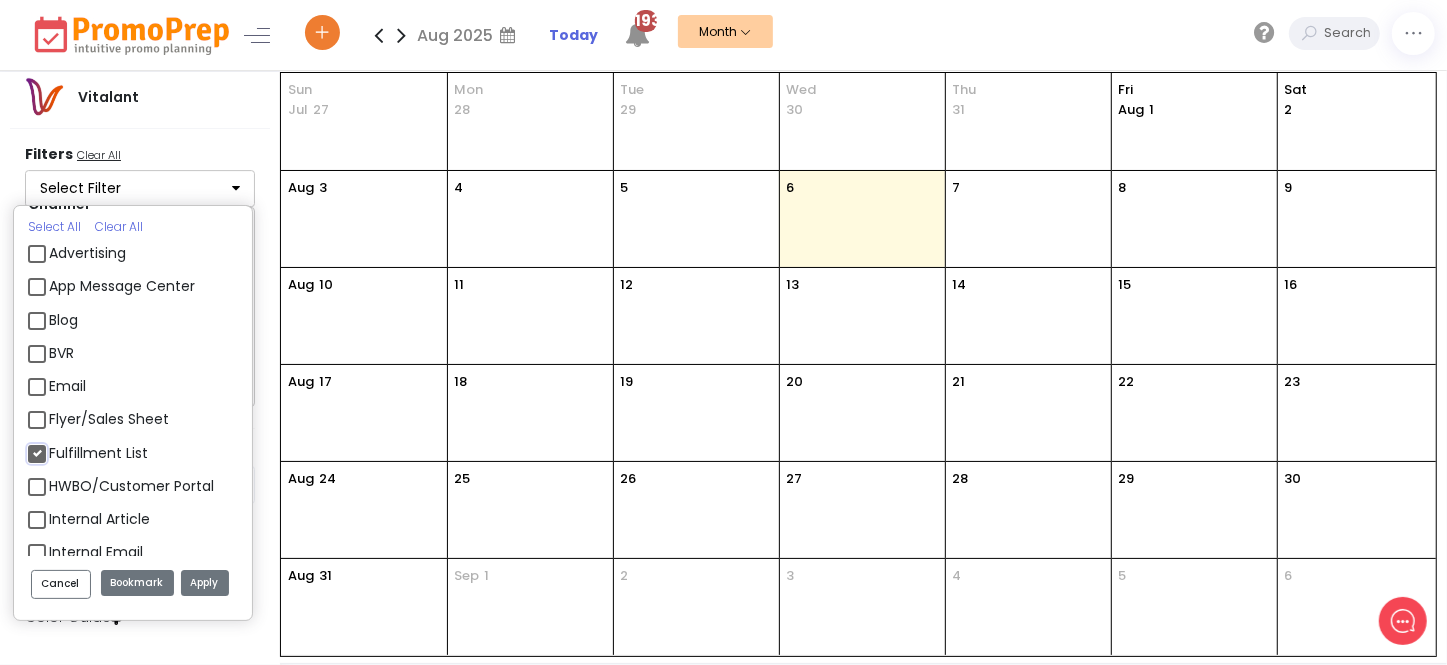 click on "Fulfillment List" at bounding box center (55, 445) 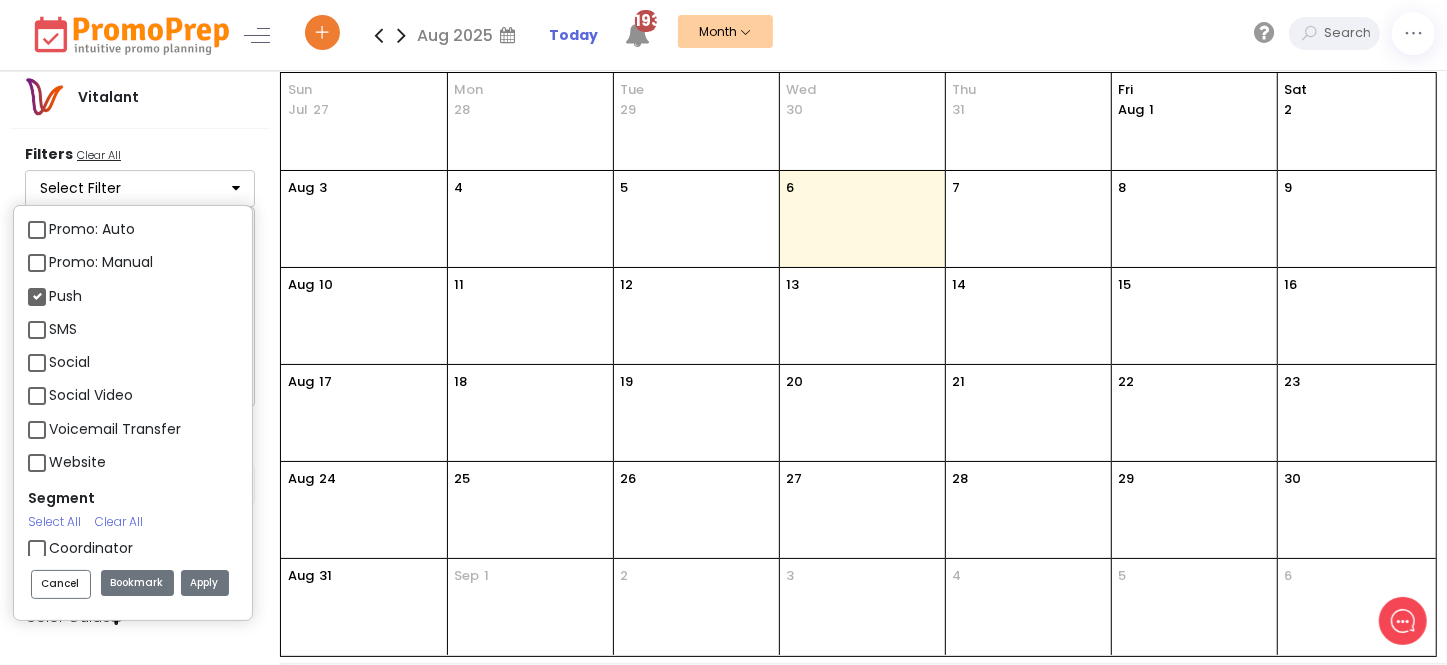 scroll, scrollTop: 2363, scrollLeft: 0, axis: vertical 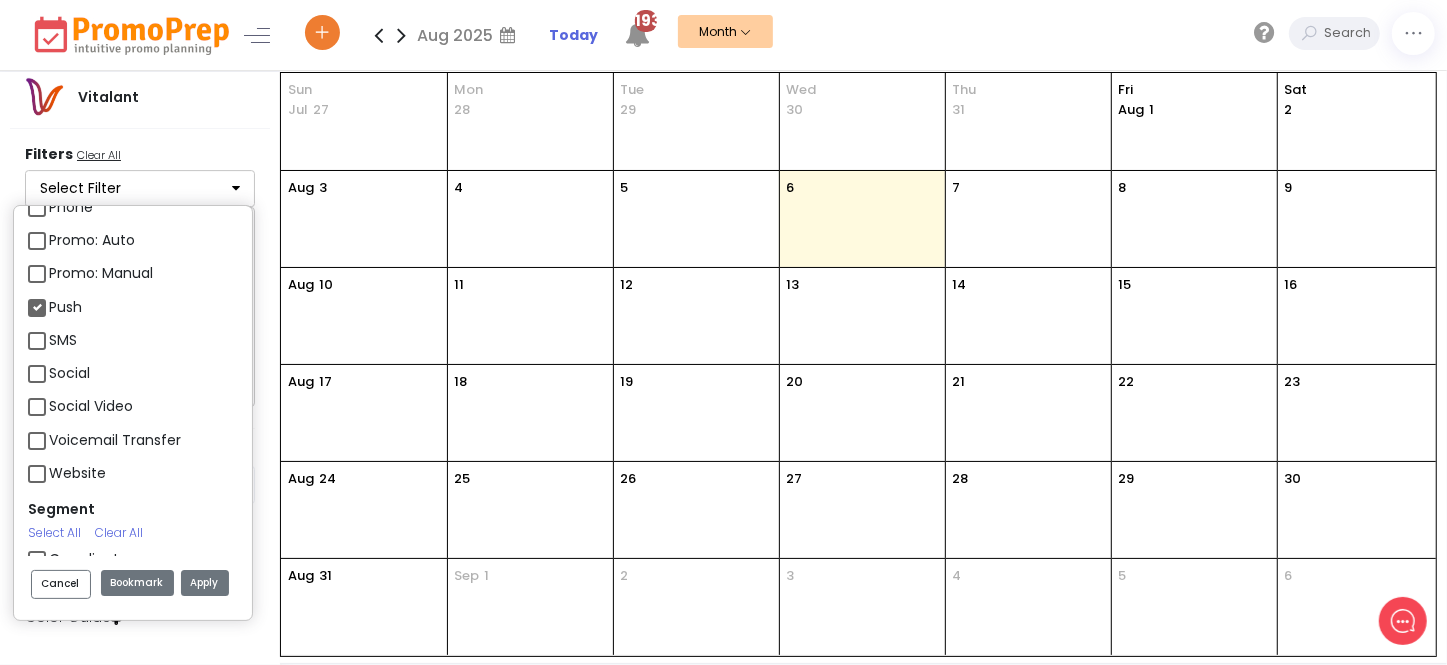 click on "Push" at bounding box center (65, 307) 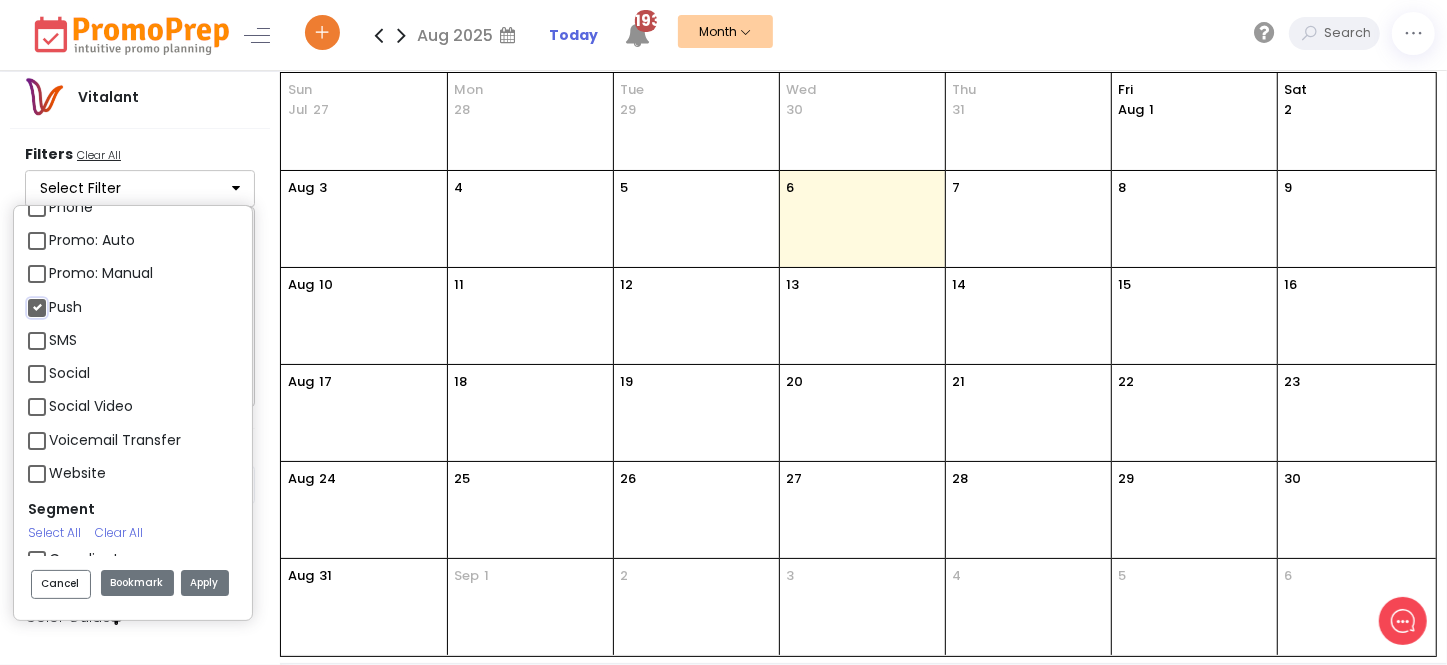 click on "Push" at bounding box center [55, 299] 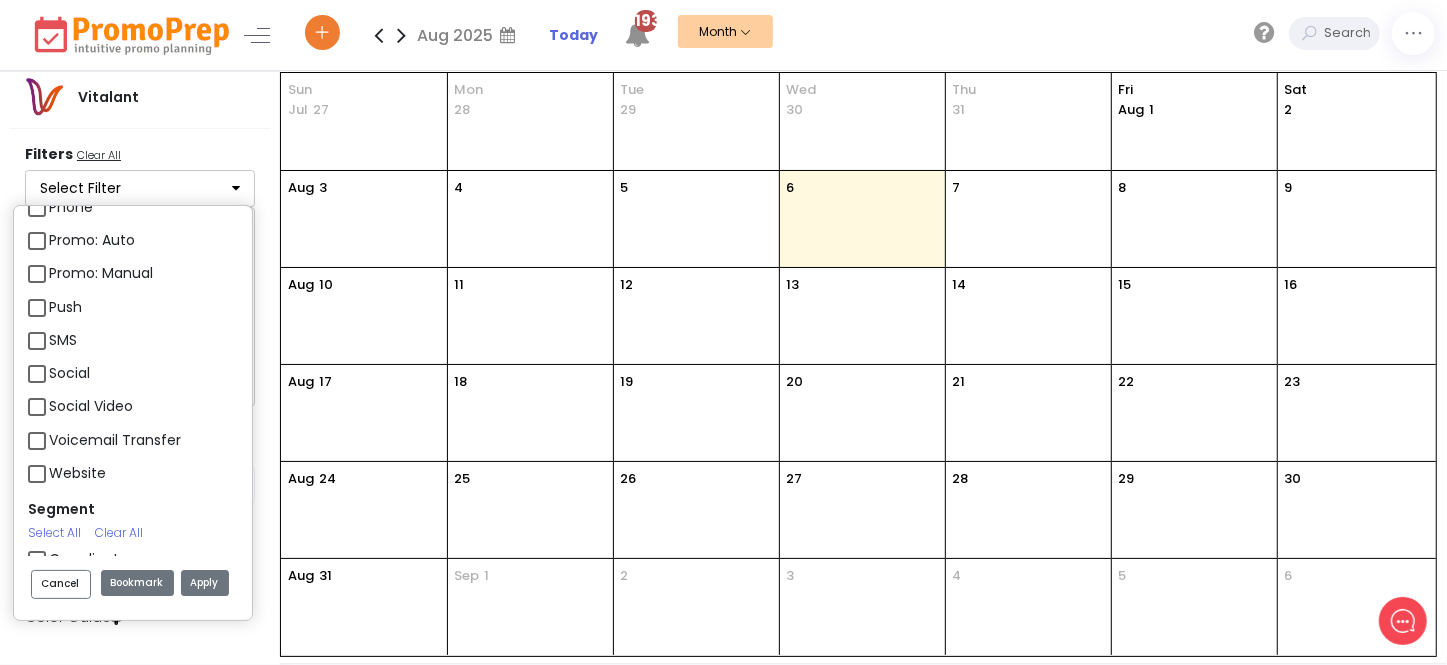 click on "Apply" at bounding box center (205, 583) 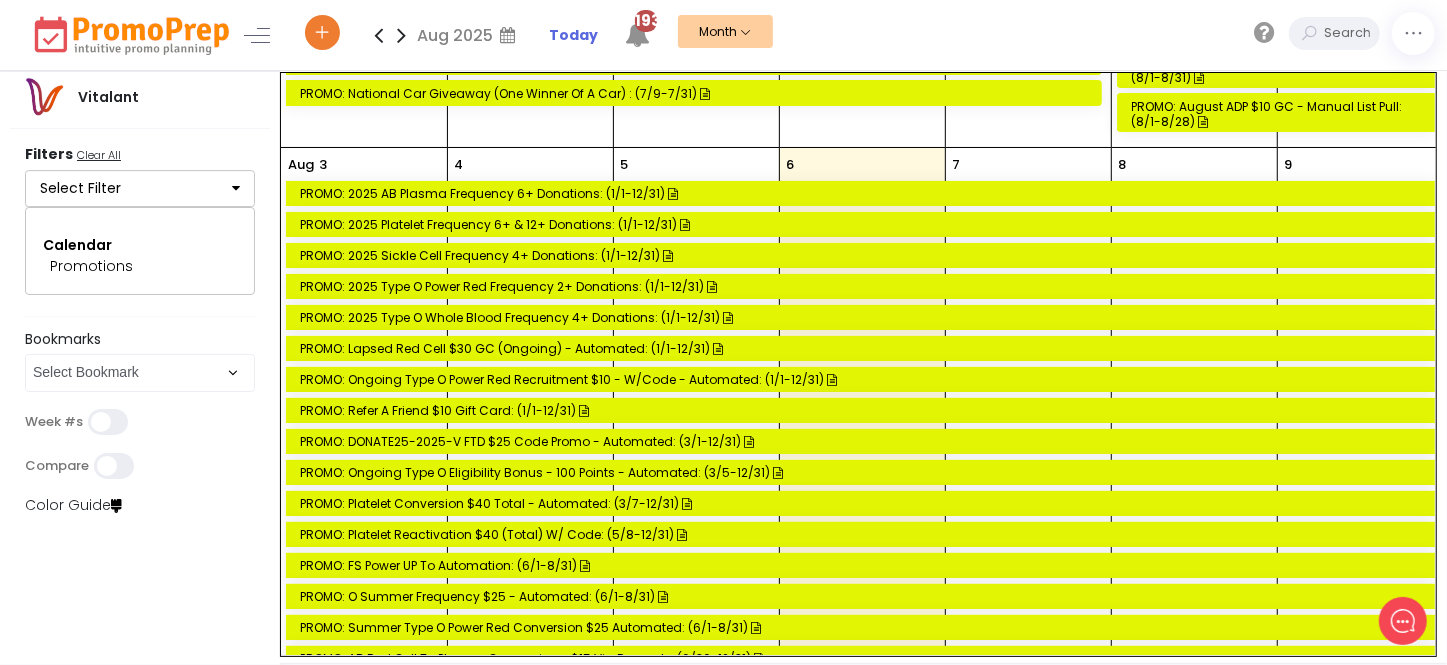 scroll, scrollTop: 818, scrollLeft: 0, axis: vertical 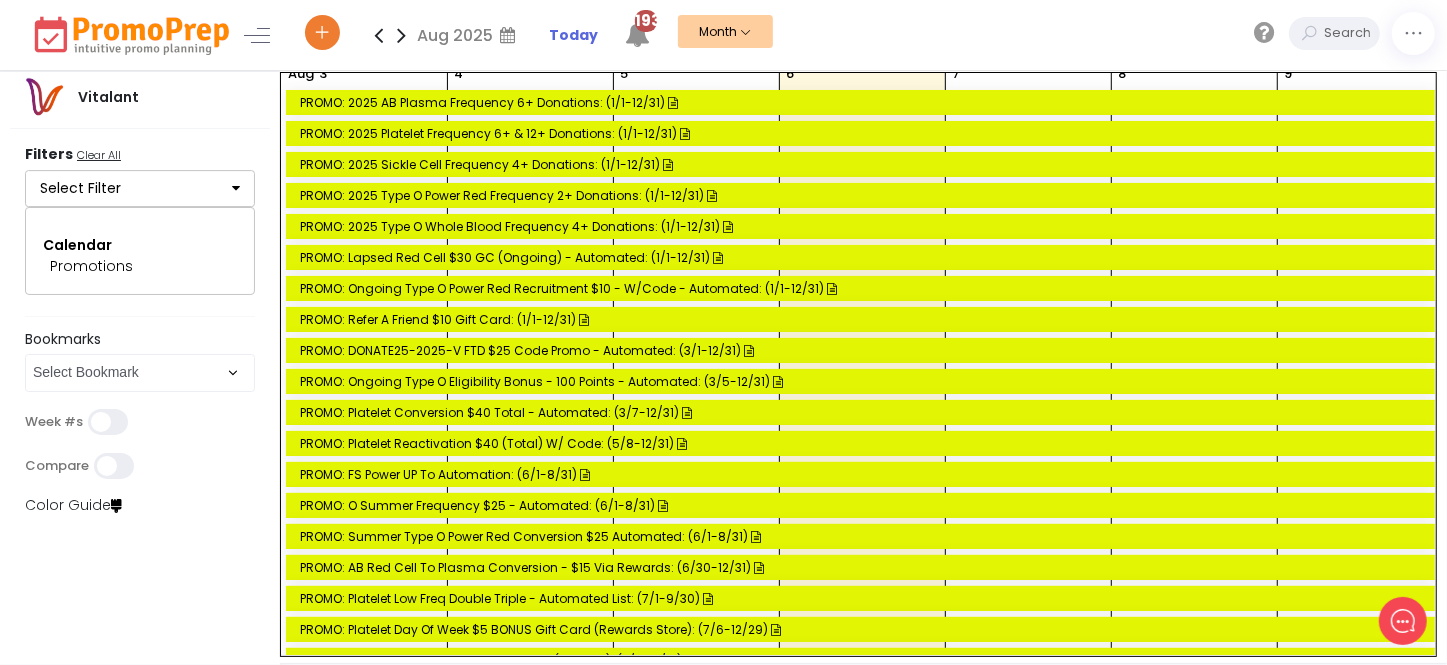 click on "PROMO: Summer Type O Power Red Conversion $25 Automated:  (6/1-8/31)" at bounding box center (863, 536) 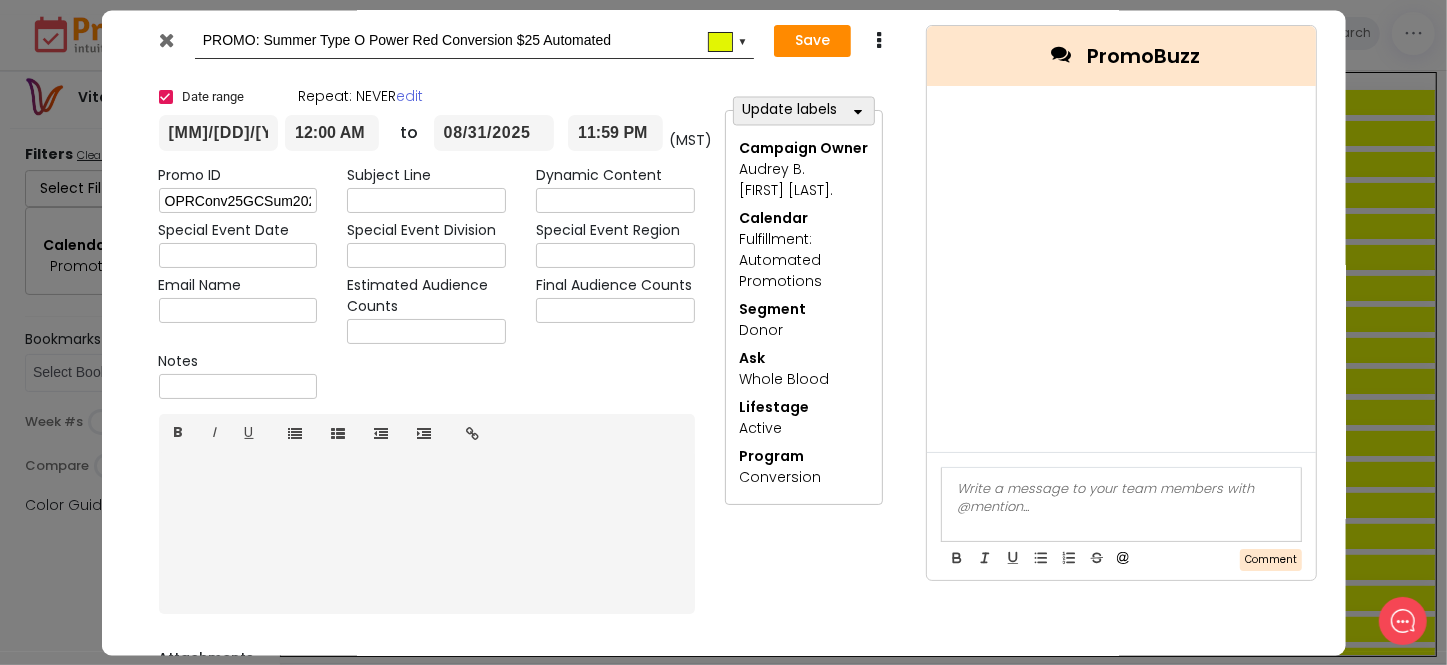 click at bounding box center [166, 40] 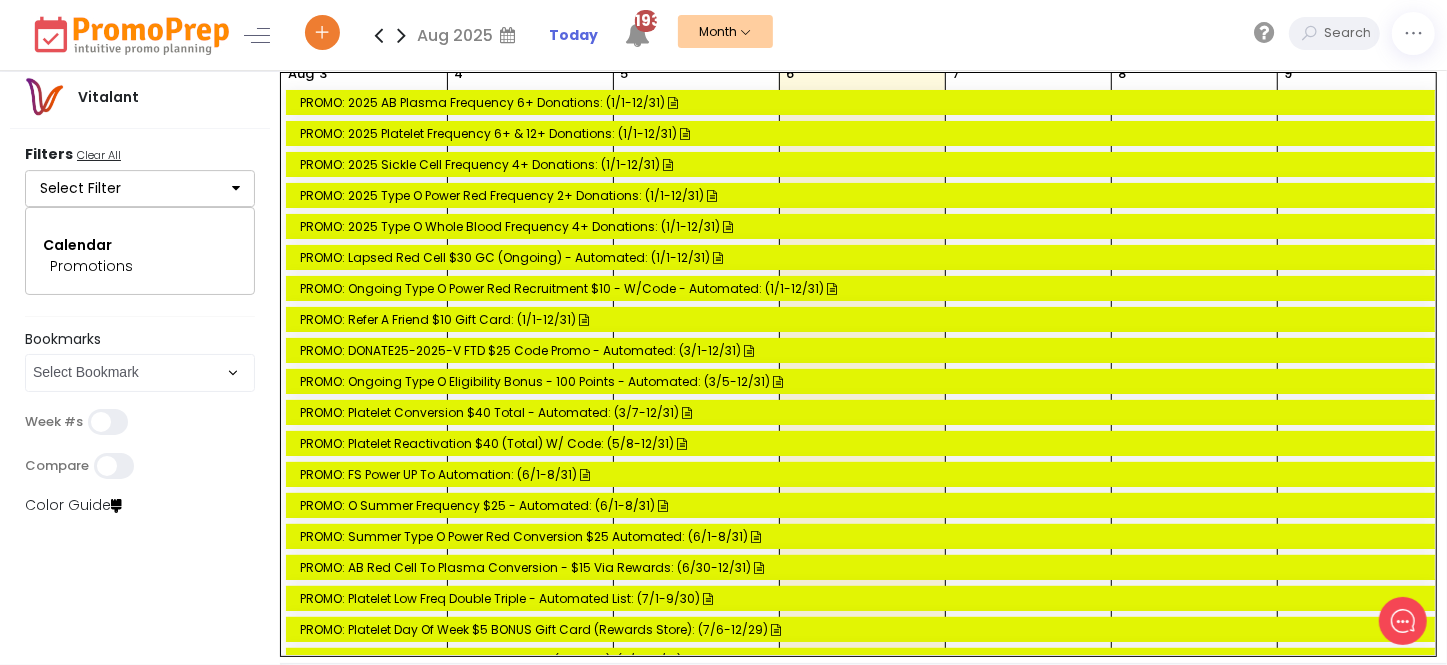 click on "PROMO: O Summer Frequency $25 - Automated:  (6/1-8/31)" at bounding box center (863, 505) 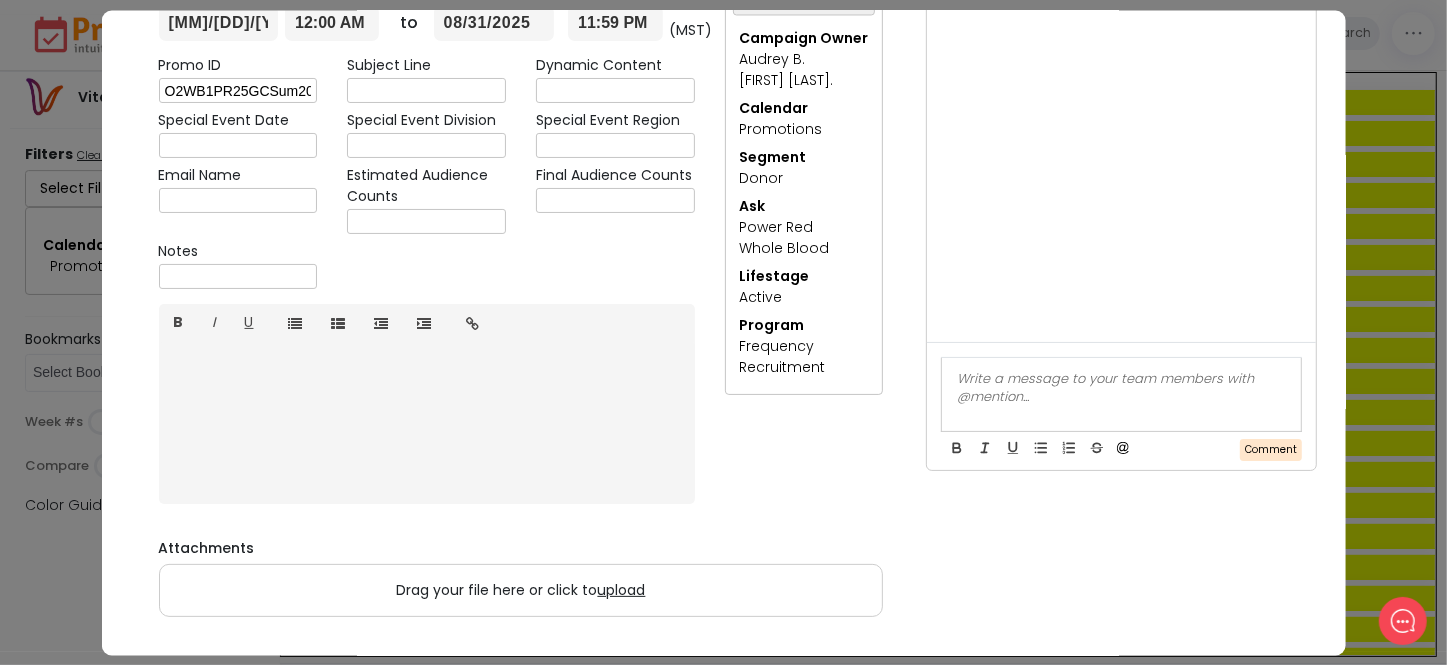 scroll, scrollTop: 0, scrollLeft: 0, axis: both 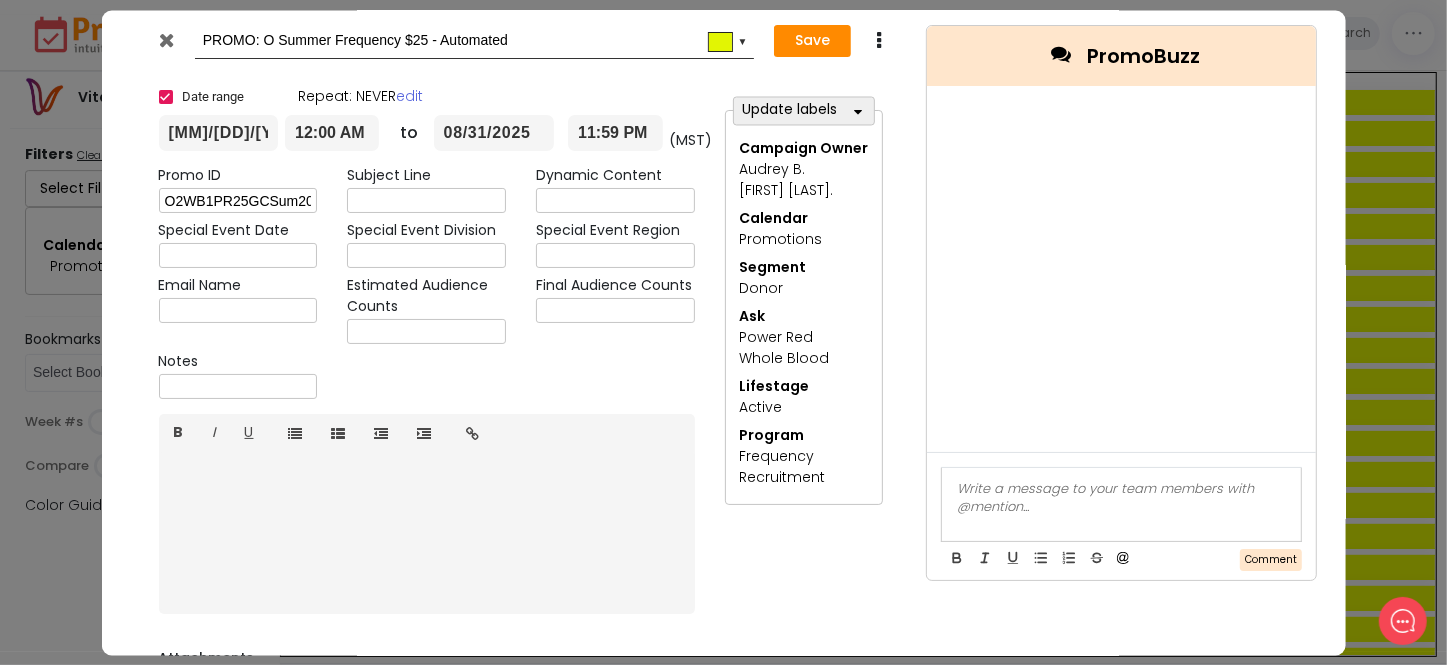 click at bounding box center [166, 40] 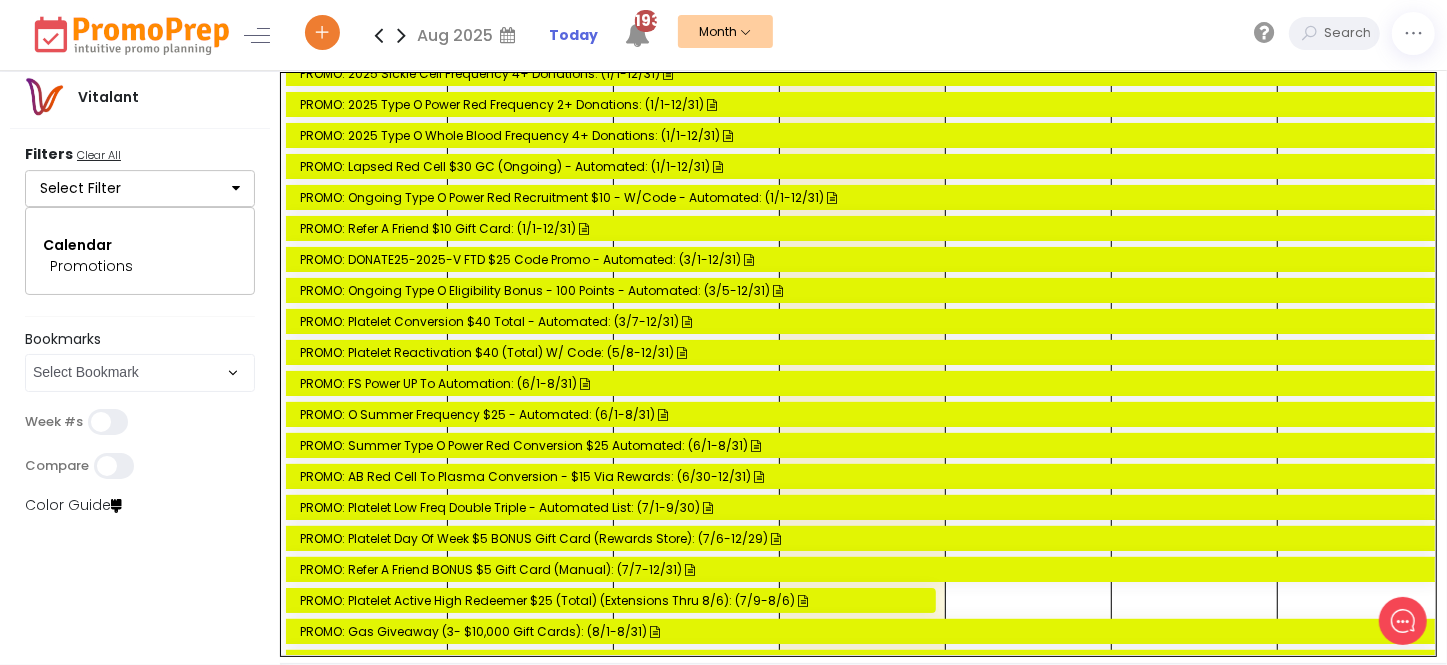 scroll, scrollTop: 1000, scrollLeft: 0, axis: vertical 